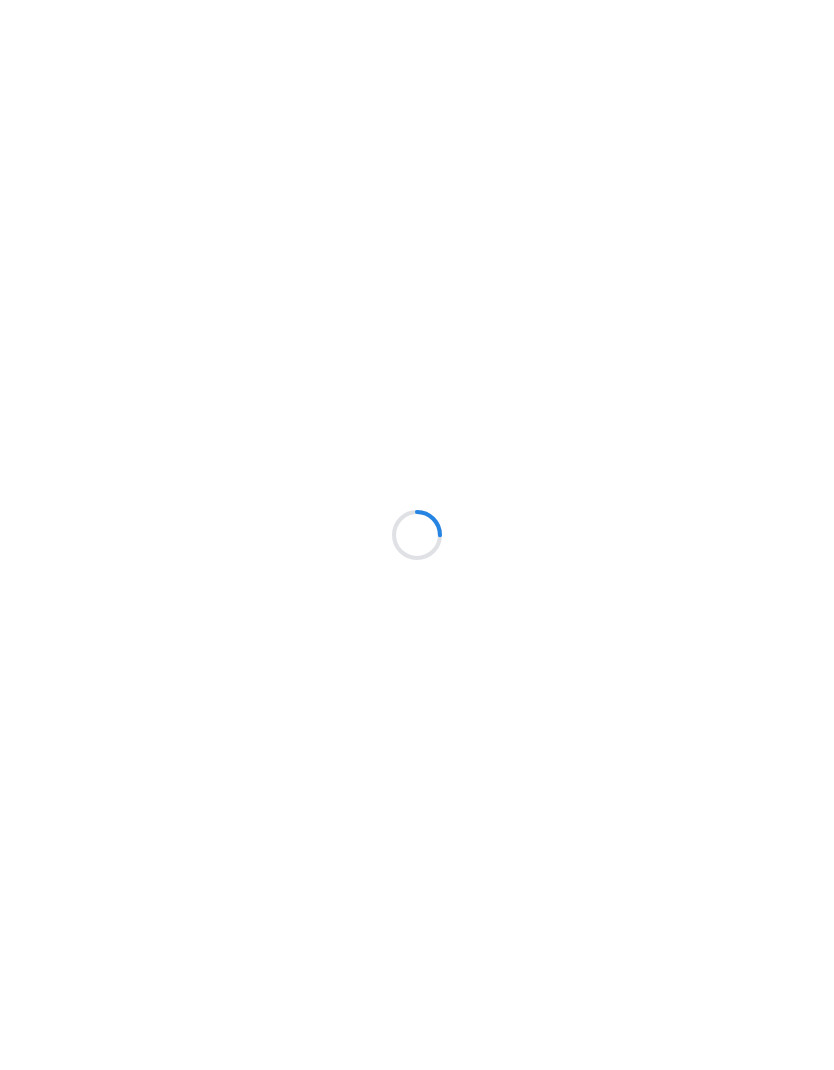 scroll, scrollTop: 0, scrollLeft: 0, axis: both 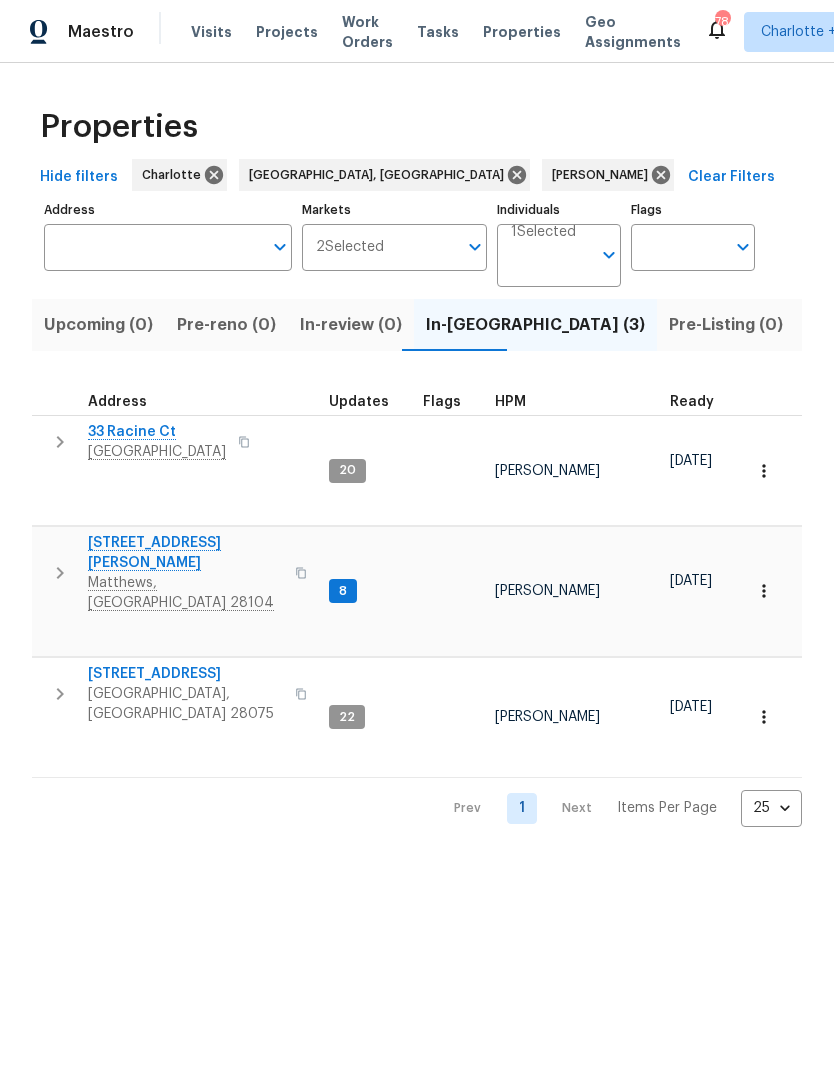 click 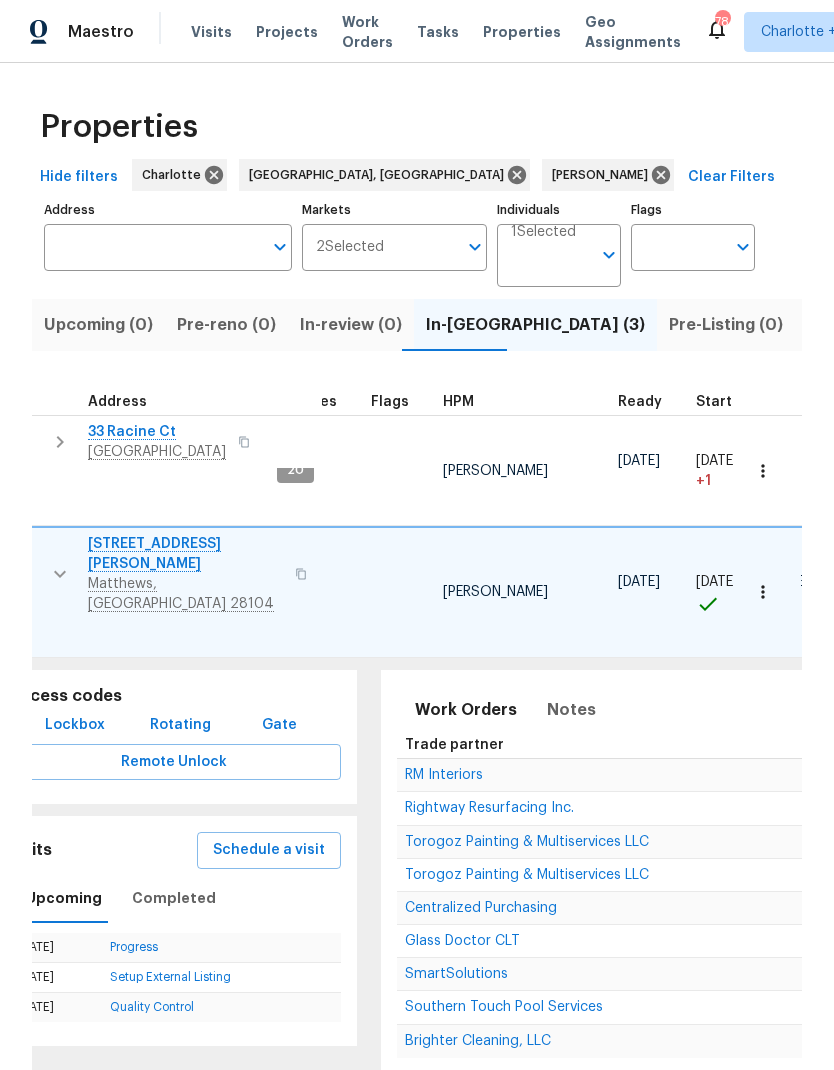 scroll, scrollTop: 6, scrollLeft: 181, axis: both 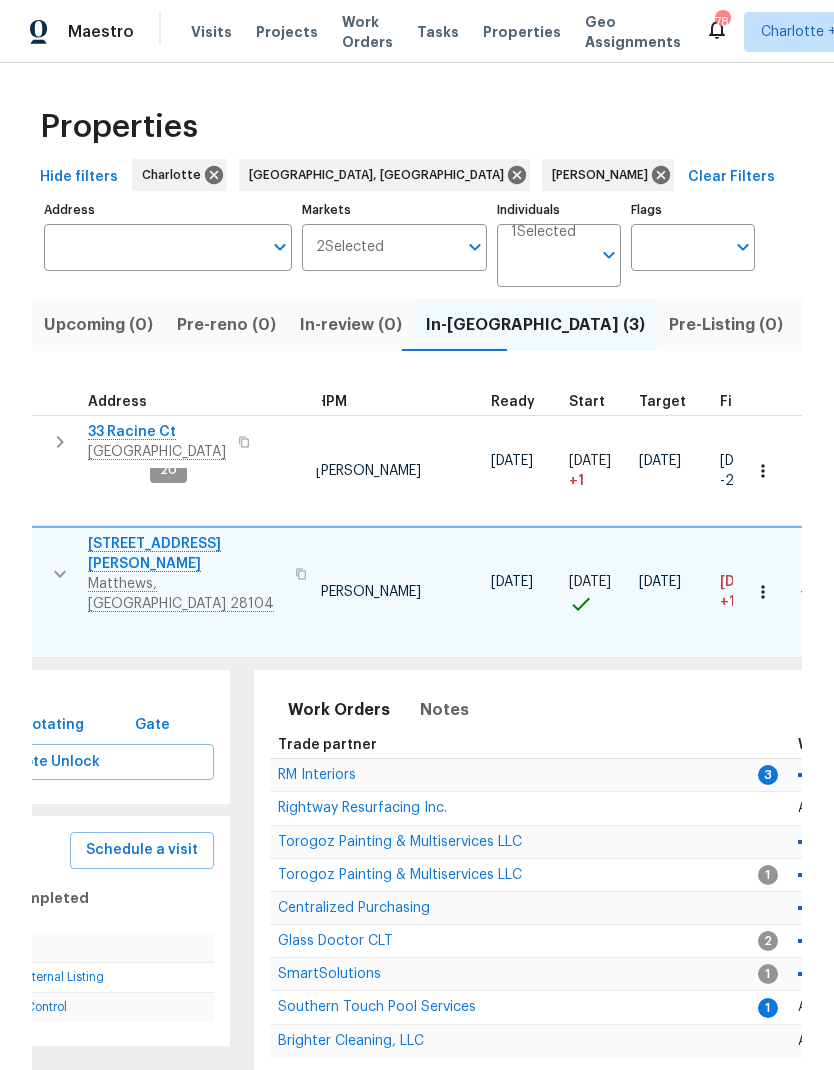 click on "RM Interiors" at bounding box center [317, 775] 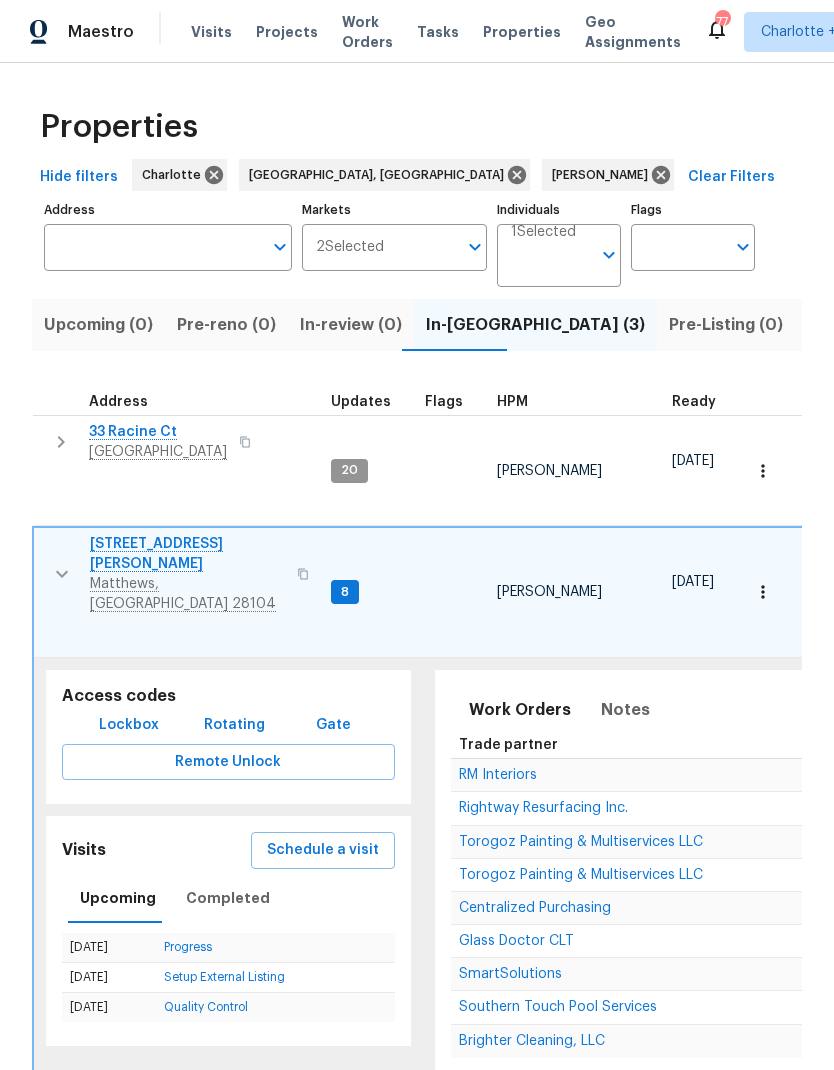 scroll, scrollTop: 15, scrollLeft: 0, axis: vertical 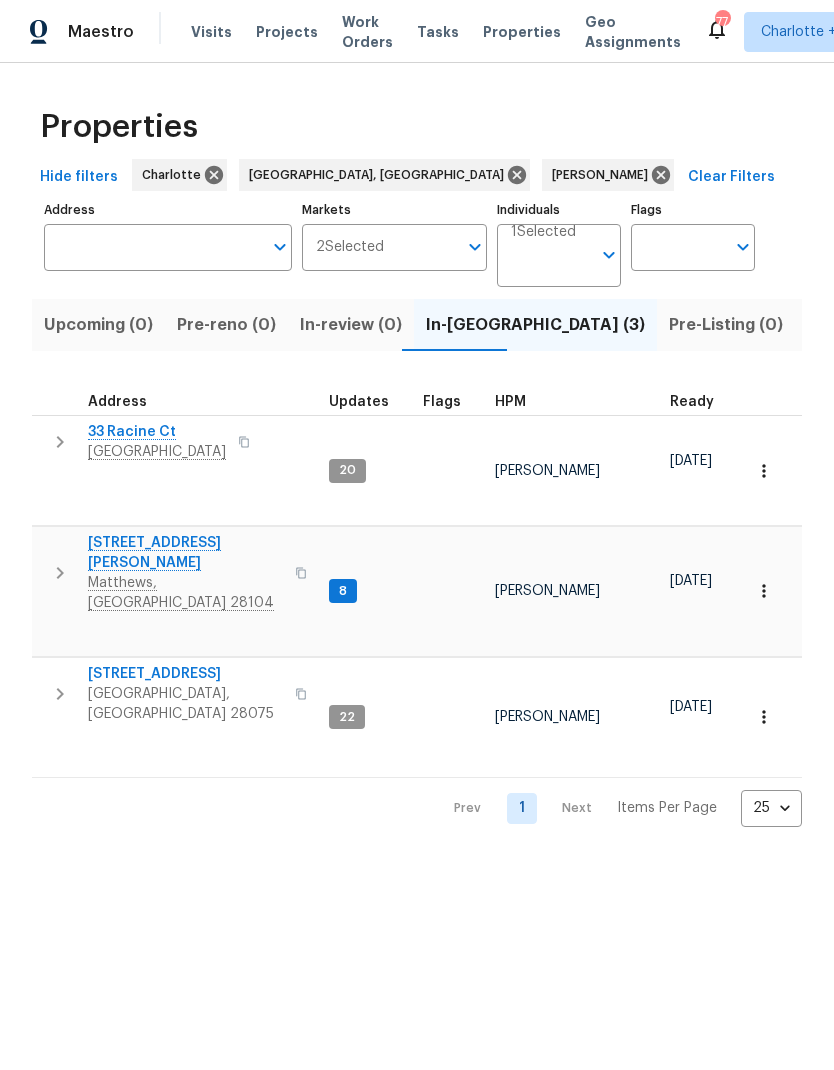 click 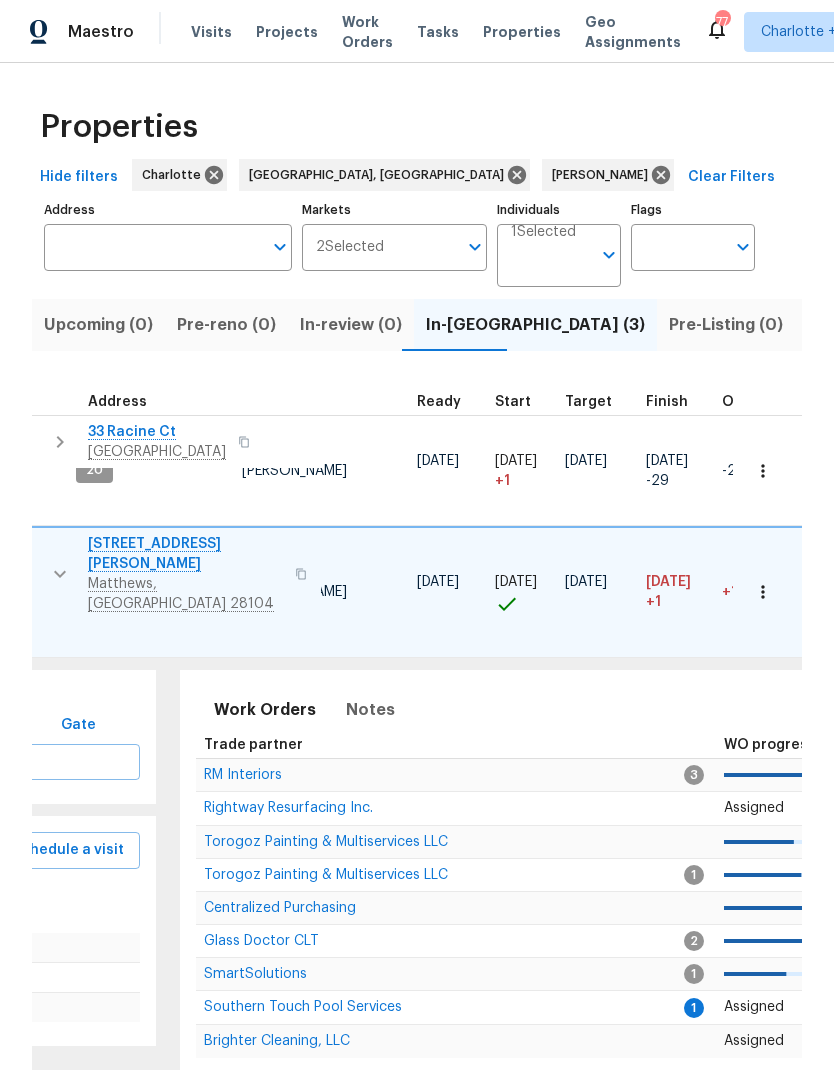 scroll, scrollTop: 14, scrollLeft: 311, axis: both 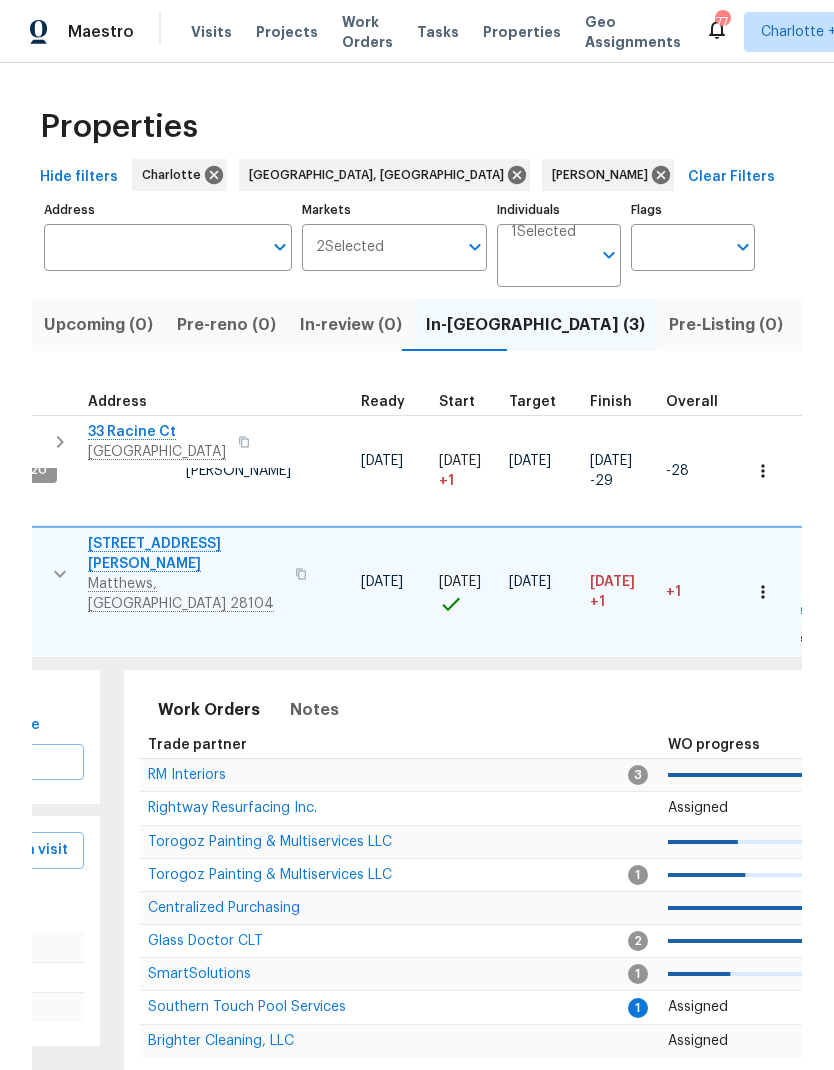 click on "Southern Touch Pool Services" at bounding box center [247, 1007] 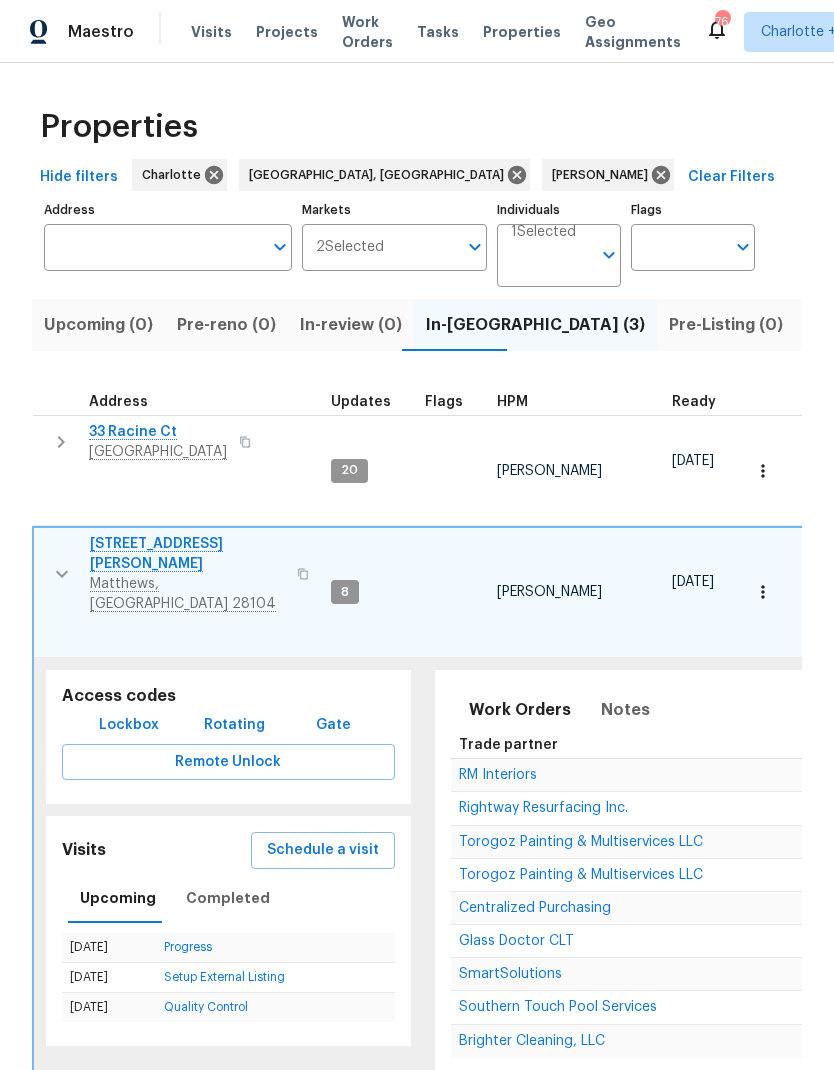 scroll, scrollTop: 0, scrollLeft: 0, axis: both 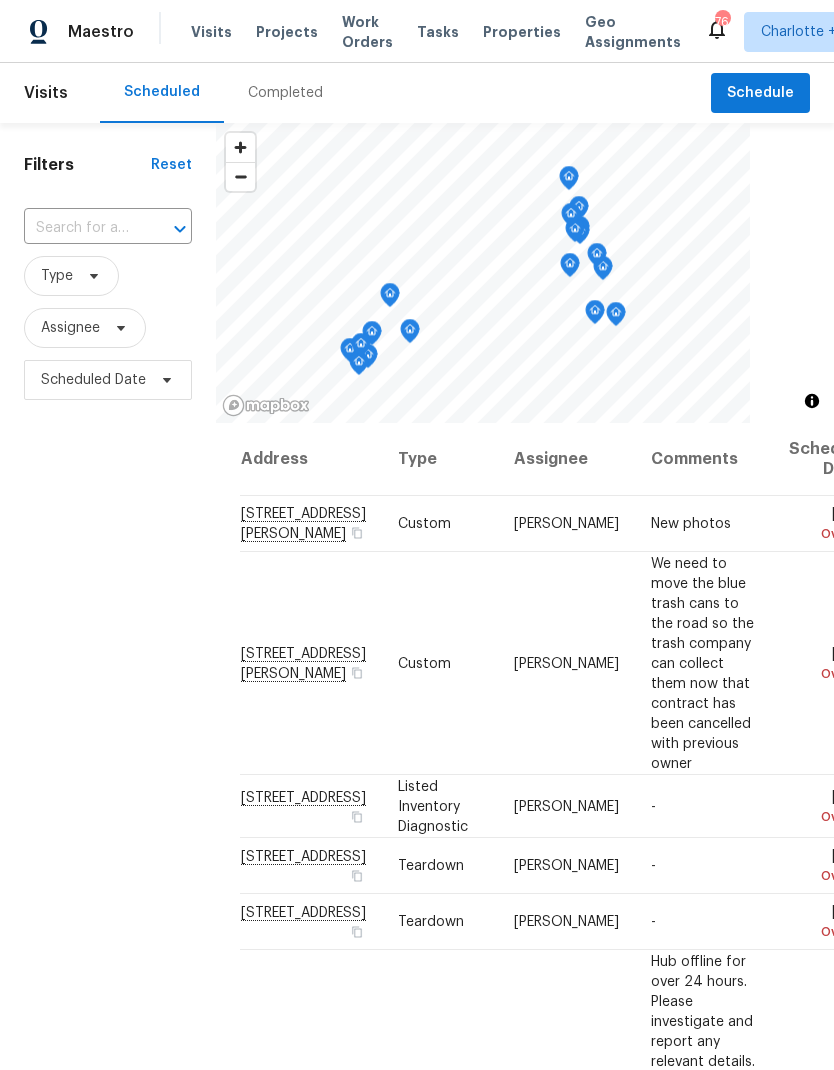 click on "Projects" at bounding box center (287, 32) 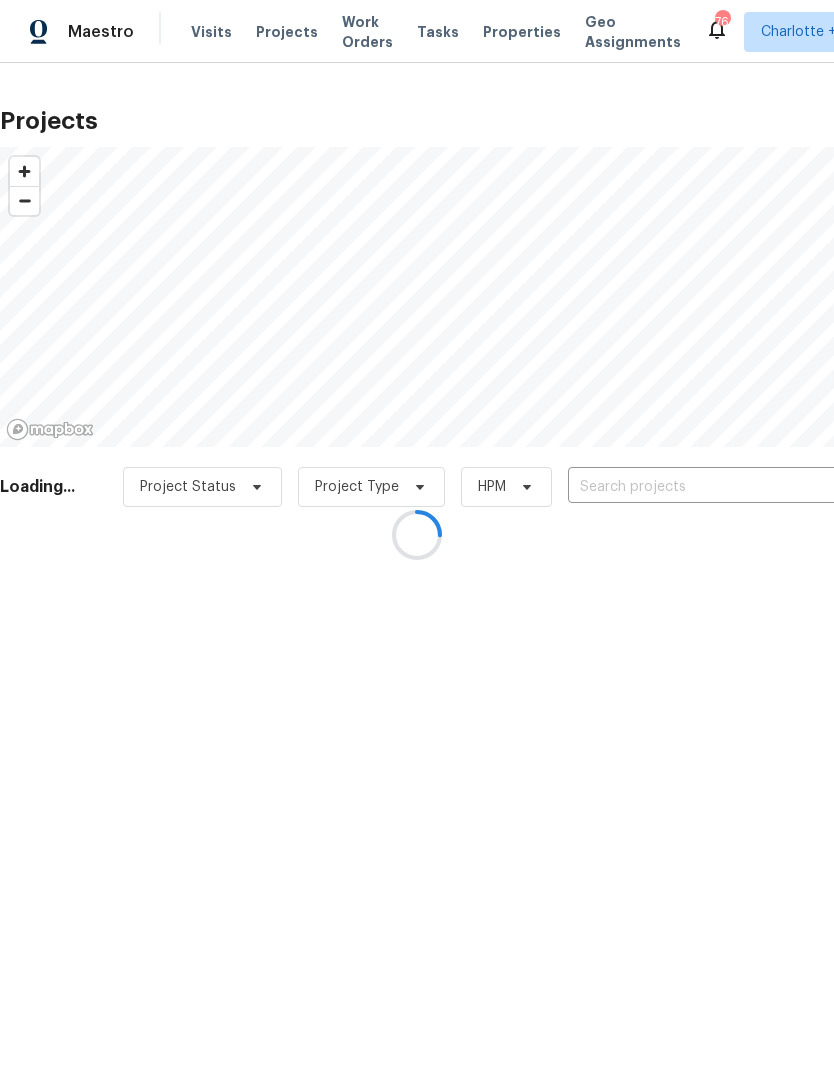 click at bounding box center [417, 535] 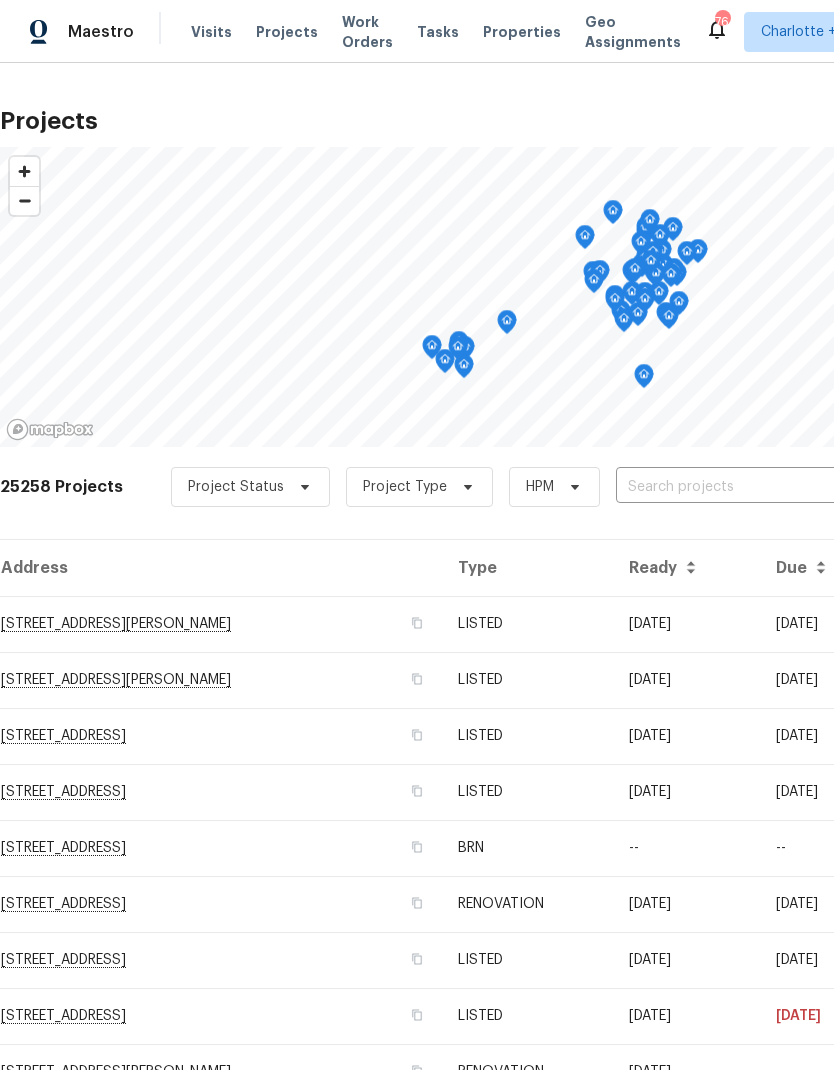 click on "Work Orders" at bounding box center [367, 32] 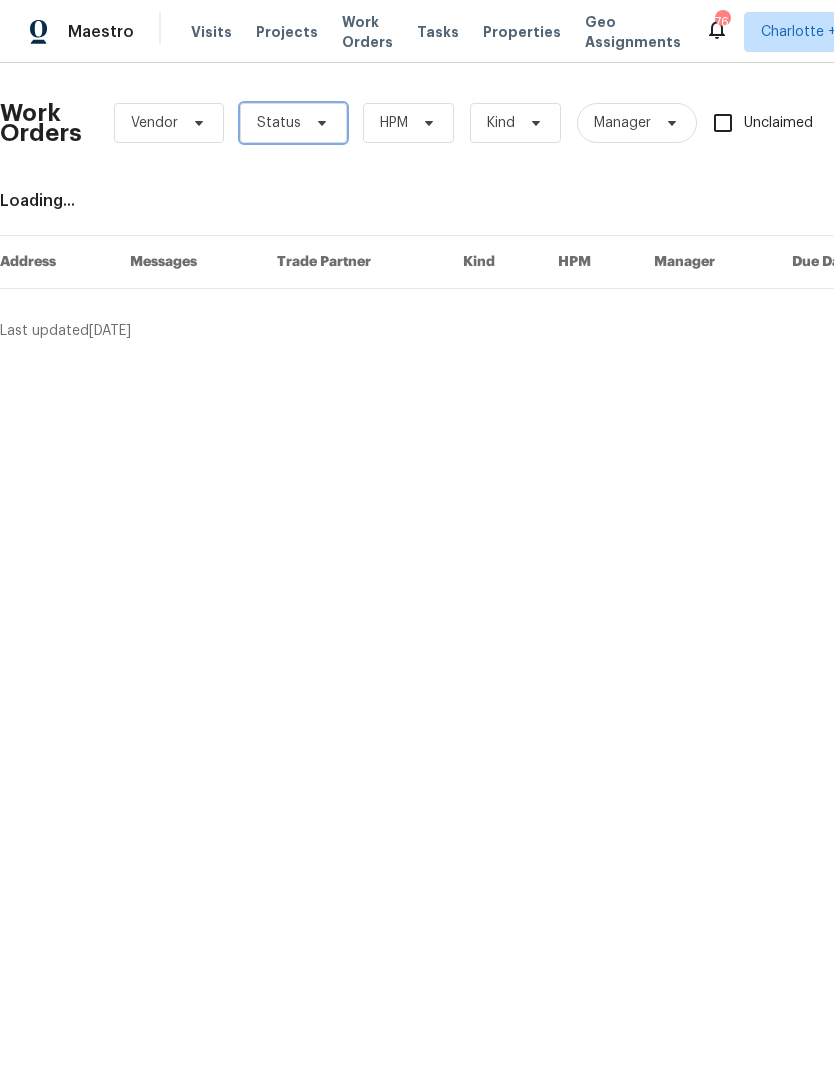 click on "Status" at bounding box center [293, 123] 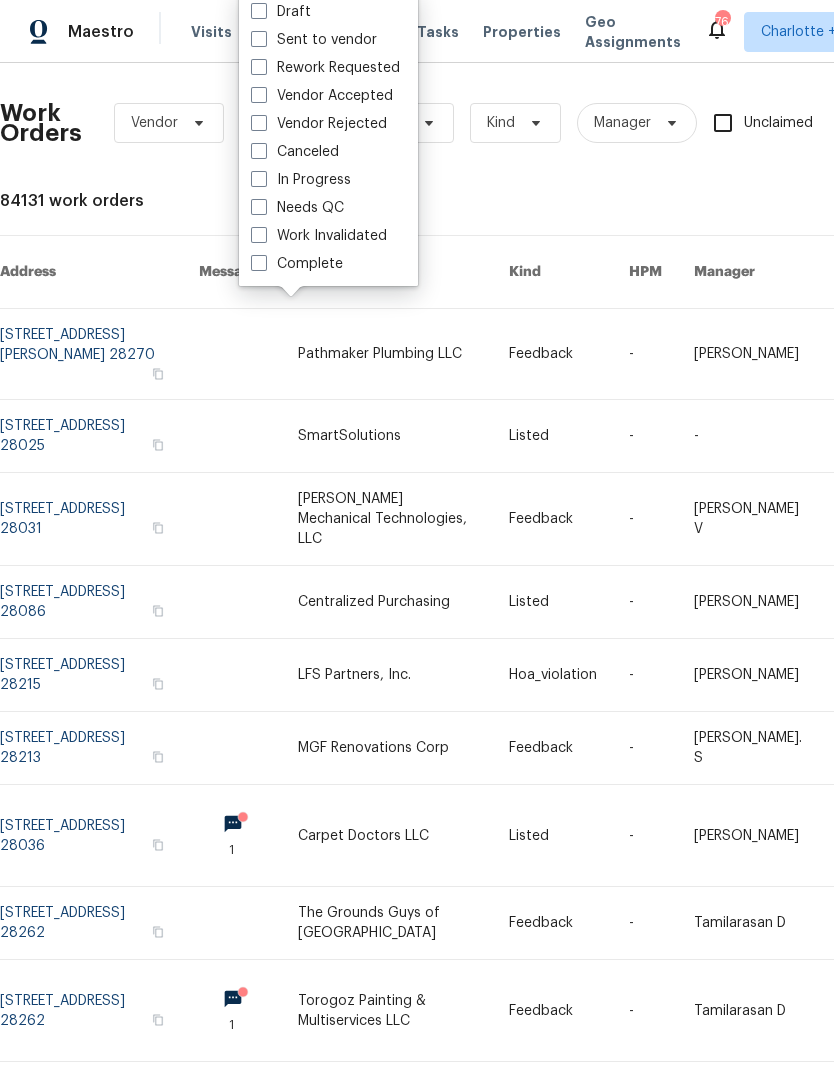 click on "Needs QC" at bounding box center (297, 208) 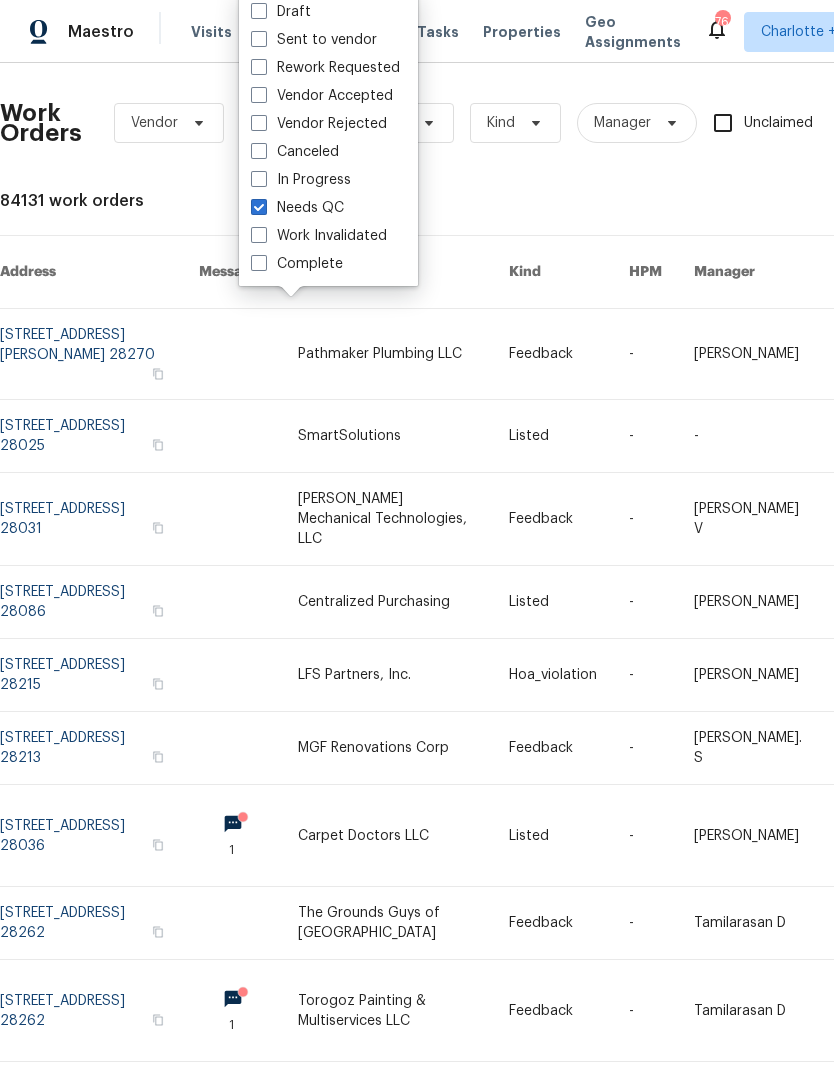 checkbox on "true" 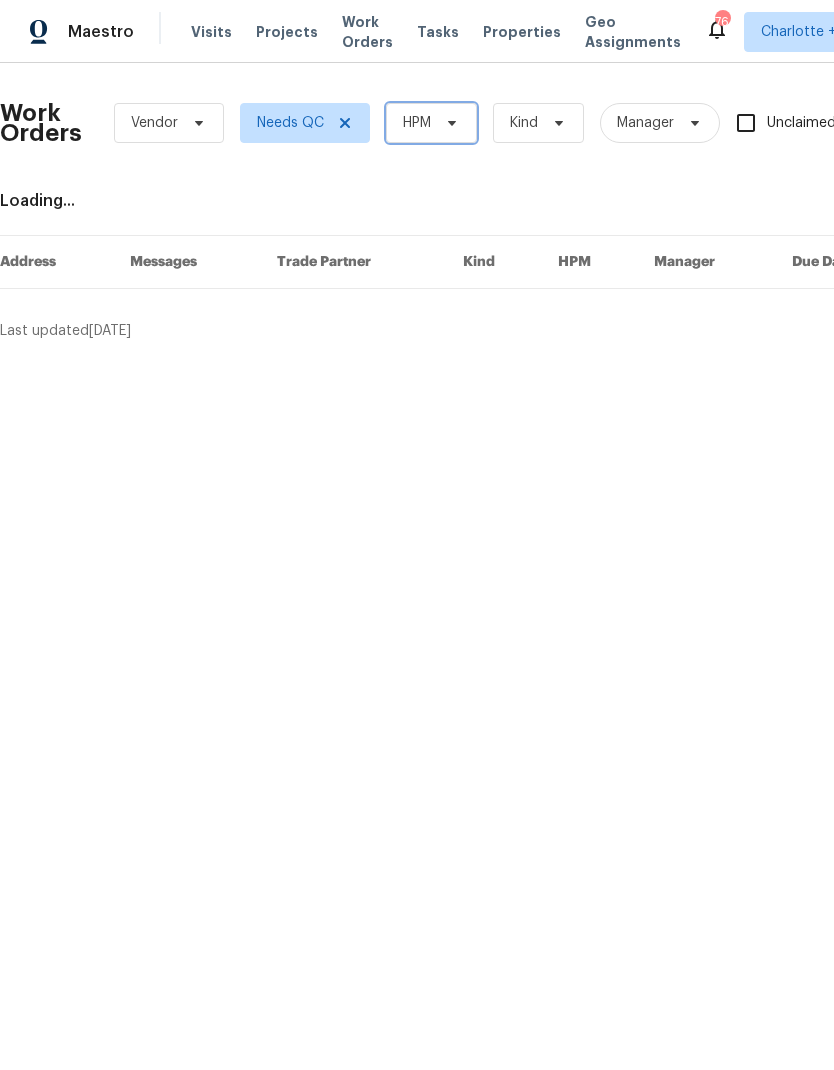 click 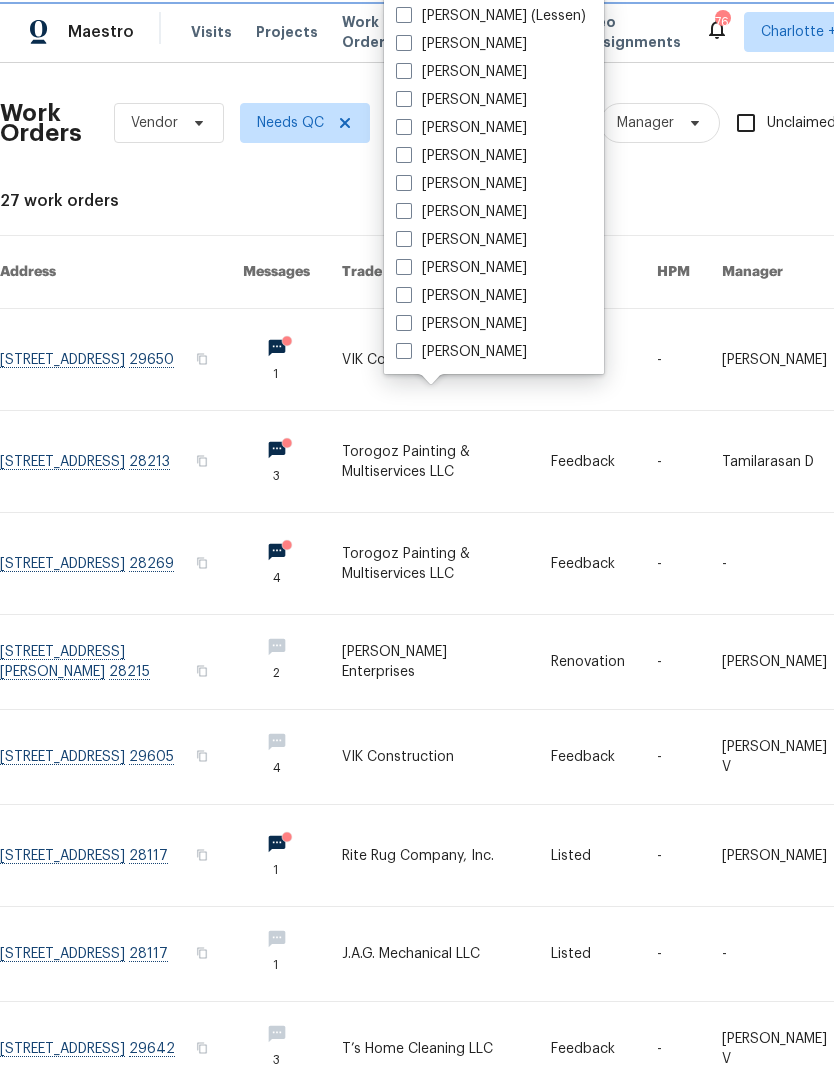 scroll, scrollTop: 472, scrollLeft: 0, axis: vertical 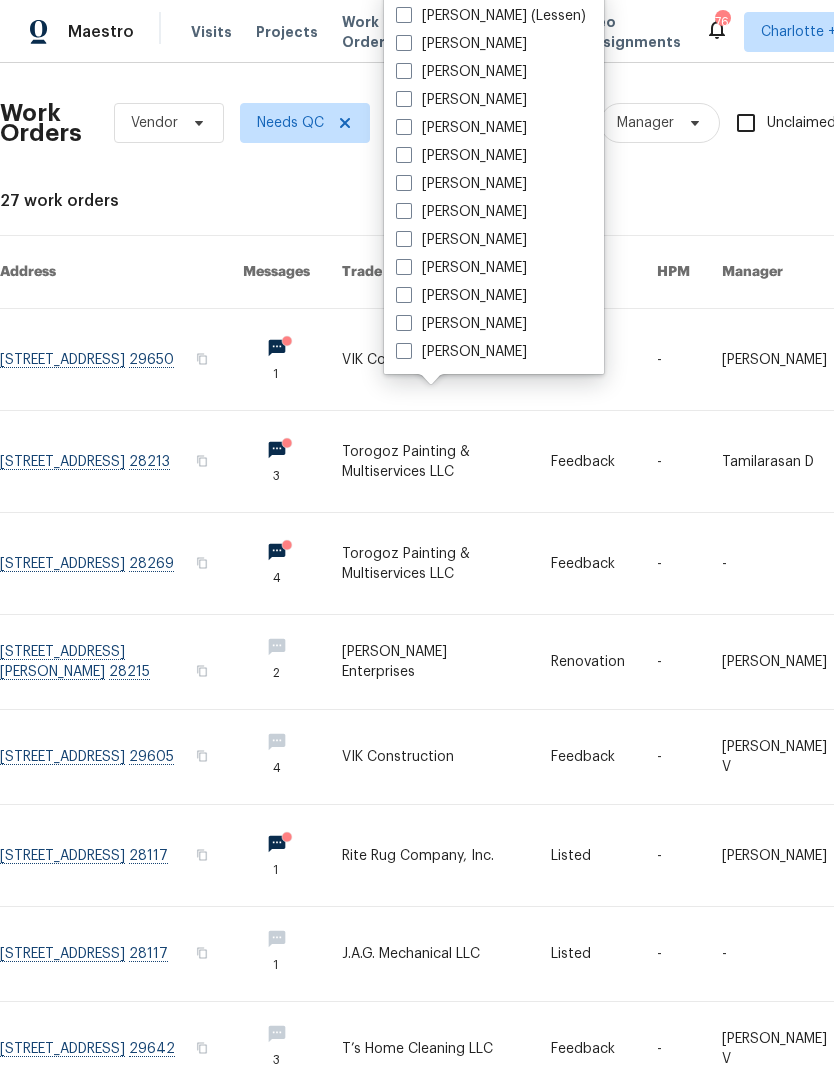 click on "[PERSON_NAME]" at bounding box center [461, 268] 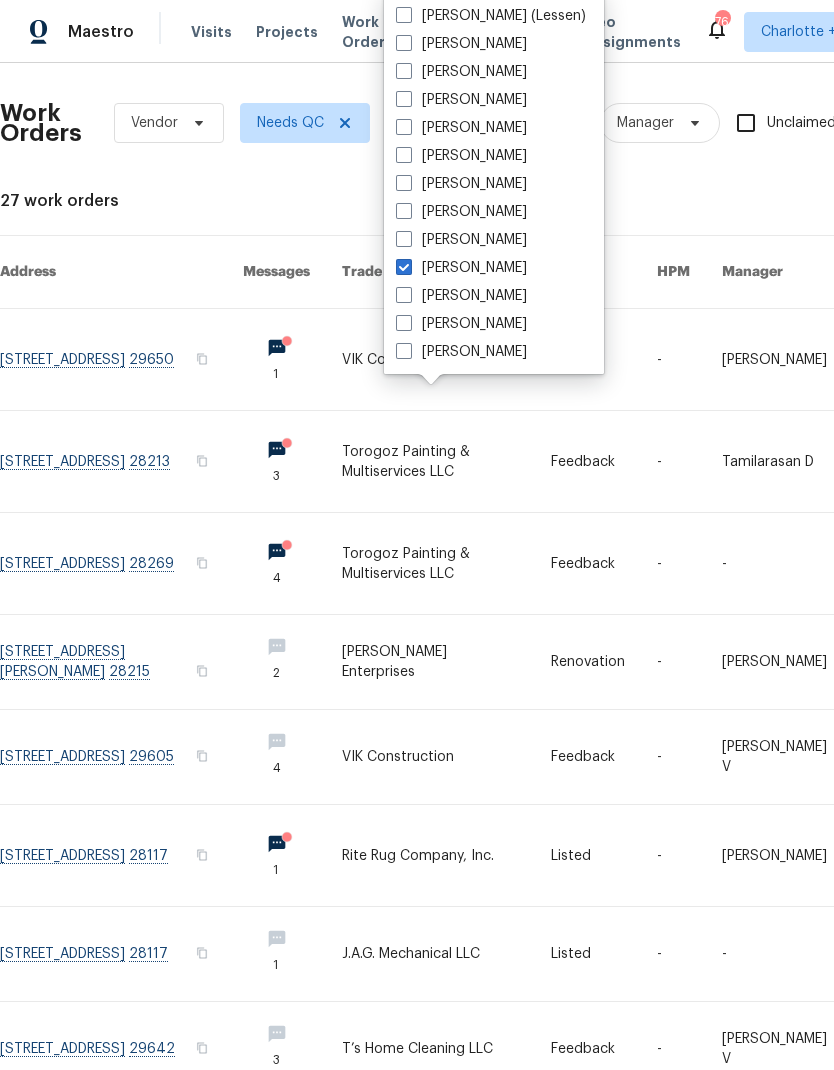 checkbox on "true" 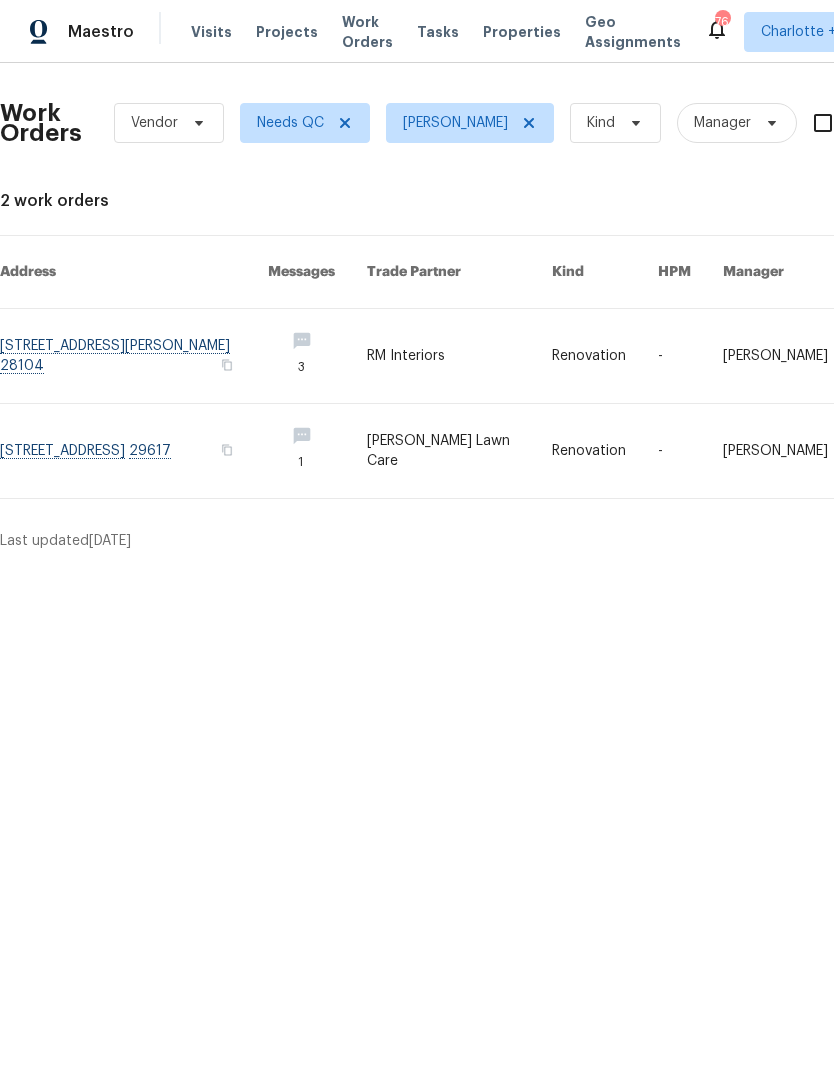 click at bounding box center [134, 451] 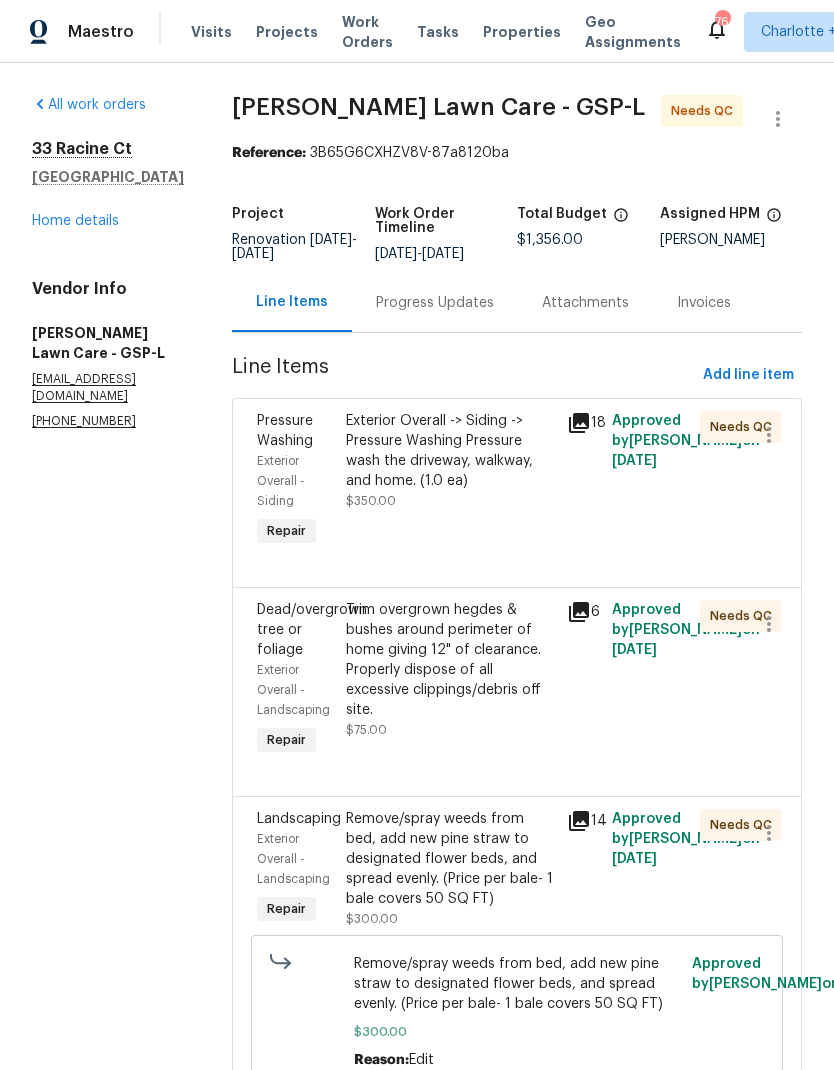 click on "Exterior Overall -> Siding -> Pressure Washing
Pressure wash the driveway, walkway, and home.
(1.0 ea)" at bounding box center (451, 451) 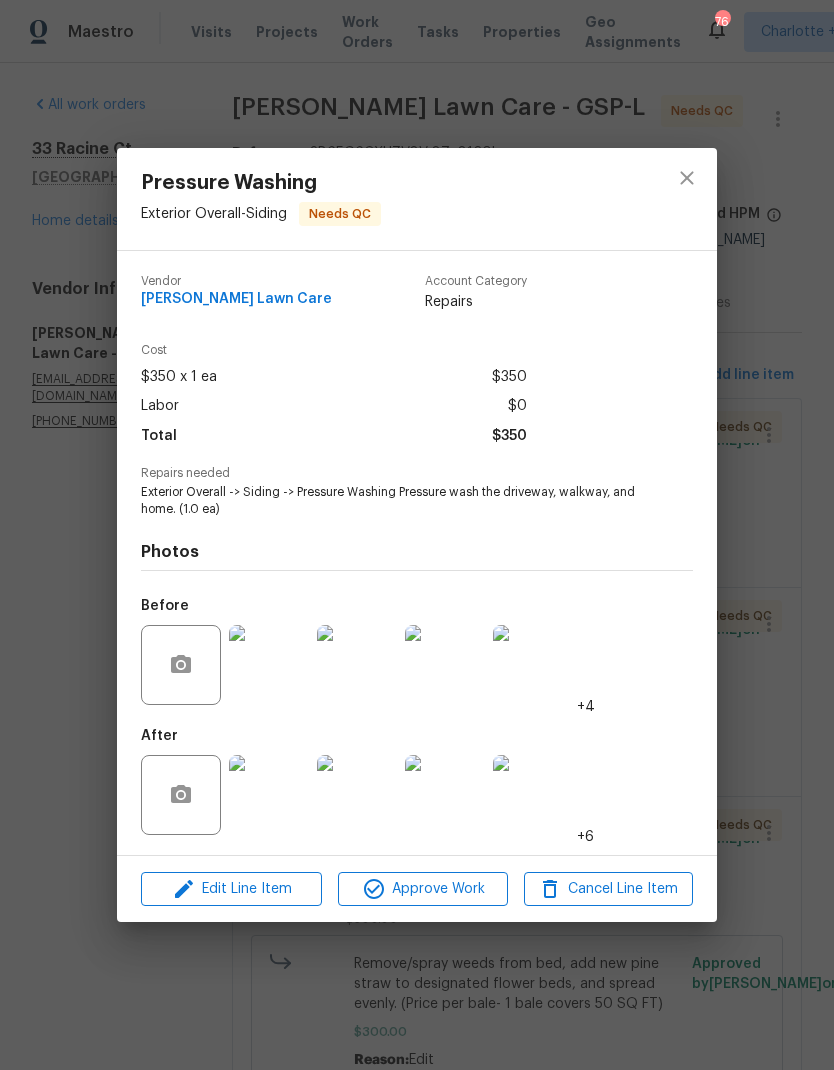 click at bounding box center [269, 795] 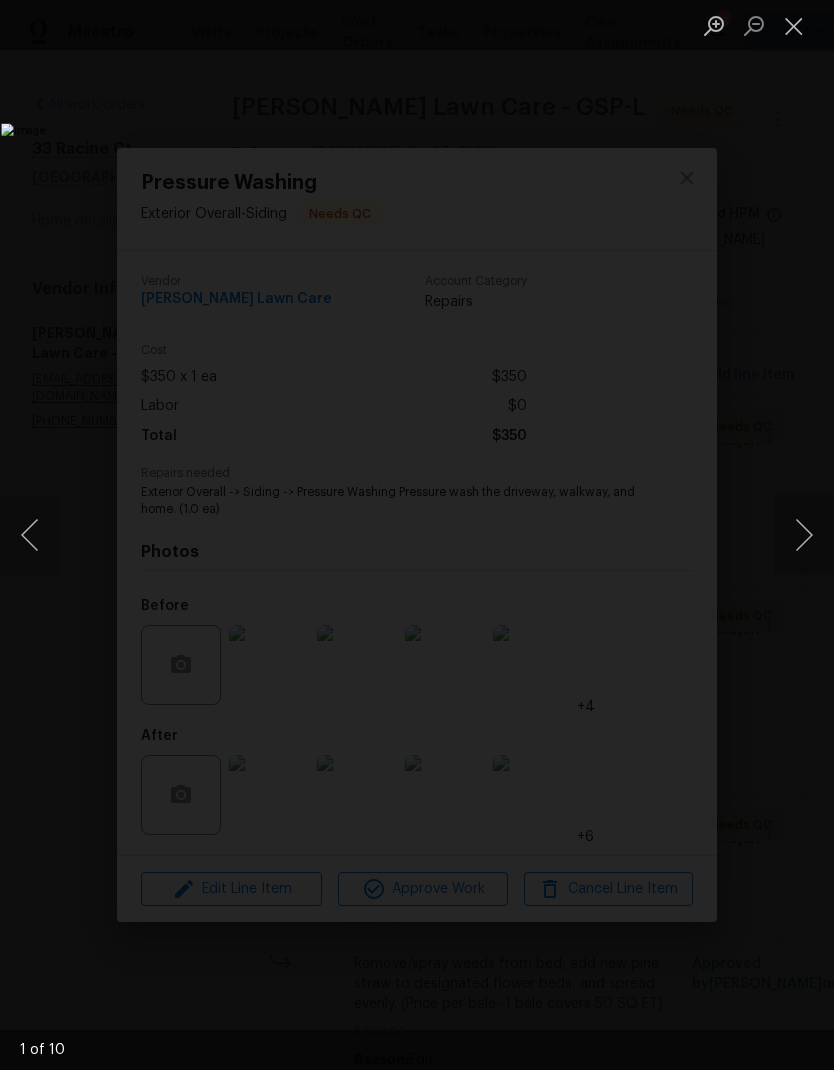 click at bounding box center [804, 535] 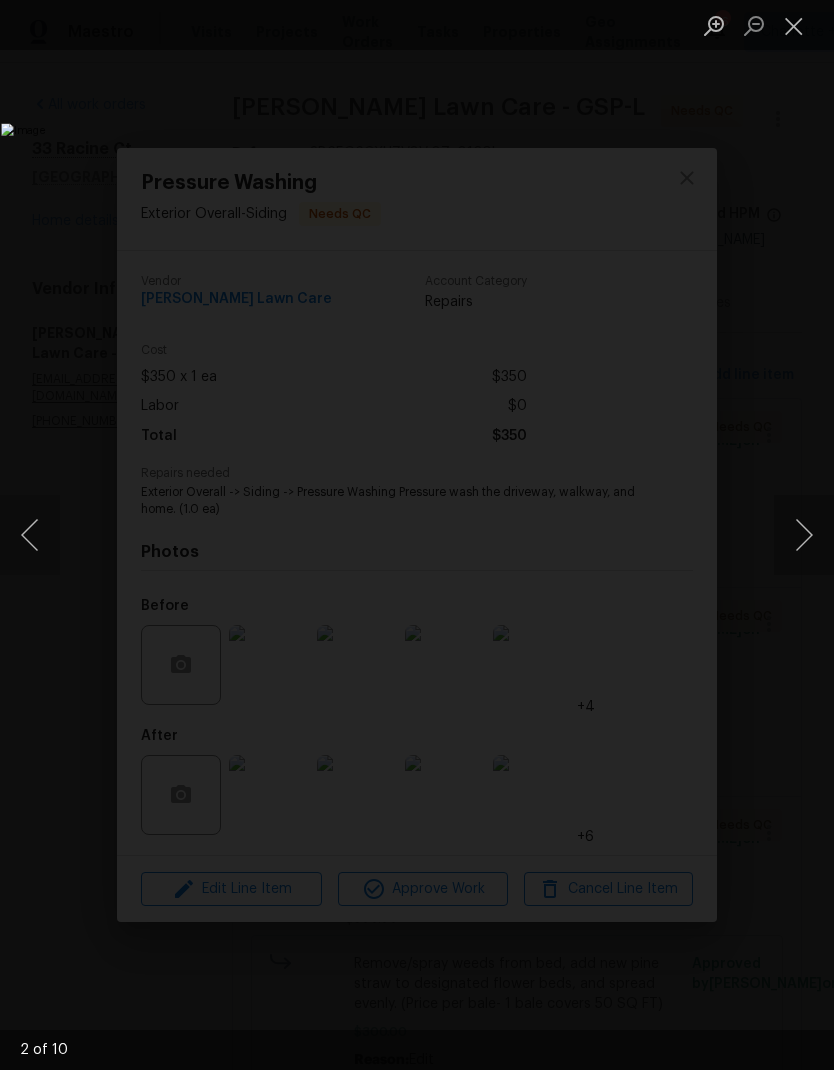 click at bounding box center [804, 535] 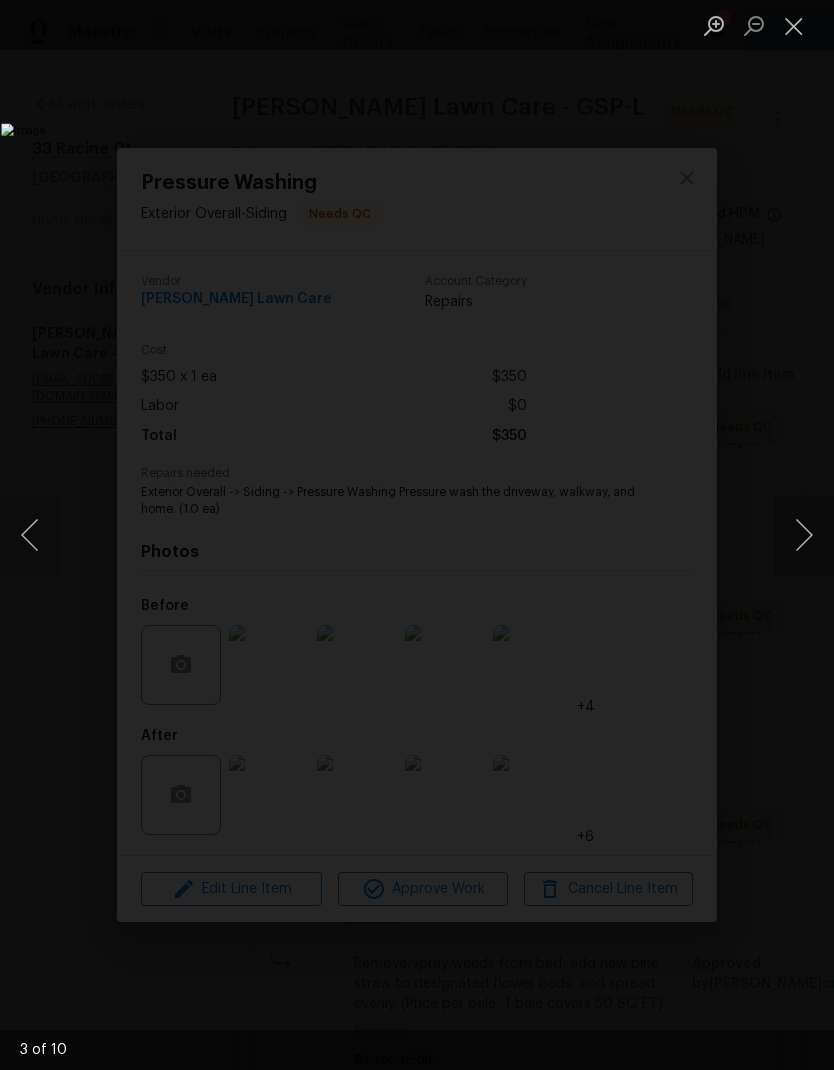 click at bounding box center (804, 535) 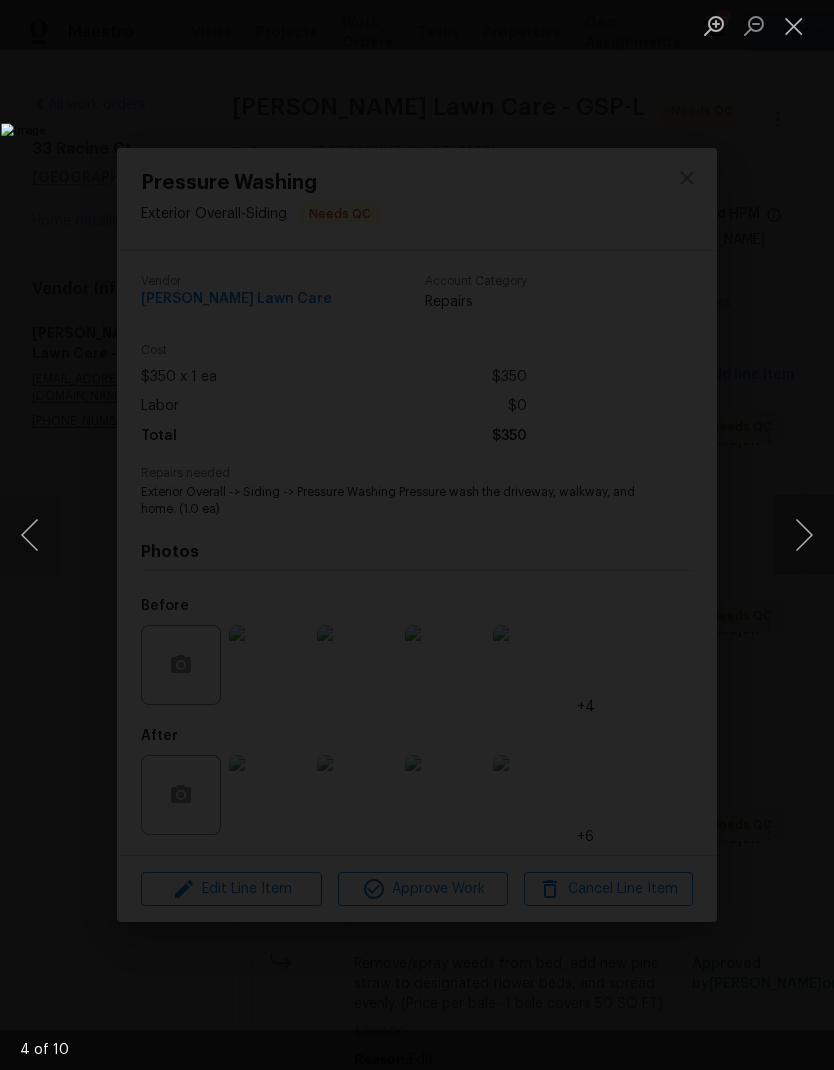click at bounding box center (804, 535) 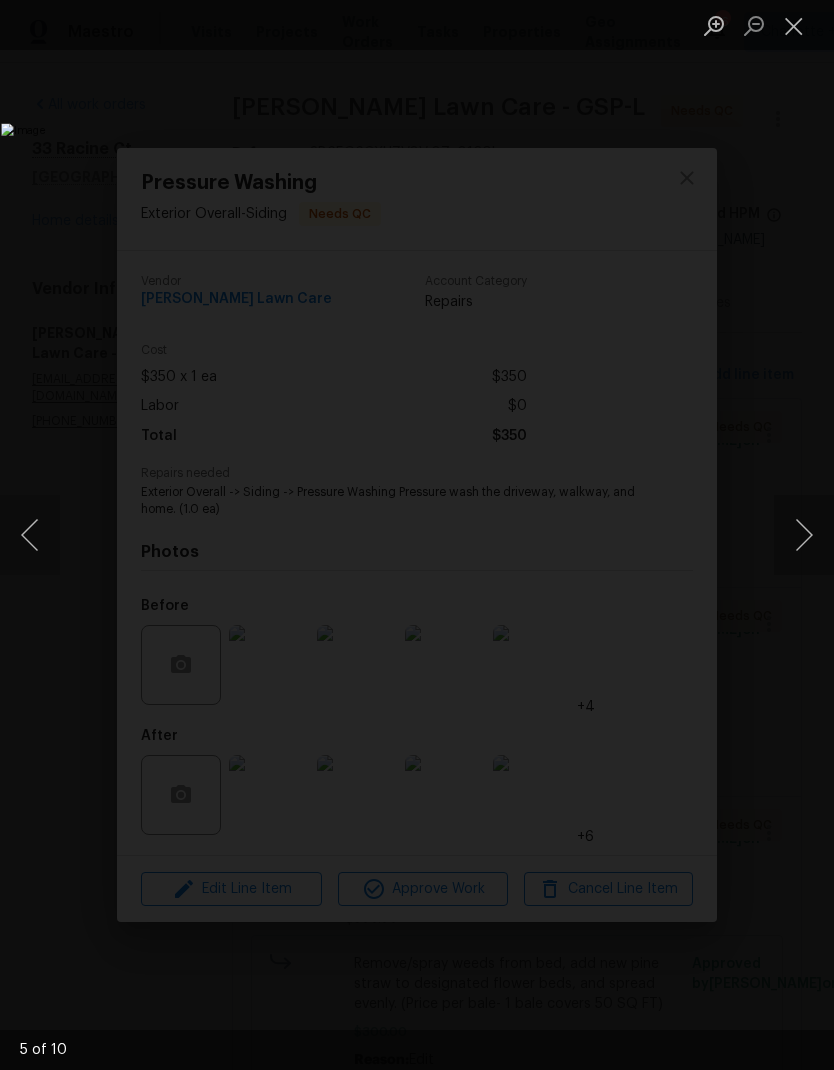 click at bounding box center (804, 535) 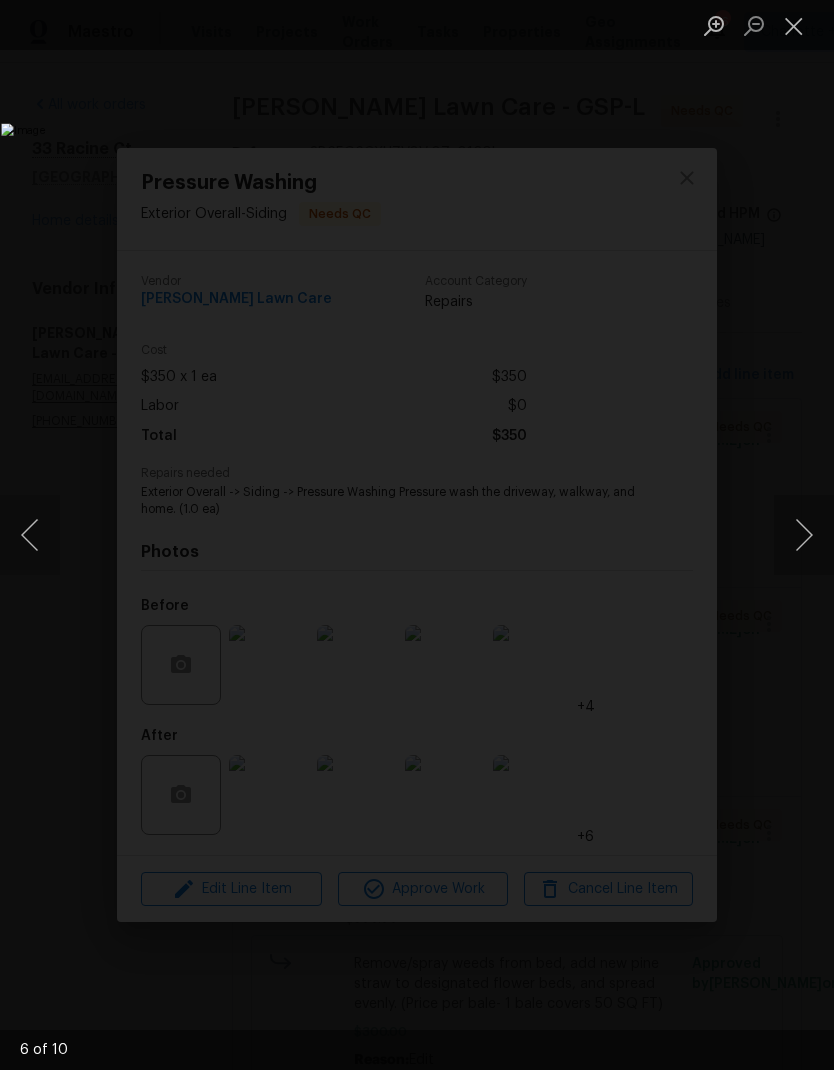 click at bounding box center [322, 534] 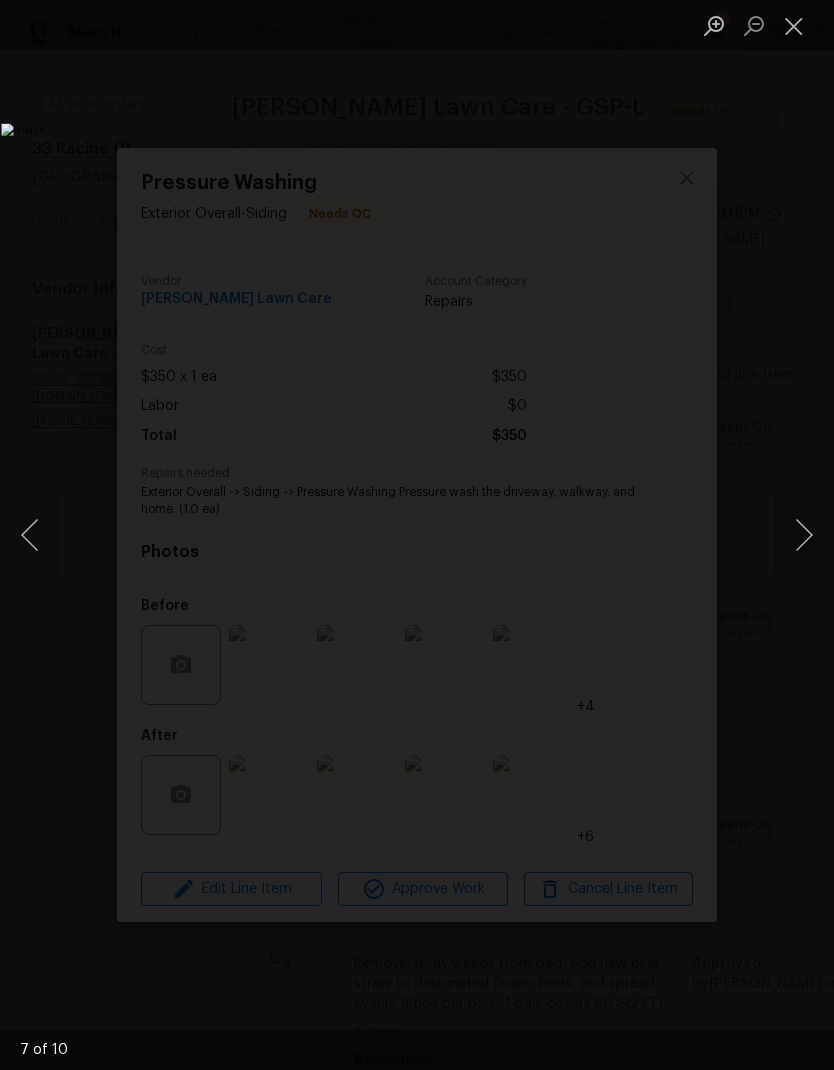 click at bounding box center (804, 535) 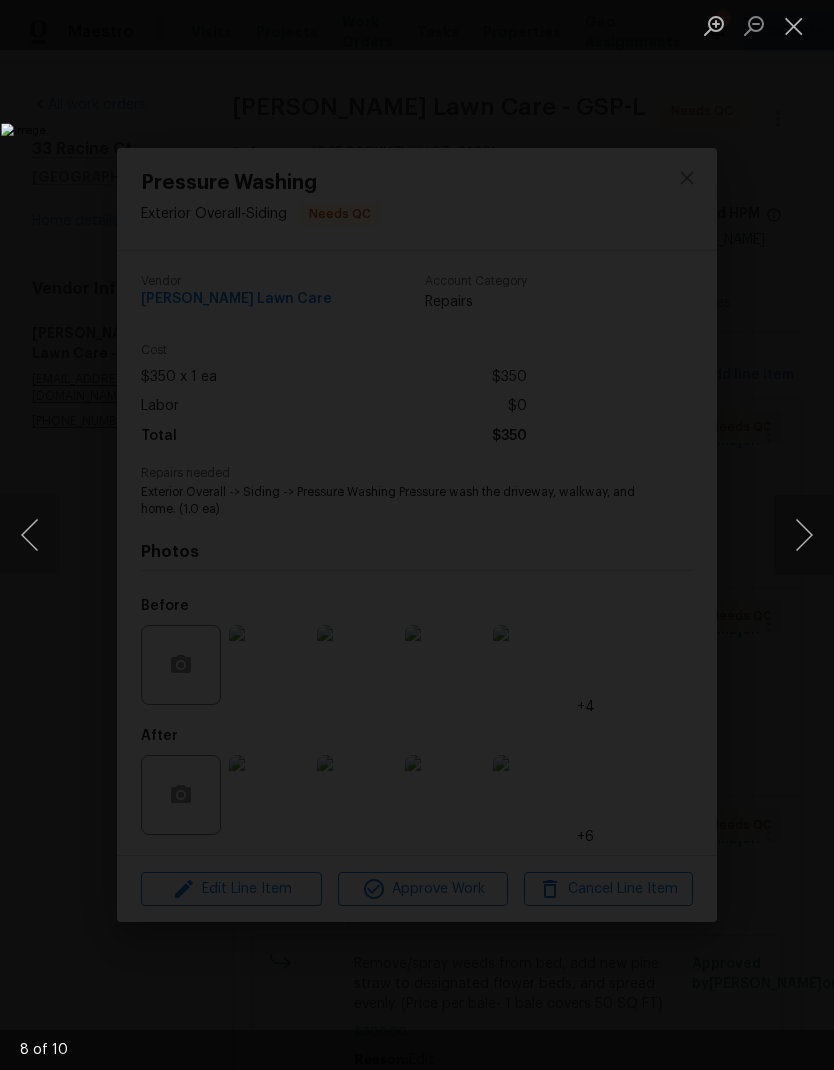 click at bounding box center (794, 25) 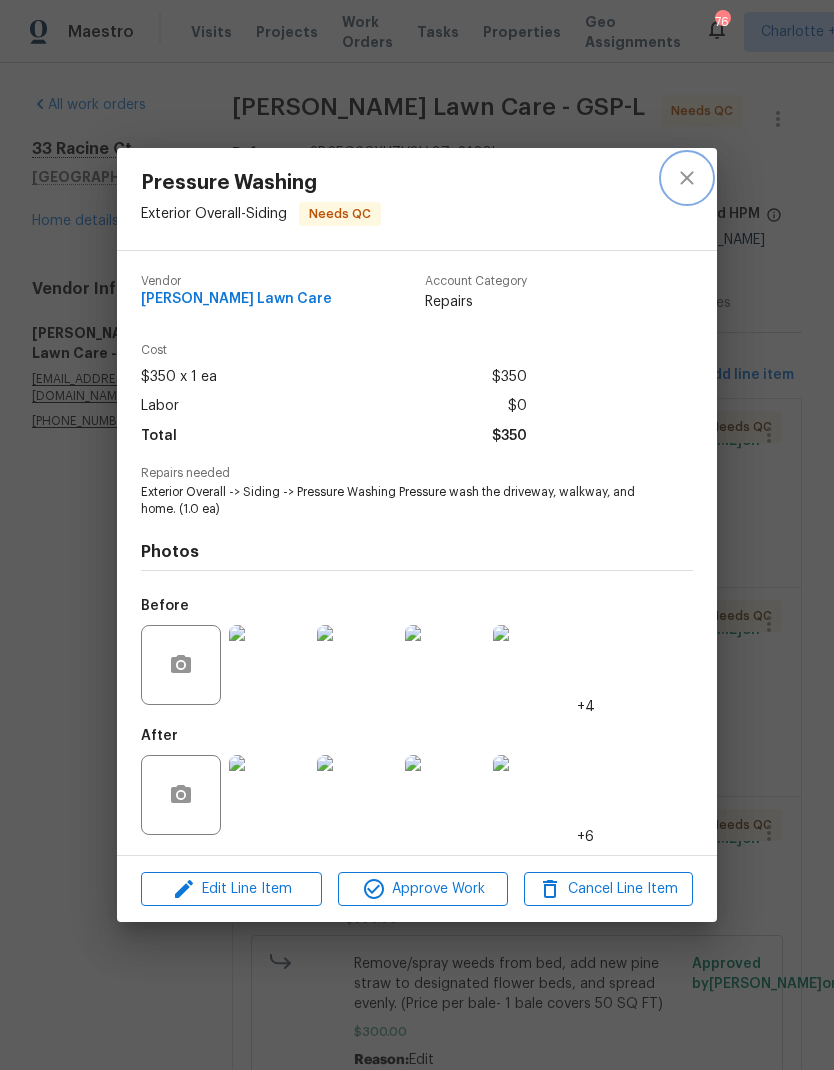click at bounding box center (687, 178) 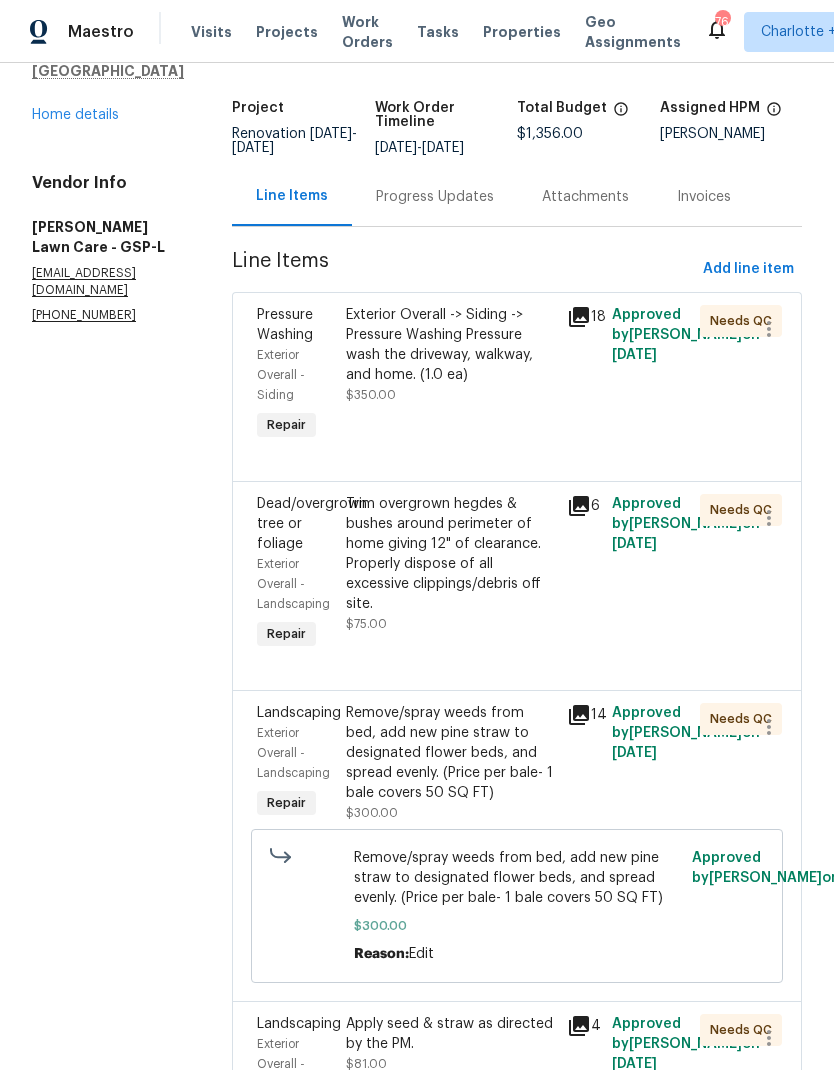 scroll, scrollTop: 111, scrollLeft: 0, axis: vertical 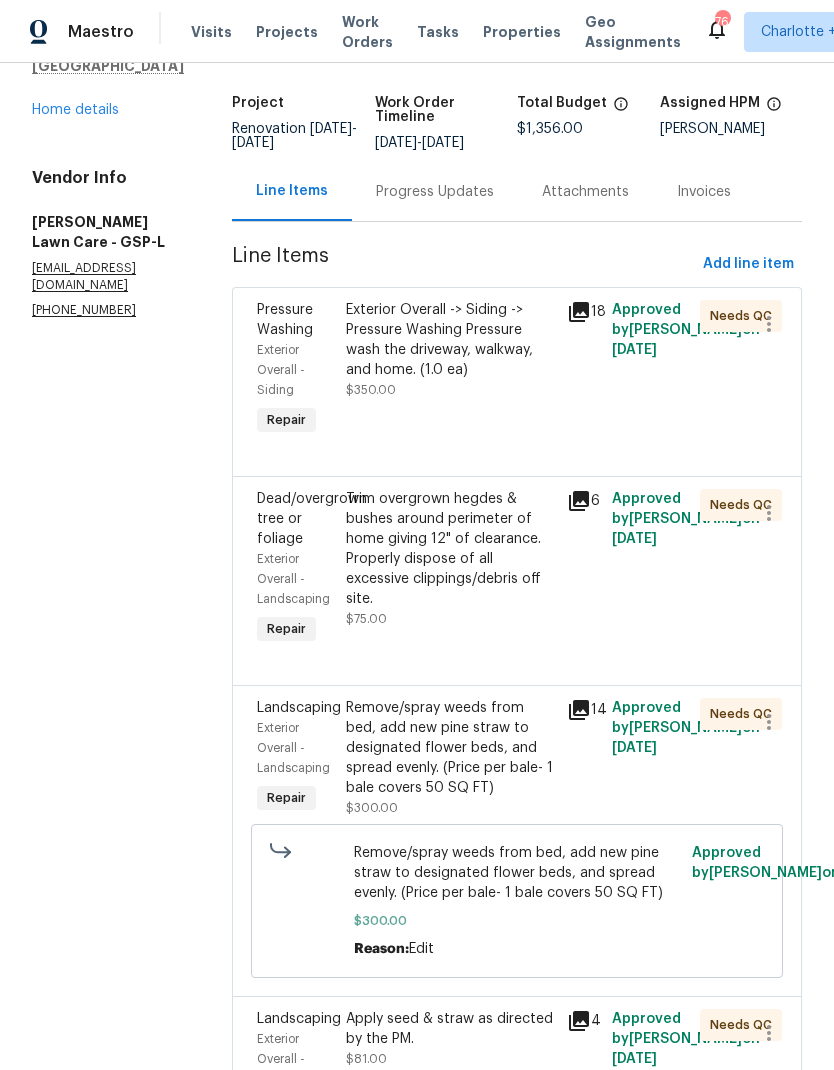 click on "Exterior Overall -> Siding -> Pressure Washing
Pressure wash the driveway, walkway, and home.
(1.0 ea)" at bounding box center (451, 340) 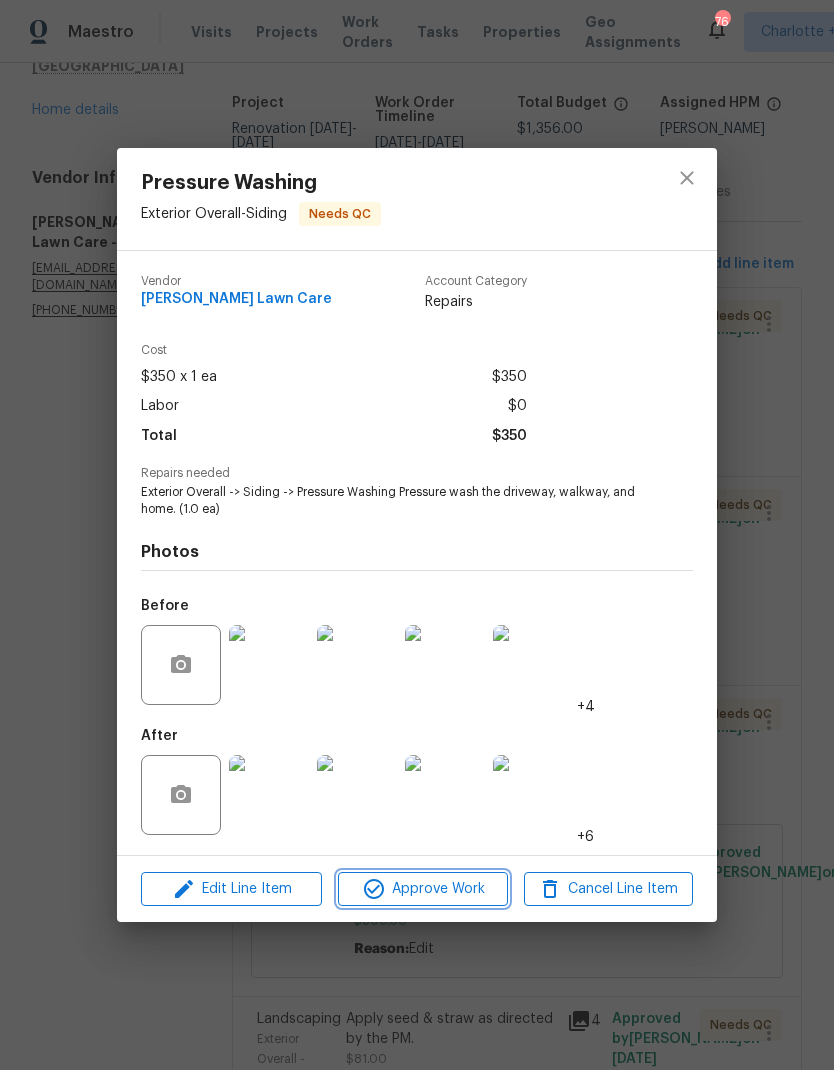 click on "Approve Work" at bounding box center (422, 889) 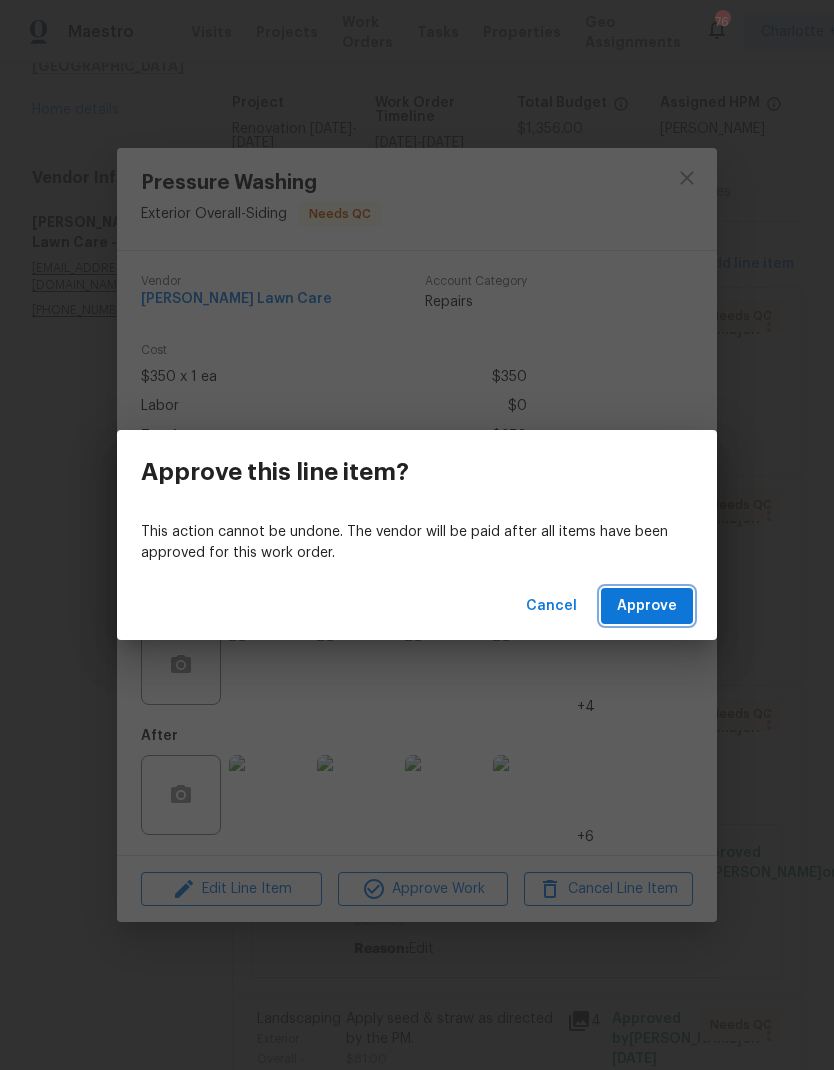 click on "Approve" at bounding box center (647, 606) 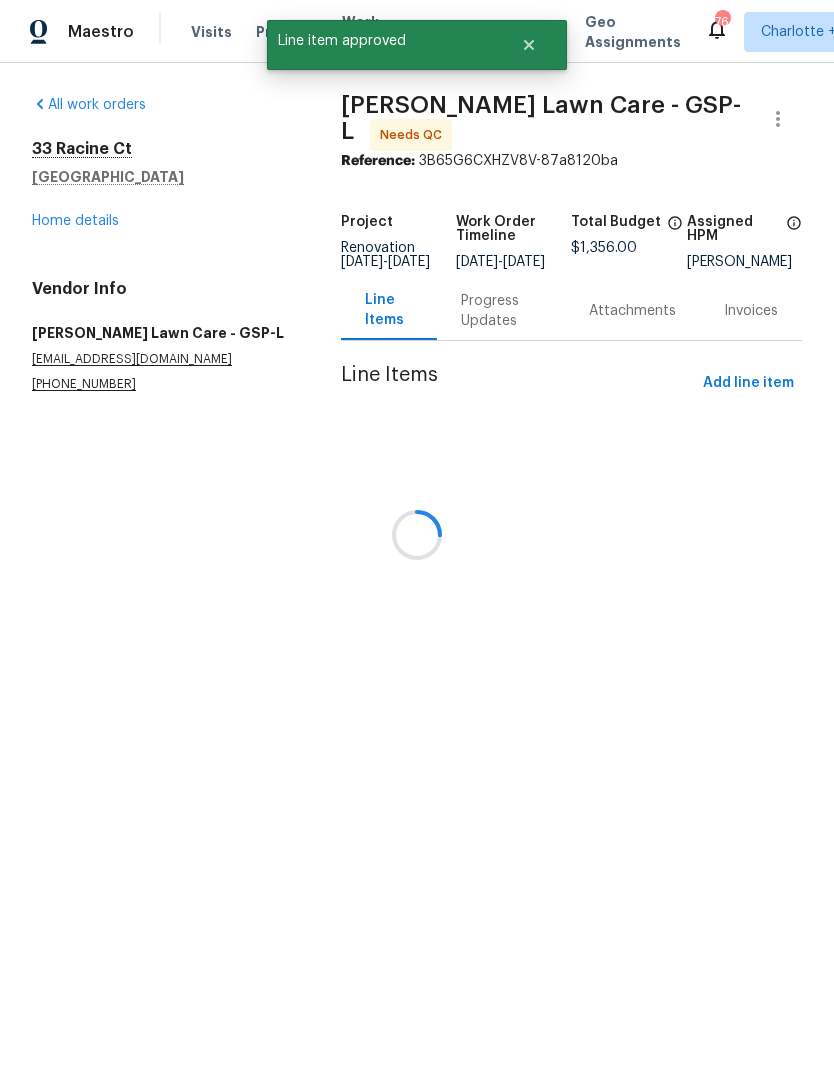 scroll, scrollTop: 0, scrollLeft: 0, axis: both 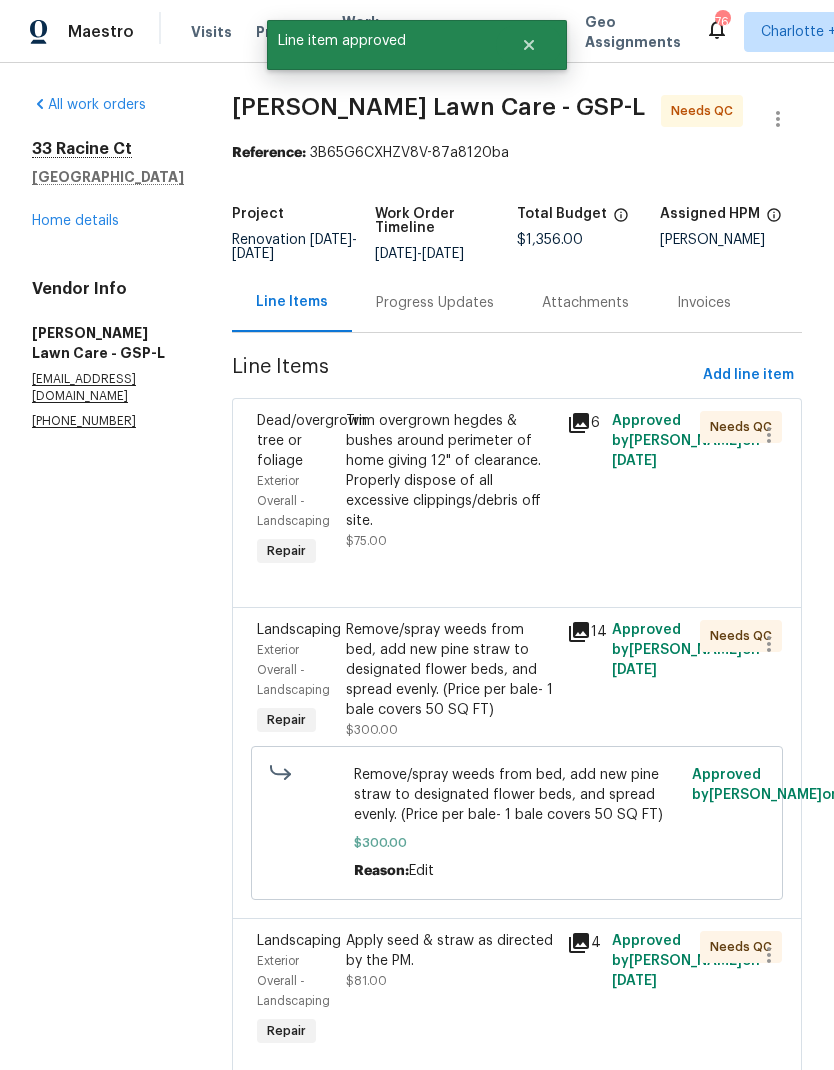 click on "Trim overgrown hegdes & bushes around perimeter of home giving 12" of clearance. Properly dispose of all excessive clippings/debris off site." at bounding box center [451, 471] 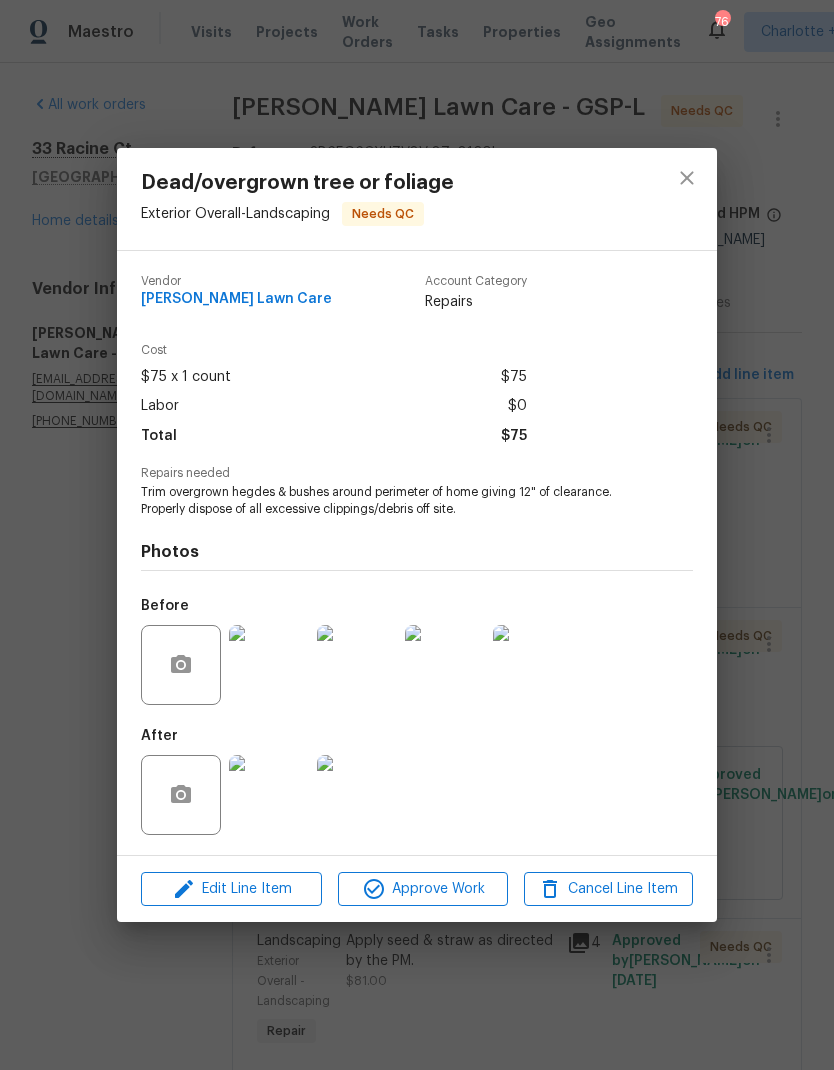 click at bounding box center [269, 795] 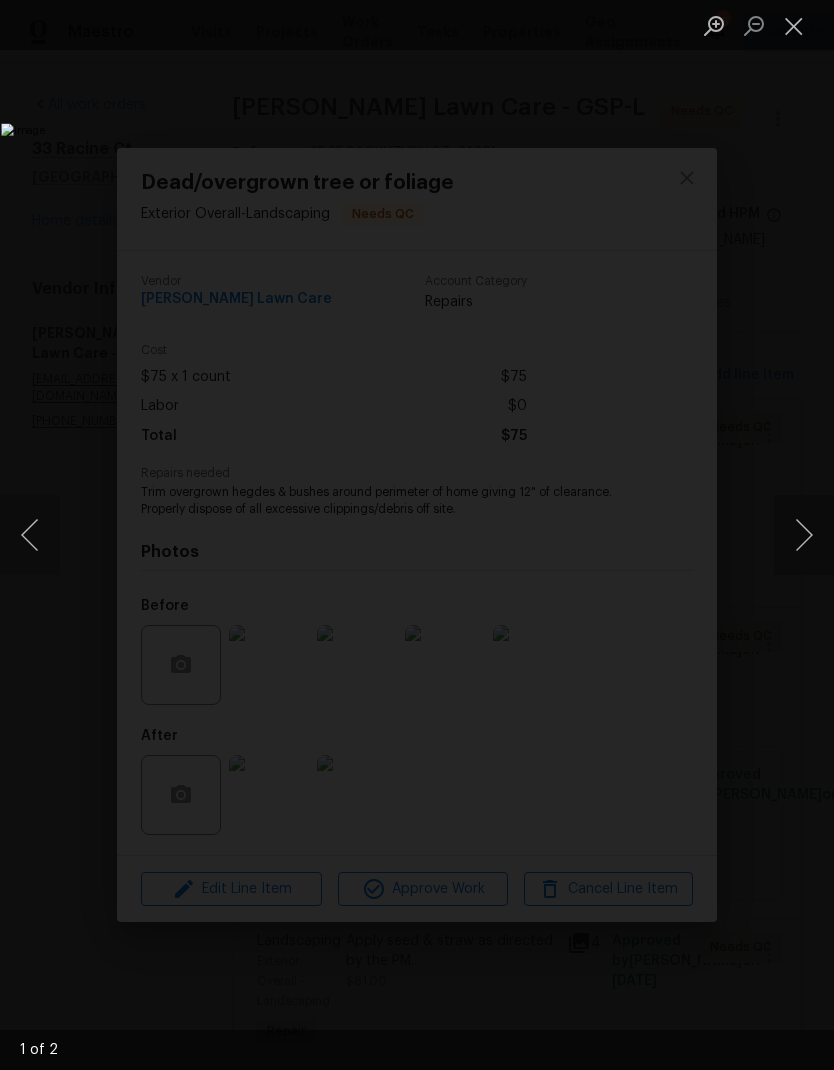 click at bounding box center (804, 535) 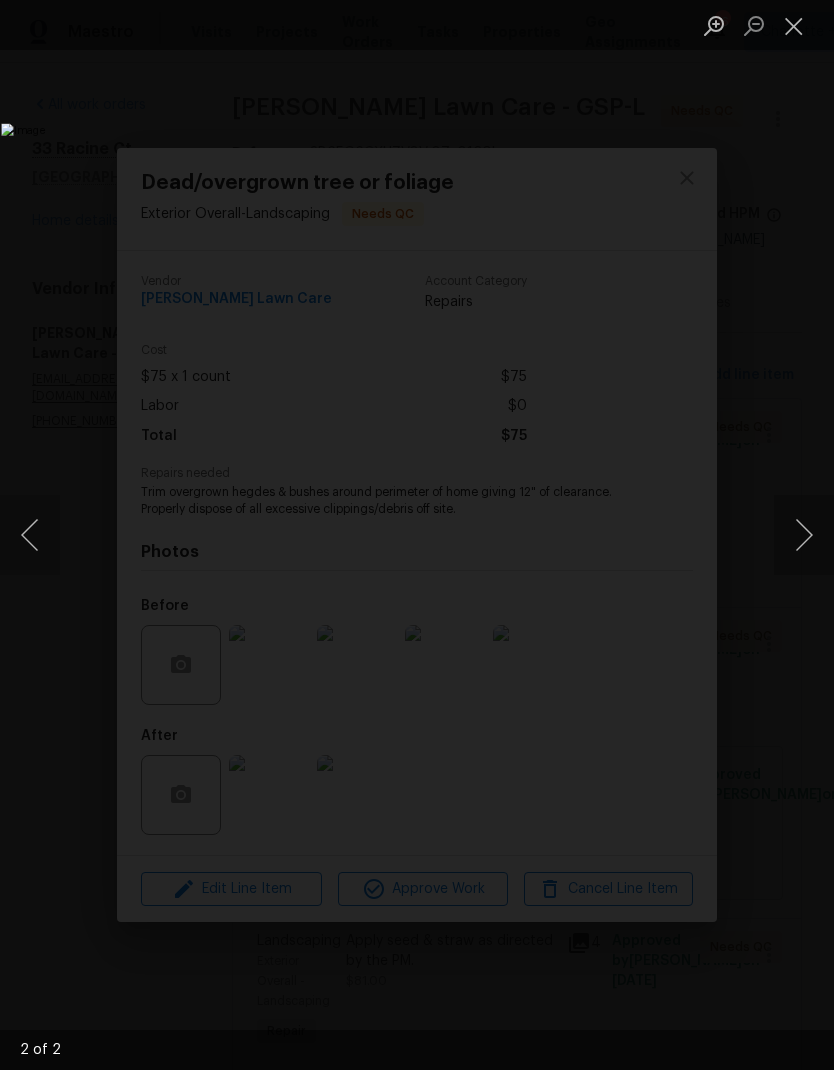 click at bounding box center [804, 535] 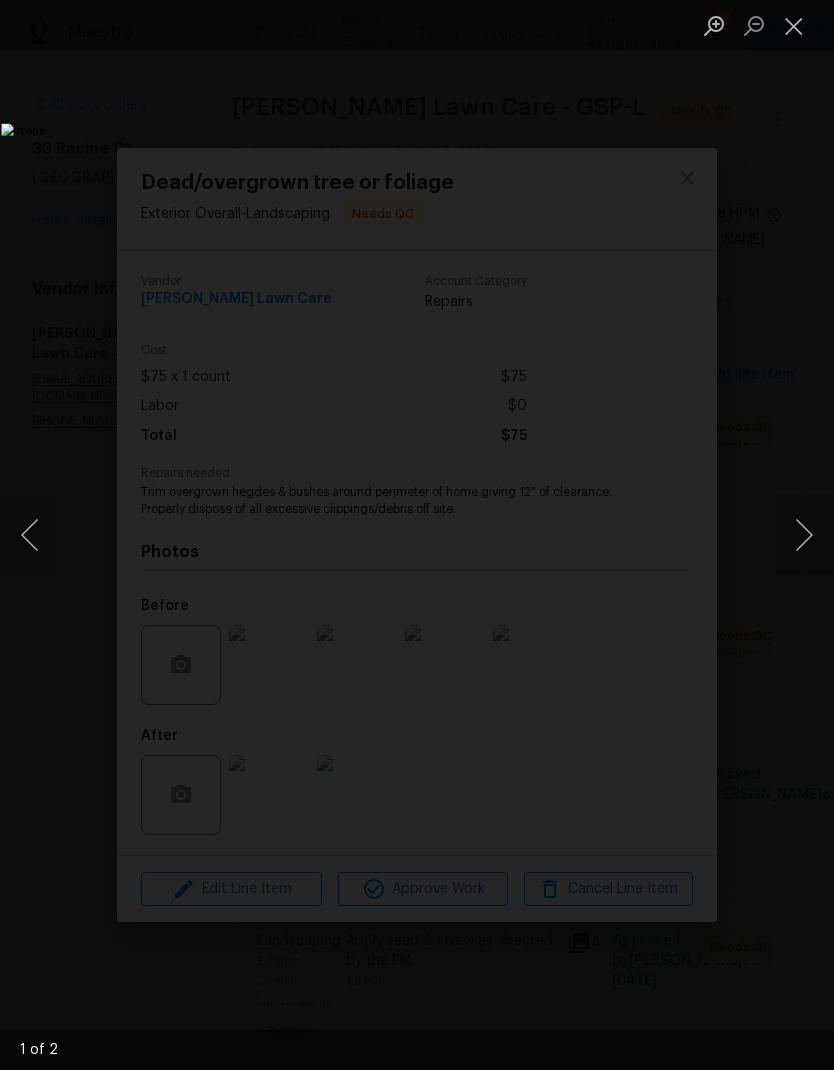 click at bounding box center (804, 535) 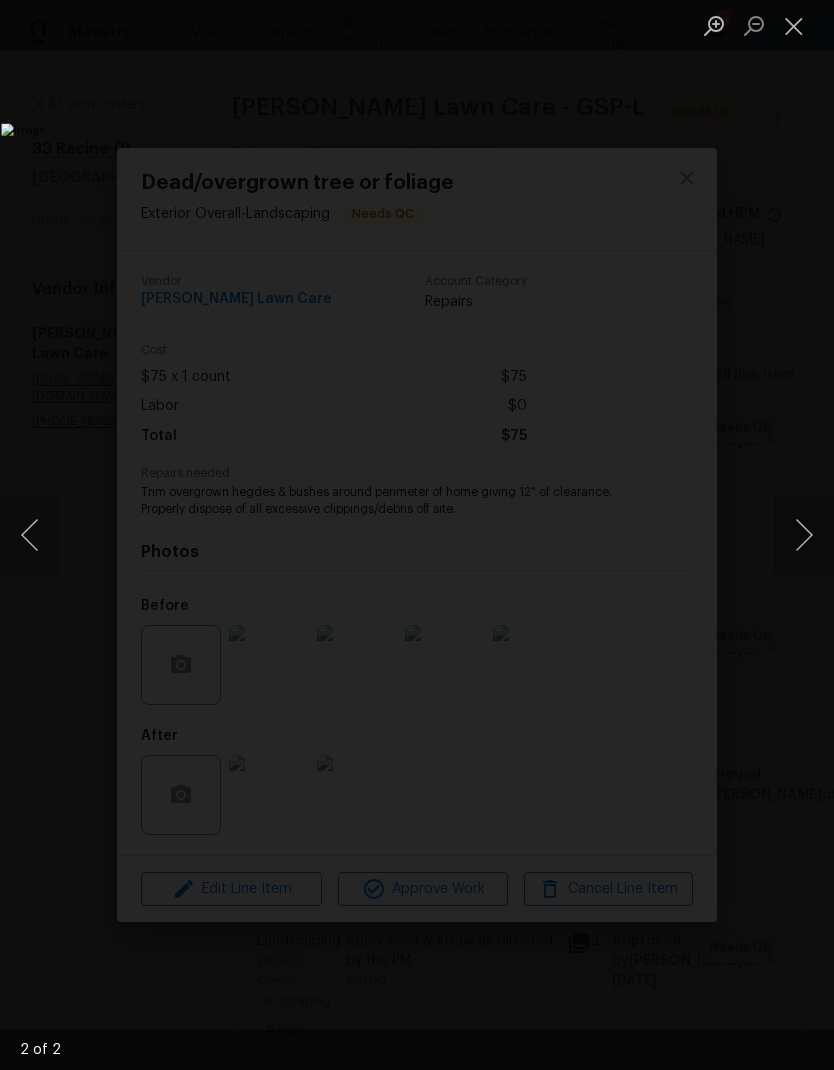 click at bounding box center [794, 25] 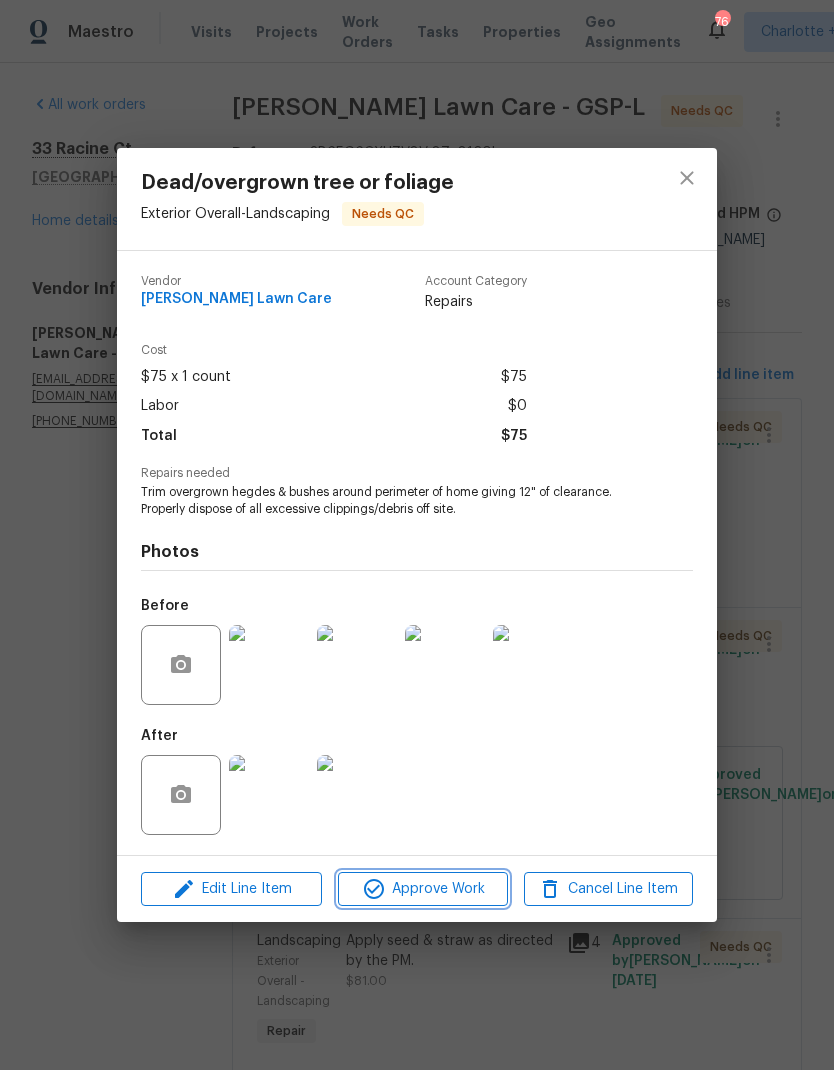 click on "Approve Work" at bounding box center [422, 889] 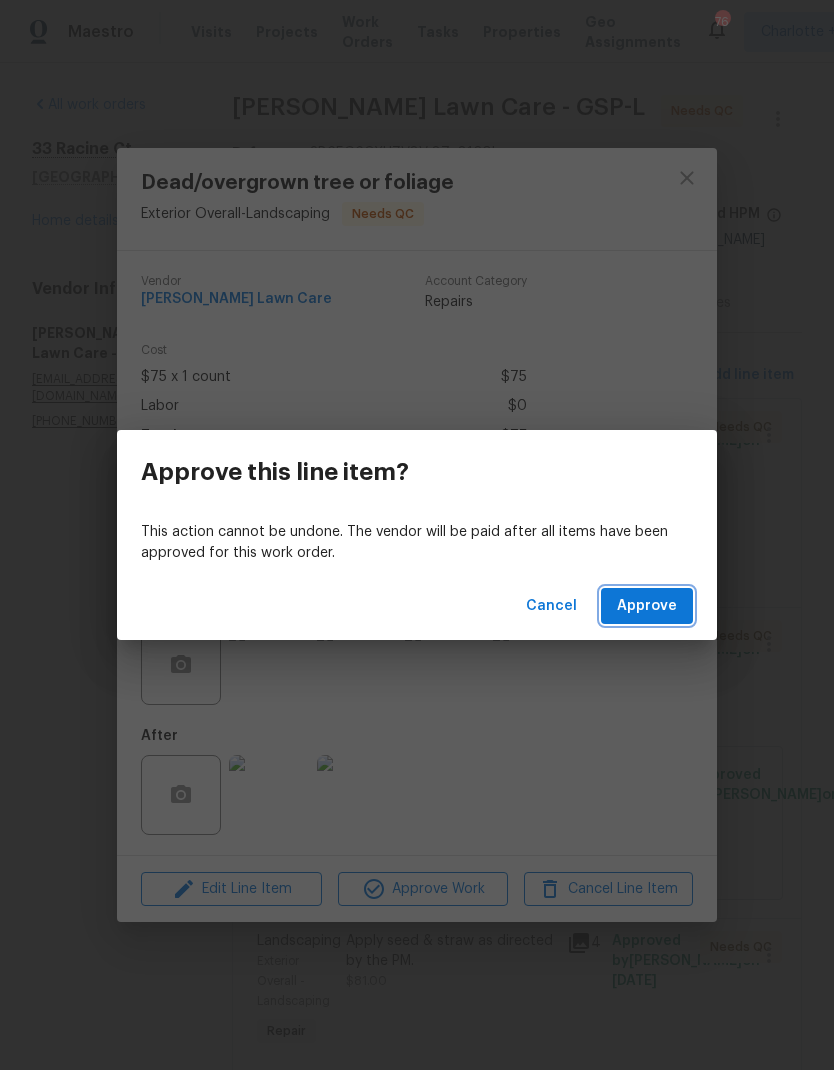 click on "Approve" at bounding box center (647, 606) 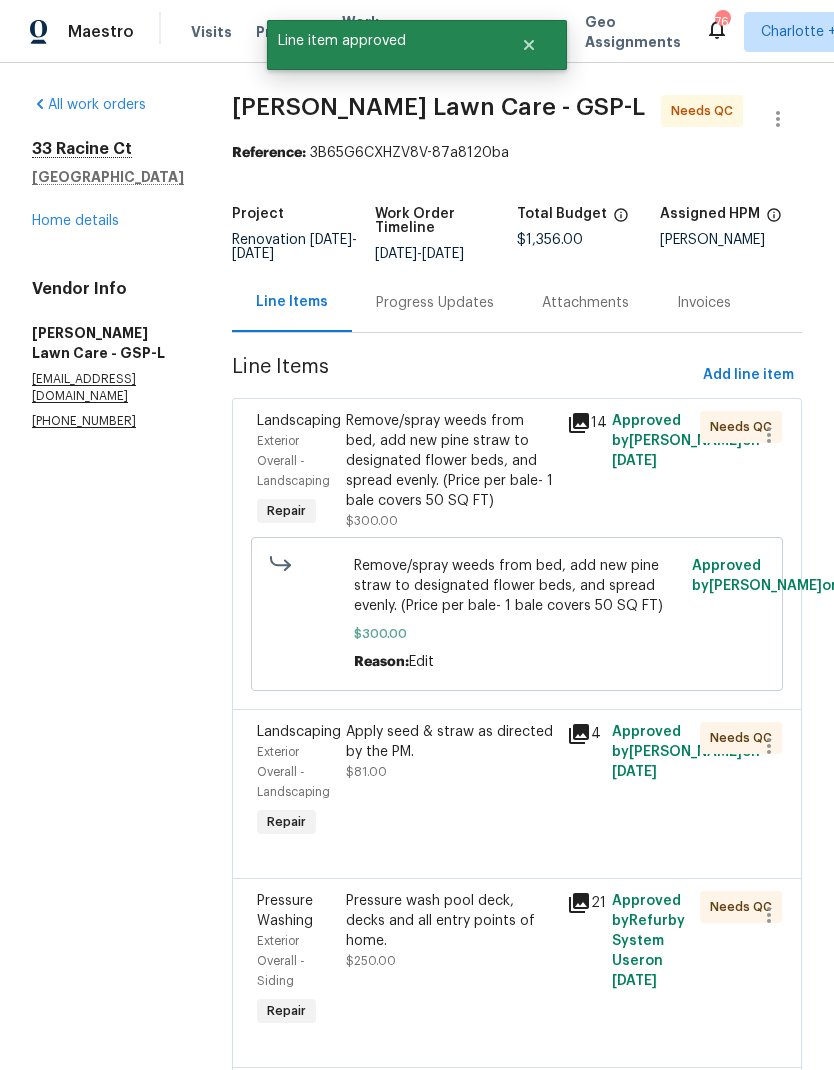 click on "Remove/spray weeds from bed, add new pine straw to designated flower beds, and spread evenly. (Price per bale- 1 bale covers 50 SQ FT)" at bounding box center (451, 461) 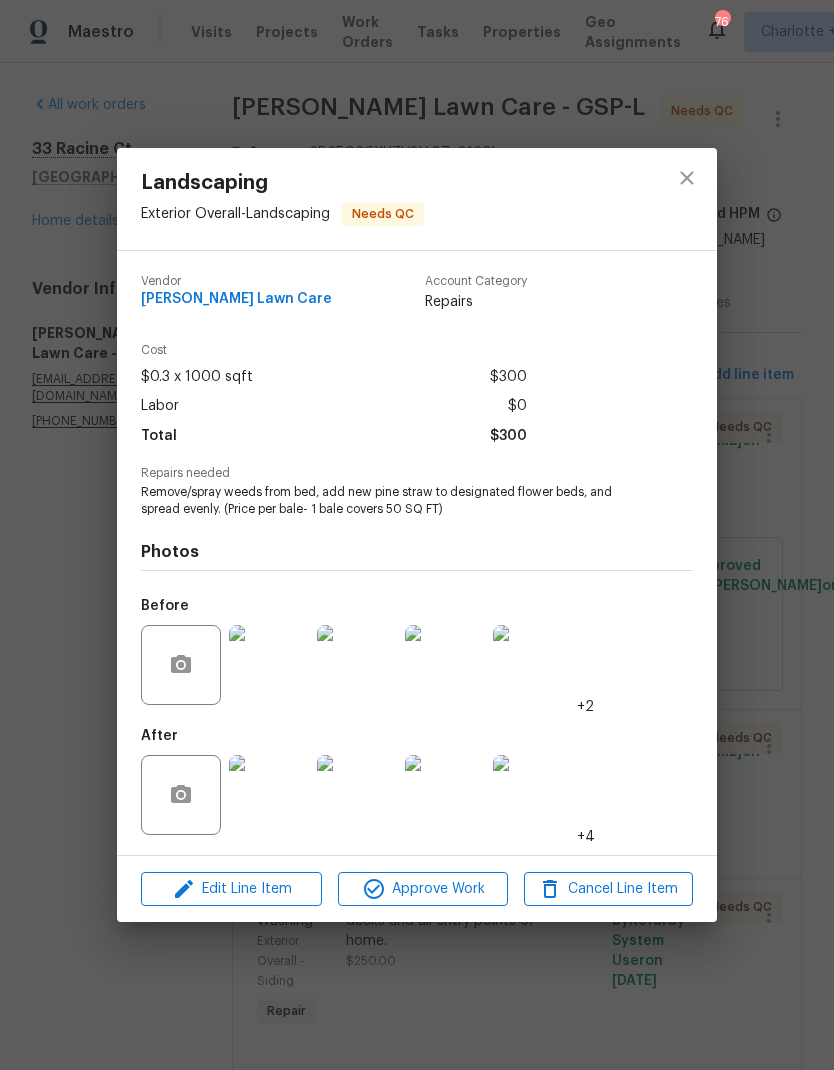 click at bounding box center [269, 795] 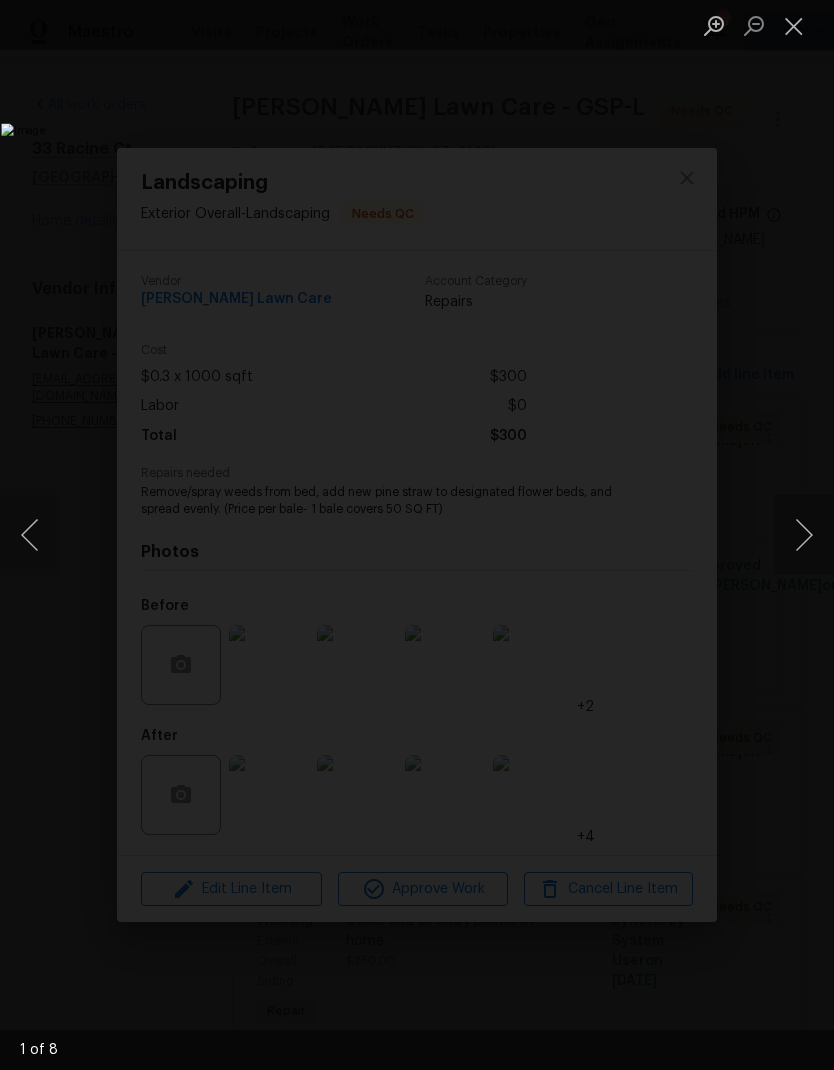 click at bounding box center [804, 535] 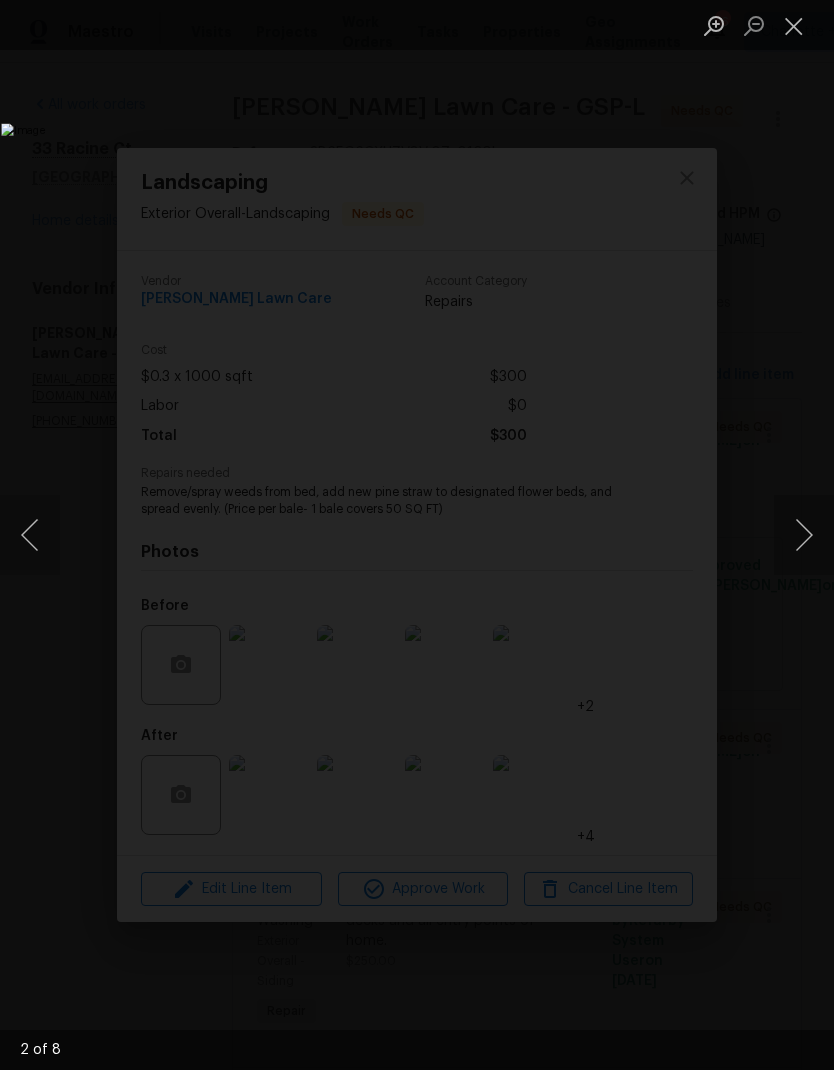 click at bounding box center (804, 535) 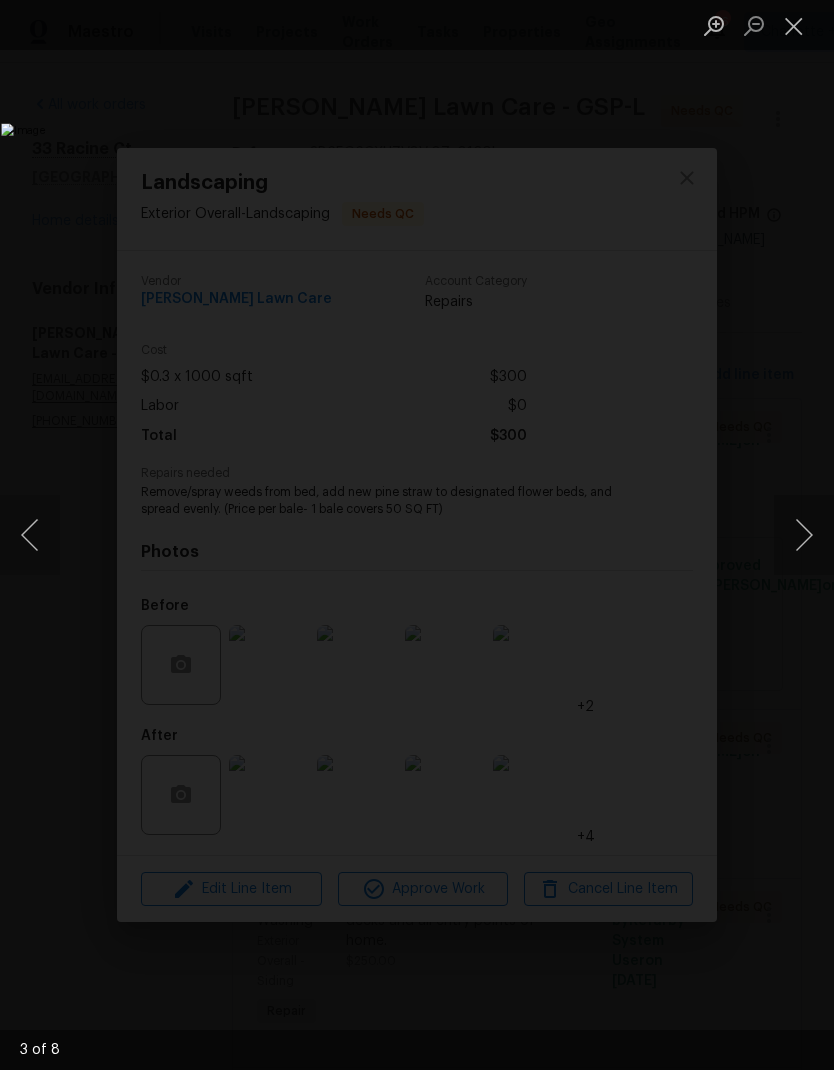 click at bounding box center [804, 535] 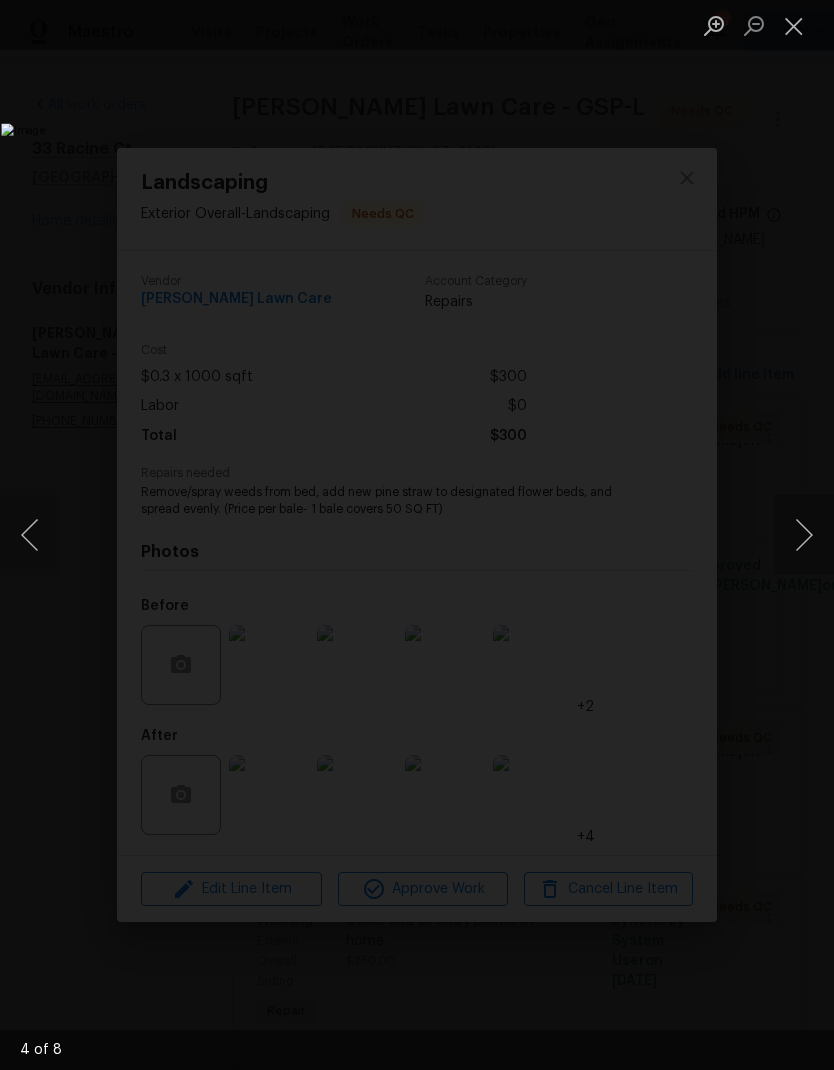 click at bounding box center [804, 535] 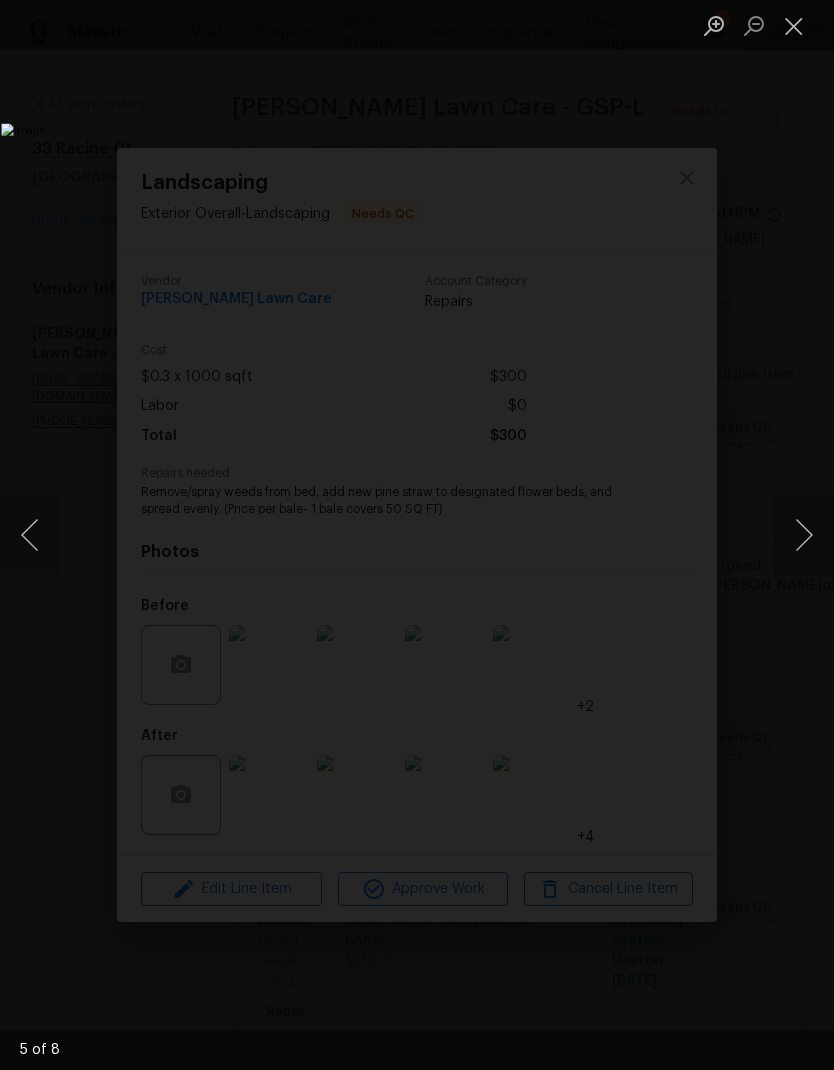 click at bounding box center [794, 25] 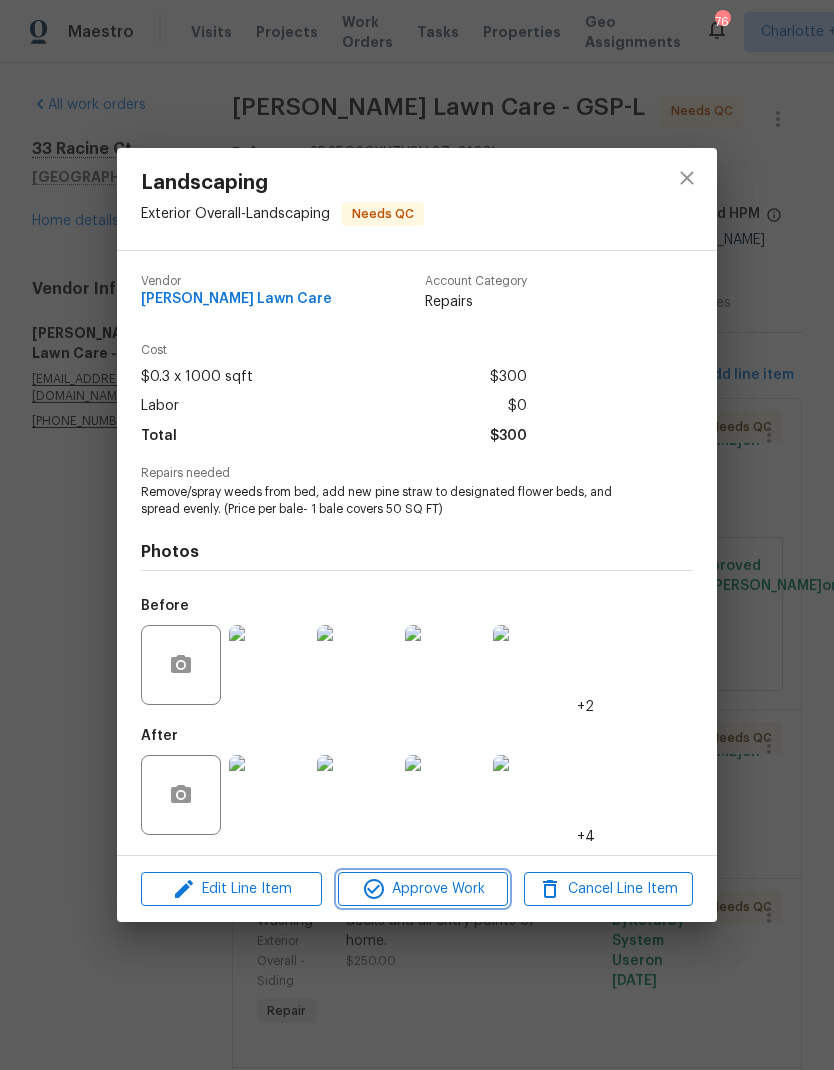 click on "Approve Work" at bounding box center [422, 889] 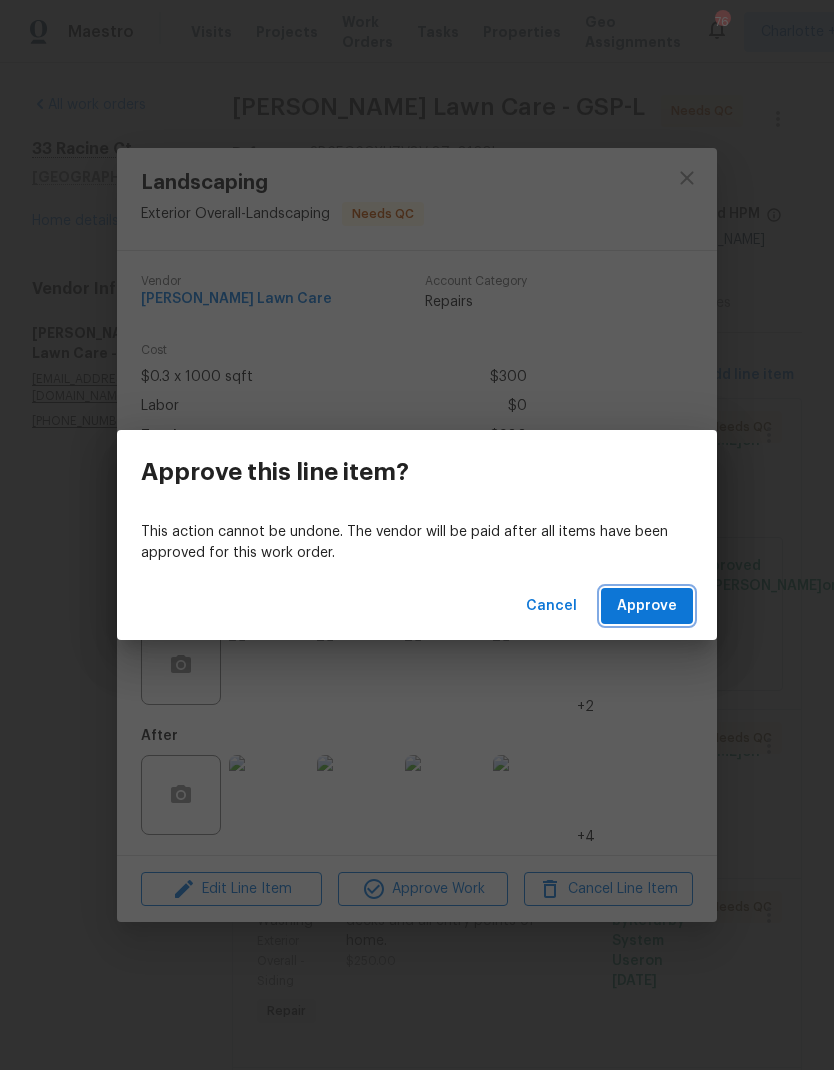 click on "Approve" at bounding box center (647, 606) 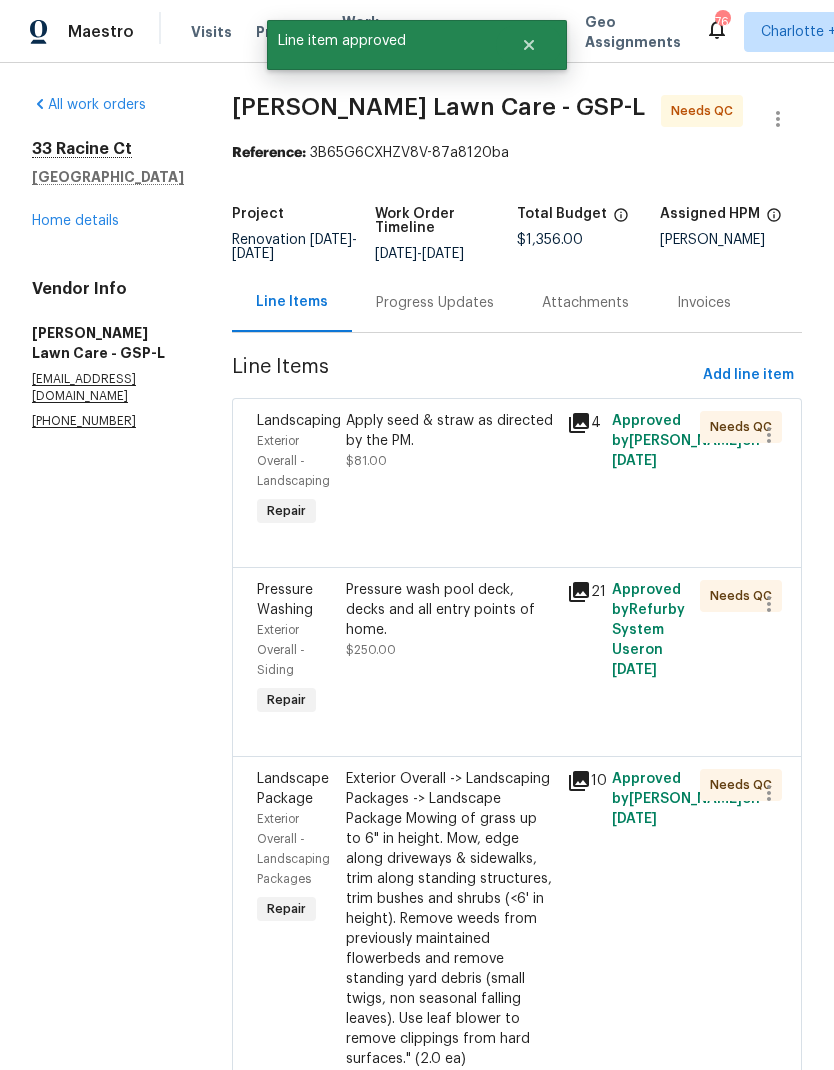 click on "Apply seed & straw as directed by the PM." at bounding box center (451, 431) 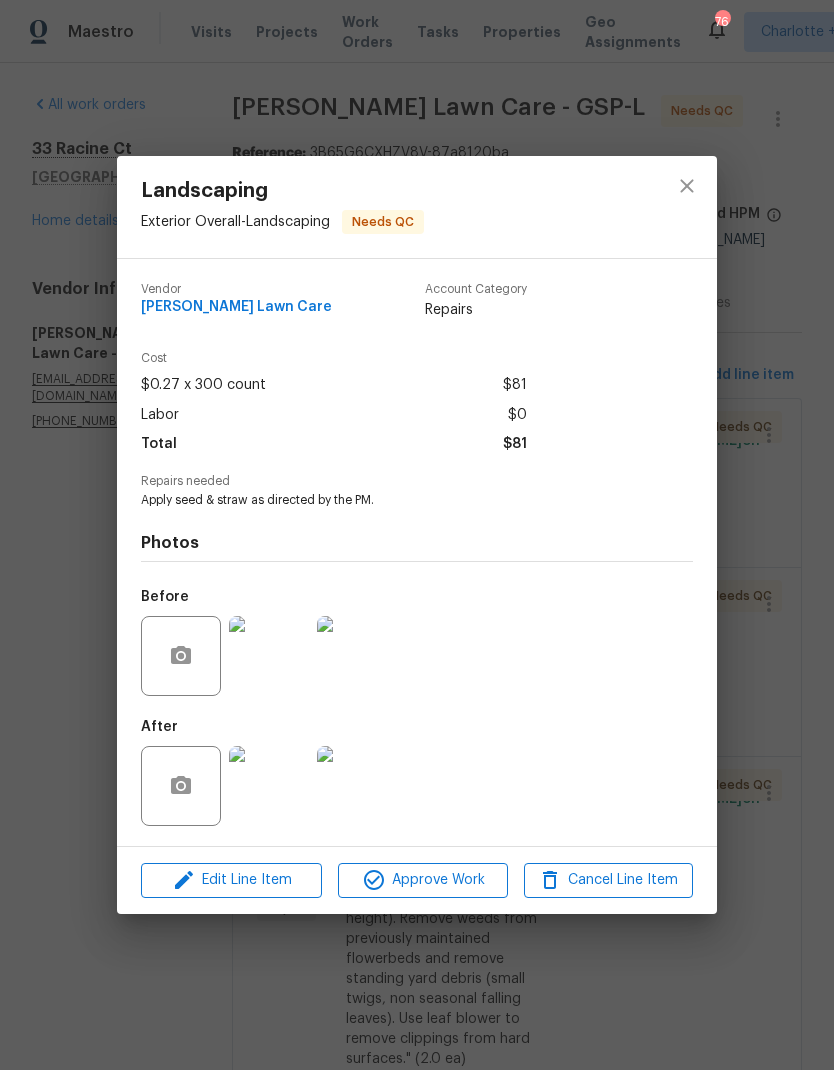 click at bounding box center [269, 786] 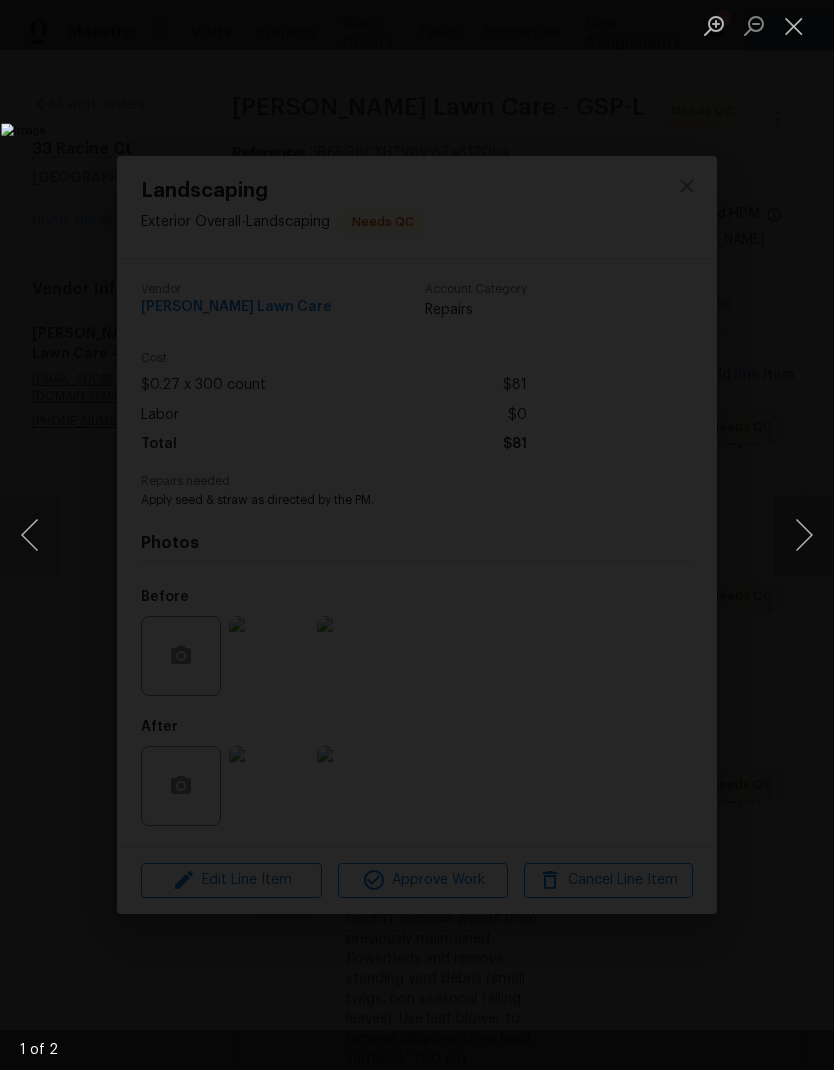 click at bounding box center (804, 535) 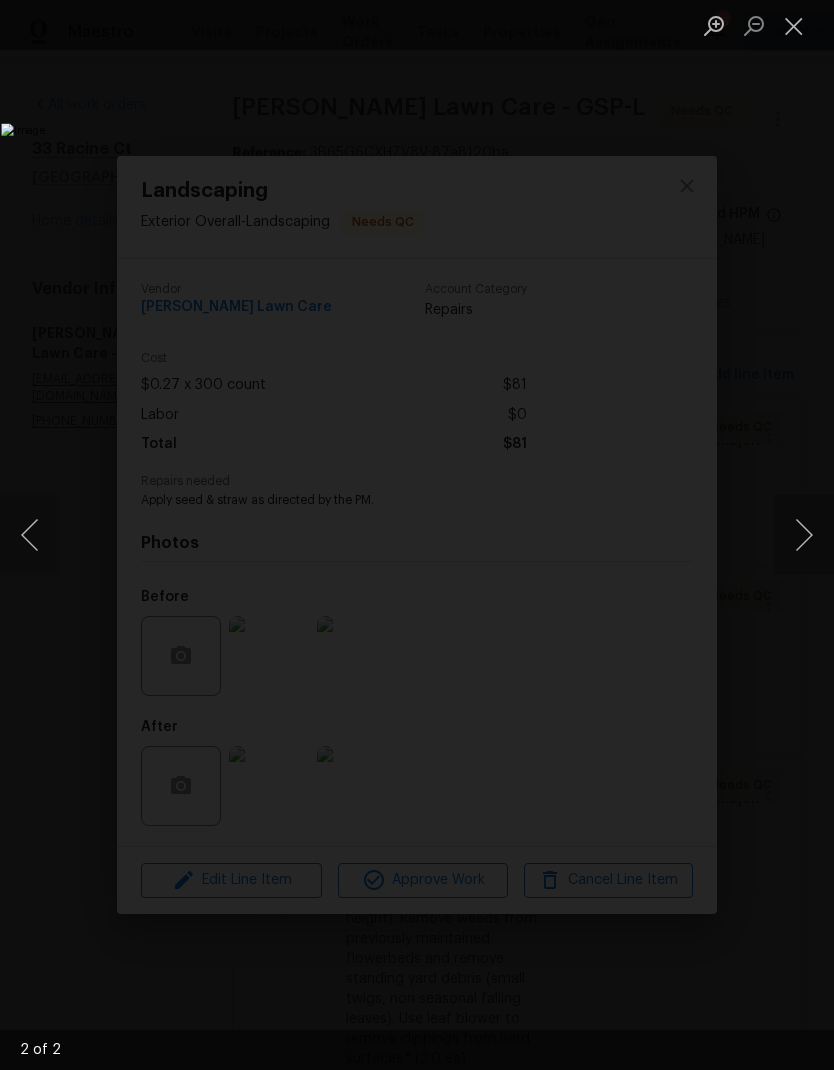click at bounding box center [804, 535] 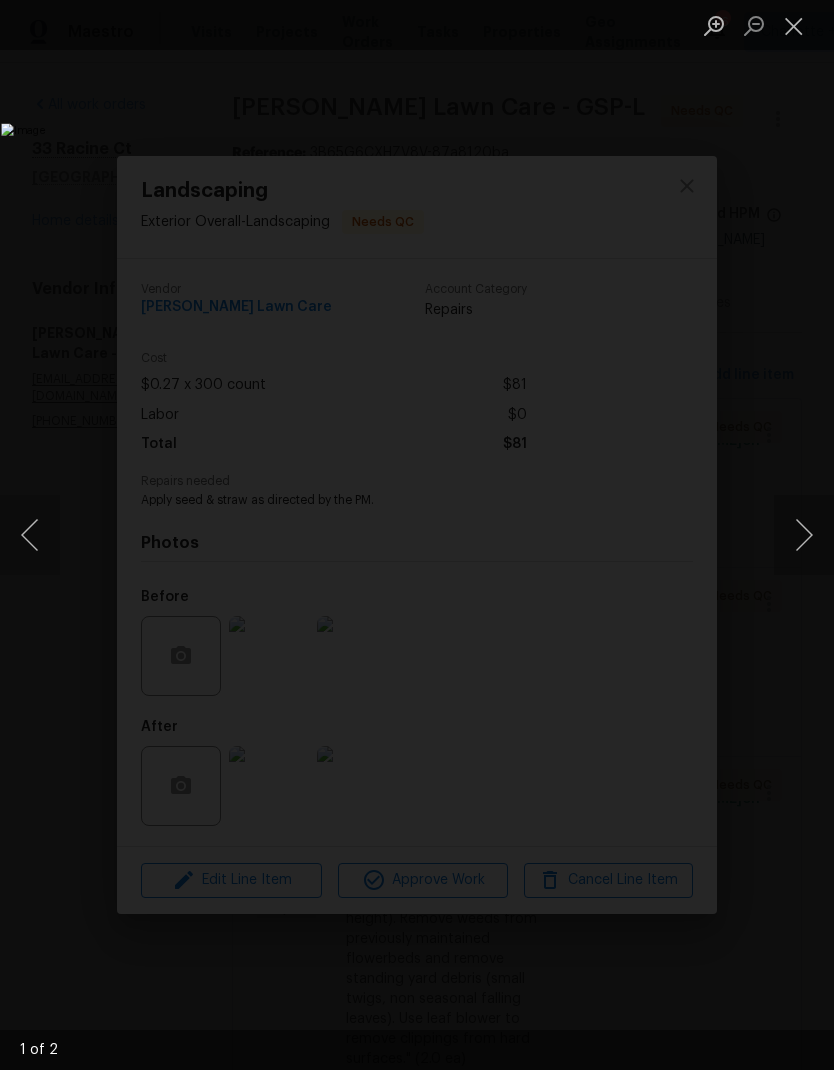 click at bounding box center (794, 25) 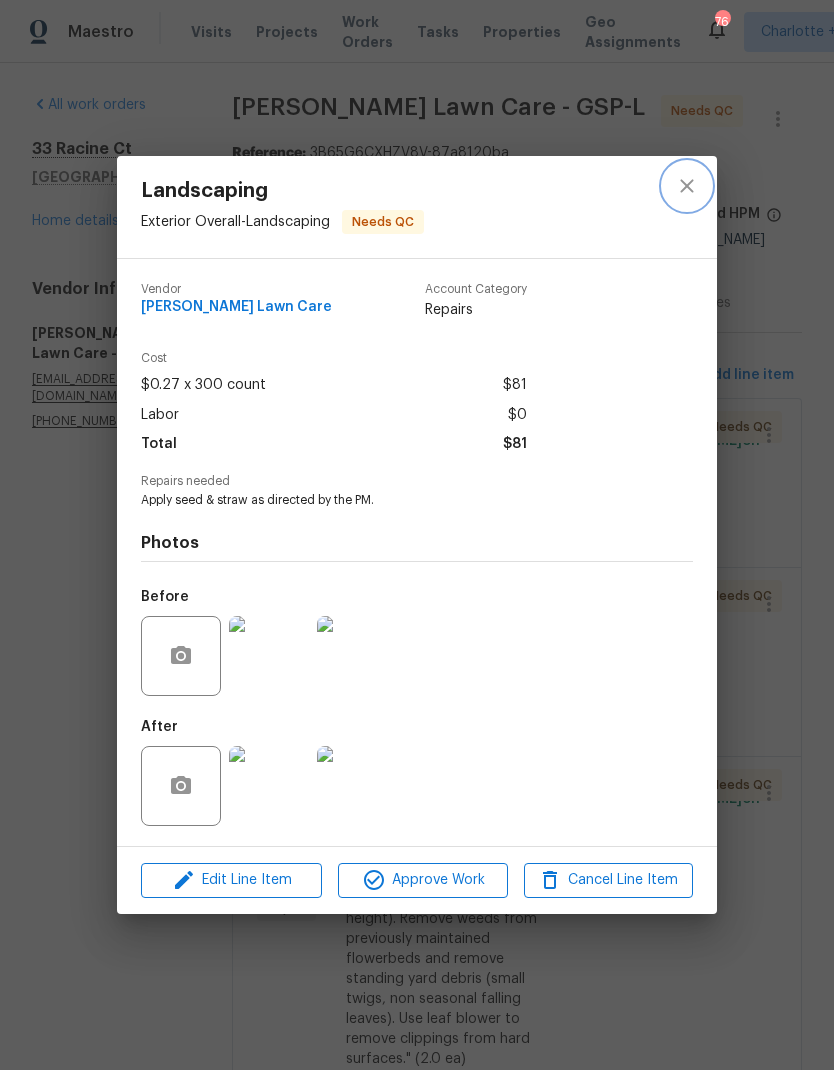 click at bounding box center (687, 186) 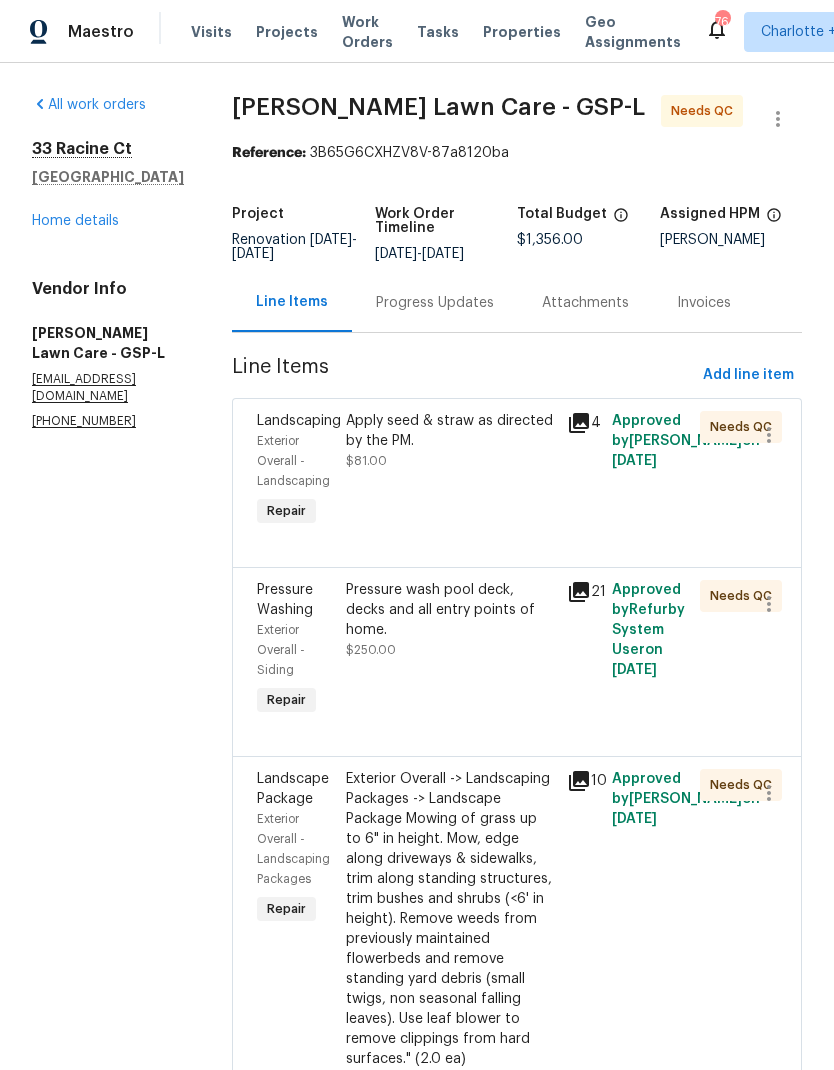 click on "Apply seed & straw as directed by the PM." at bounding box center (451, 431) 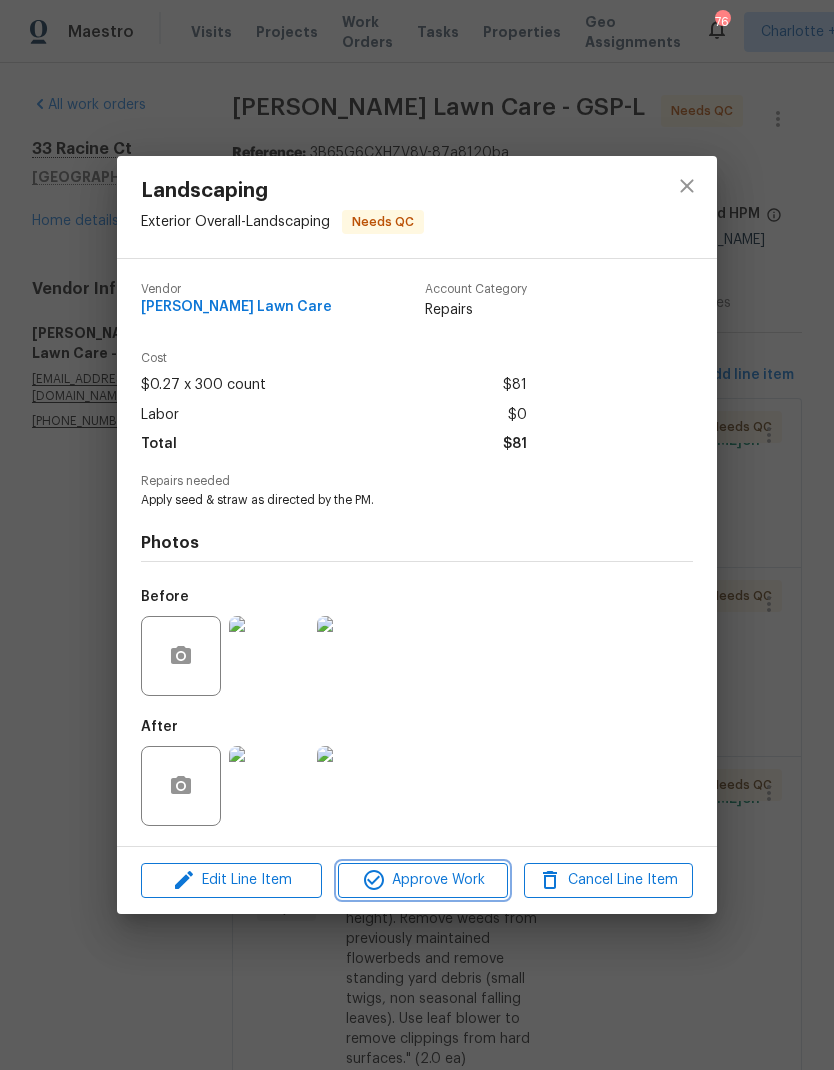 click on "Approve Work" at bounding box center [422, 880] 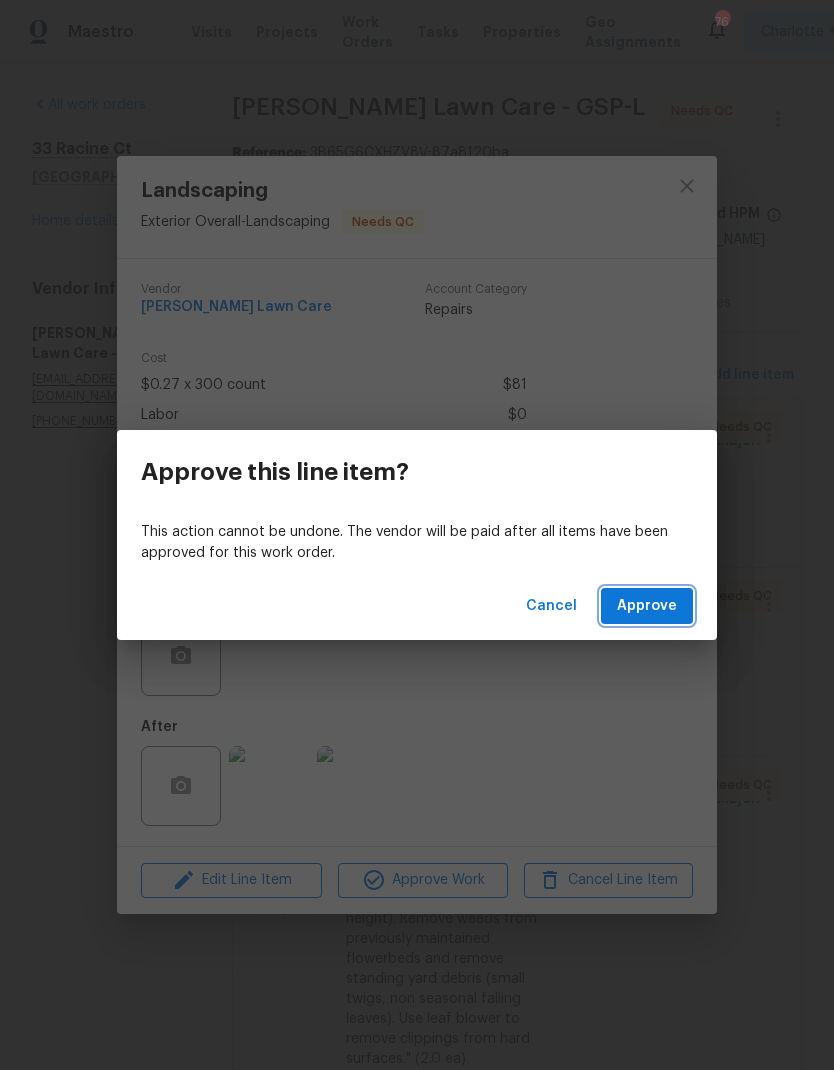 click on "Approve" at bounding box center [647, 606] 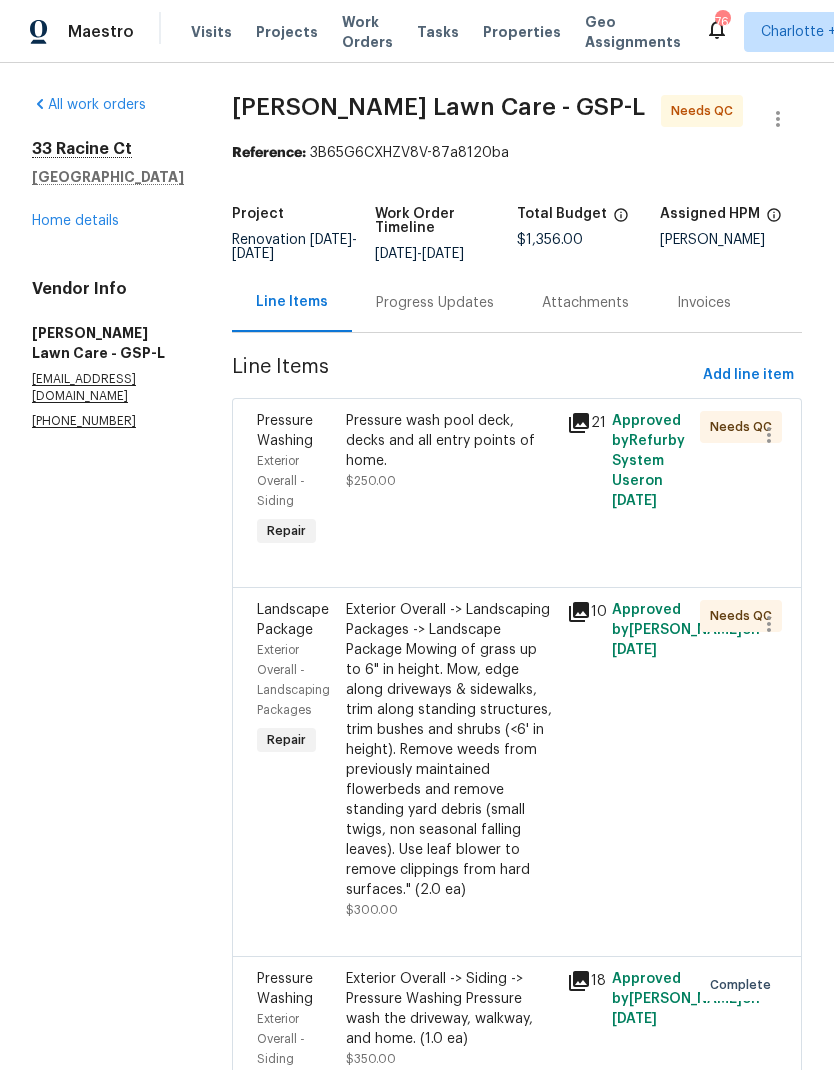 click on "Pressure wash pool deck, decks and all entry points of home." at bounding box center [451, 441] 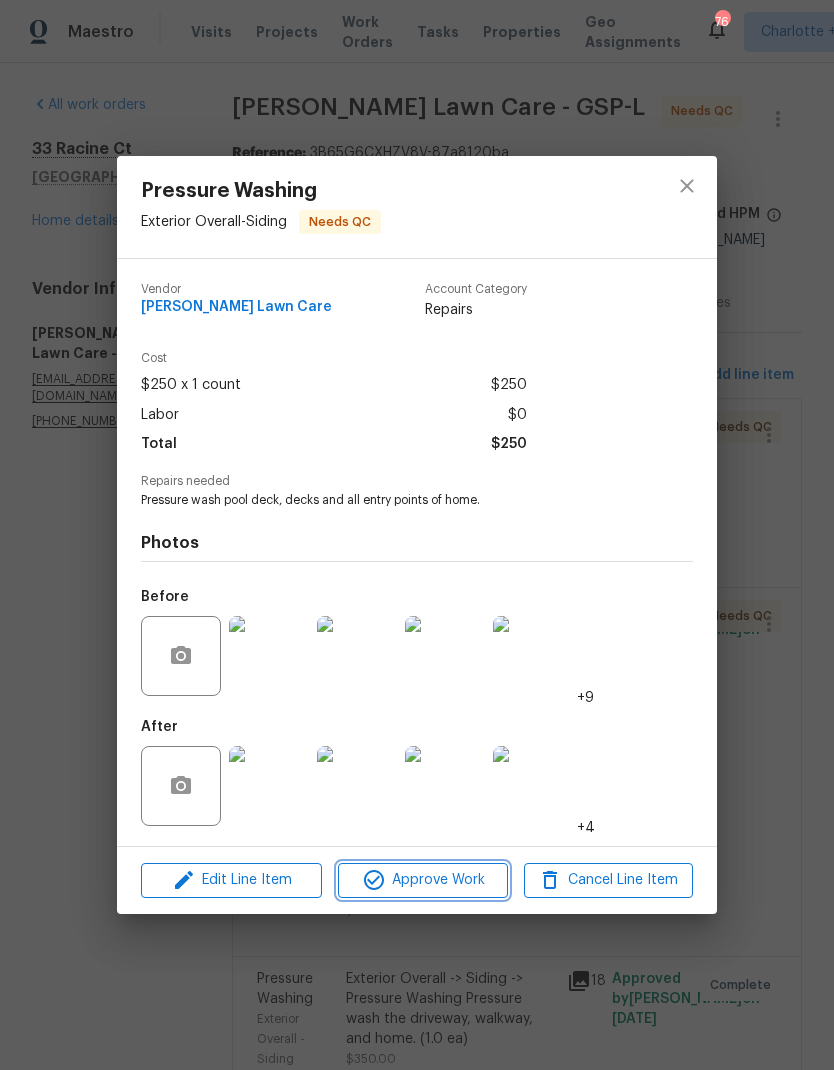 click on "Approve Work" at bounding box center [422, 880] 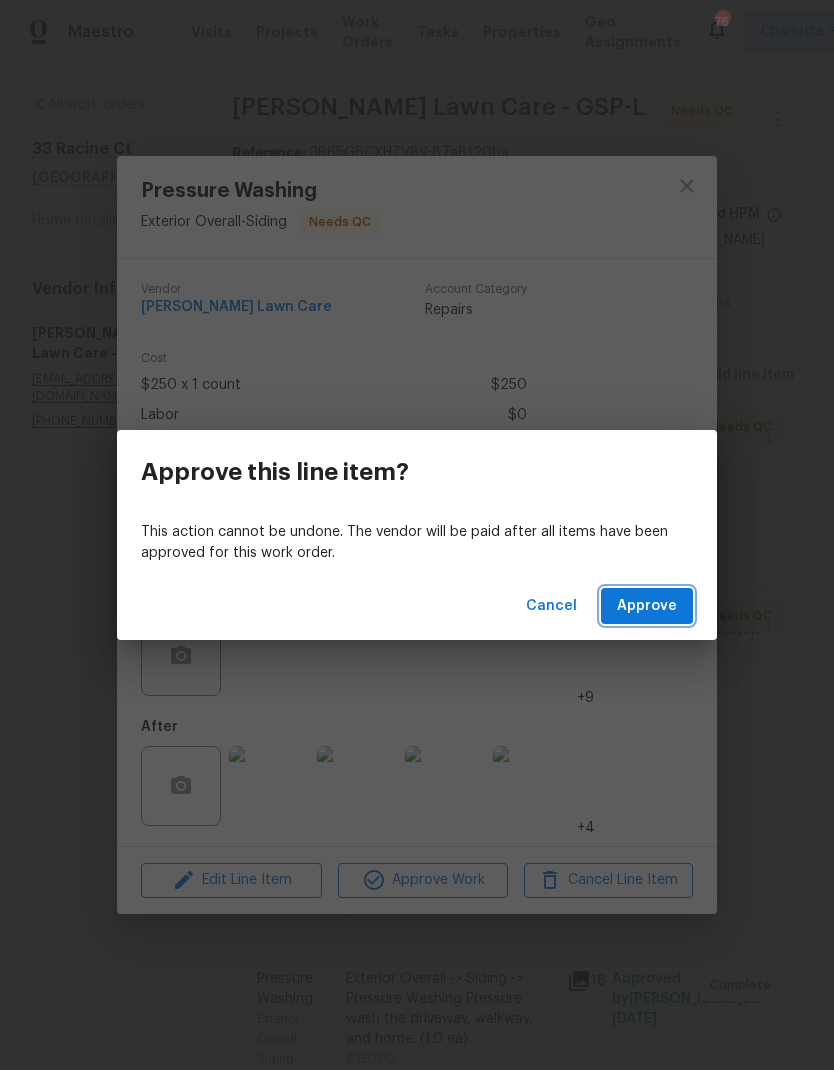 click on "Approve" at bounding box center [647, 606] 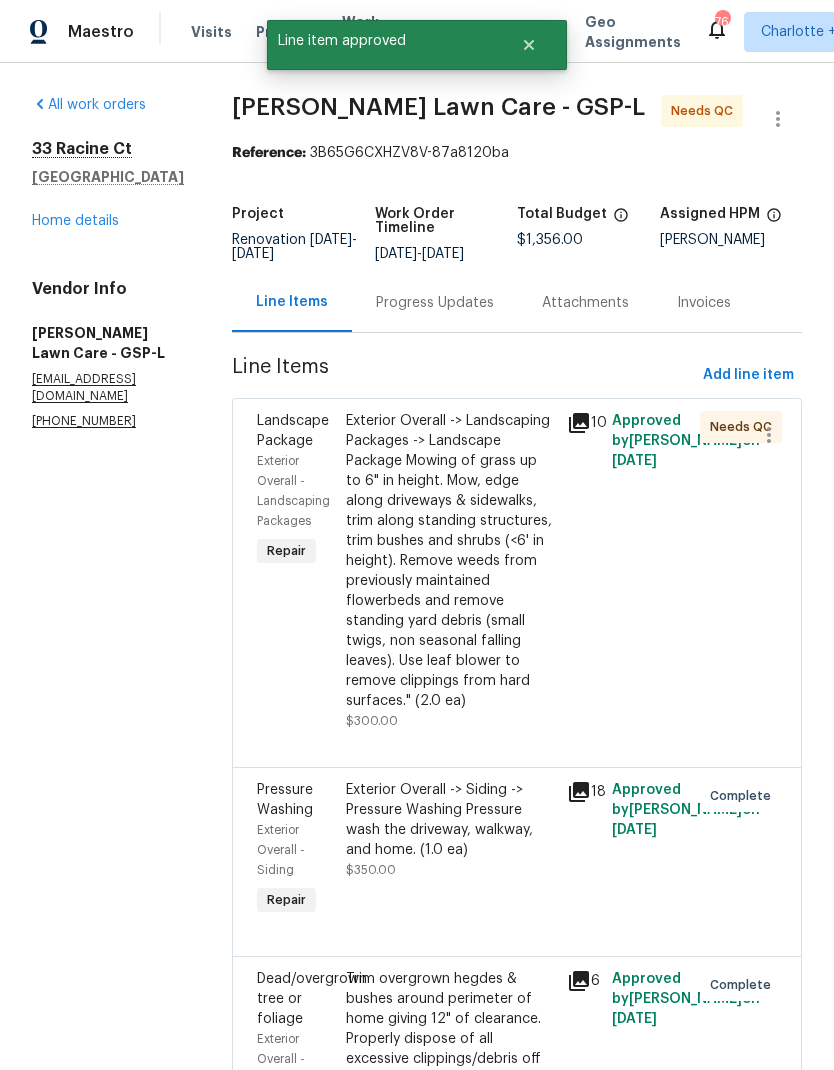 click on "Exterior Overall -> Landscaping Packages -> Landscape Package
Mowing of grass up to 6" in height. Mow, edge along driveways & sidewalks, trim along standing structures, trim bushes and shrubs (<6' in height). Remove weeds from previously maintained flowerbeds and remove standing yard debris (small twigs, non seasonal falling leaves).  Use leaf blower to remove clippings from hard surfaces."
(2.0 ea)" at bounding box center (451, 561) 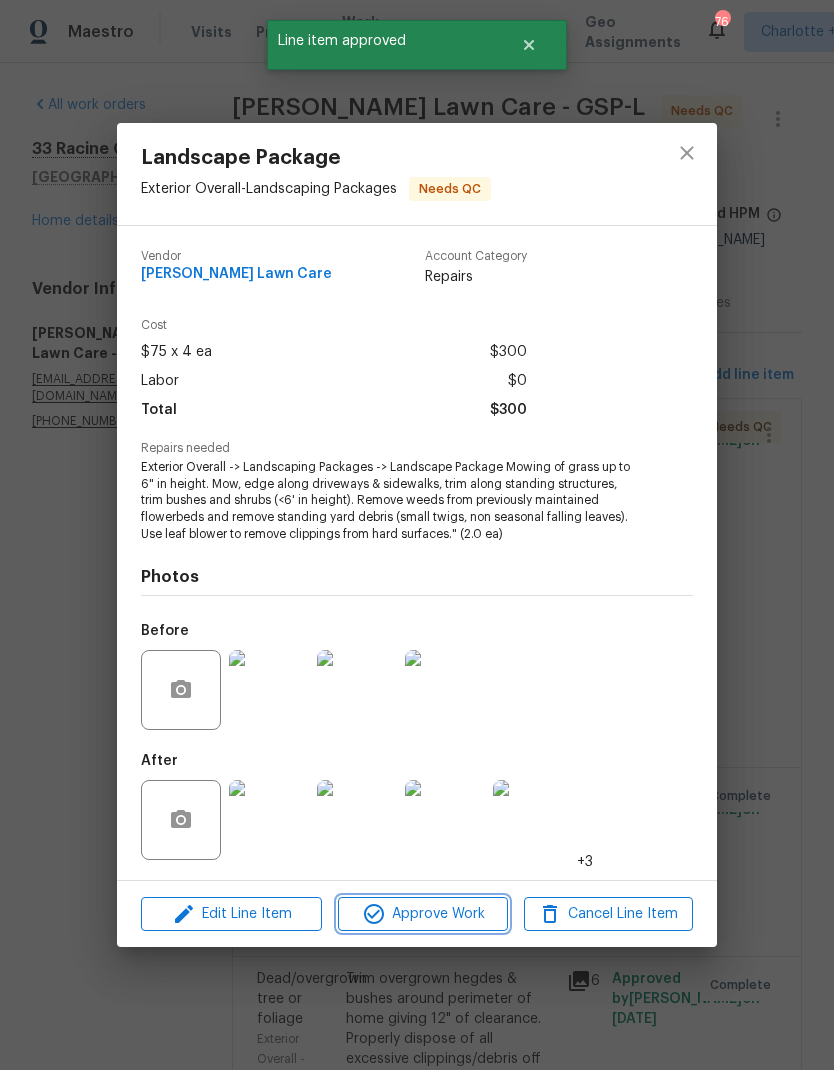 click on "Approve Work" at bounding box center (422, 914) 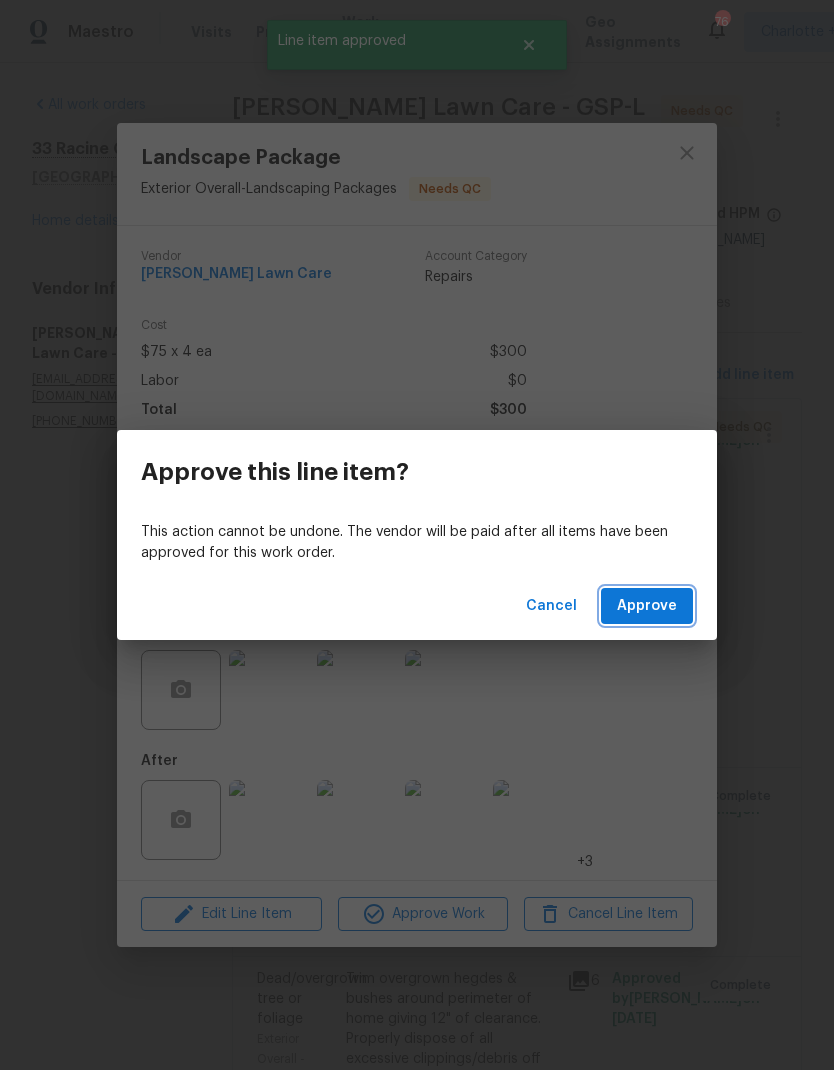 click on "Approve" at bounding box center (647, 606) 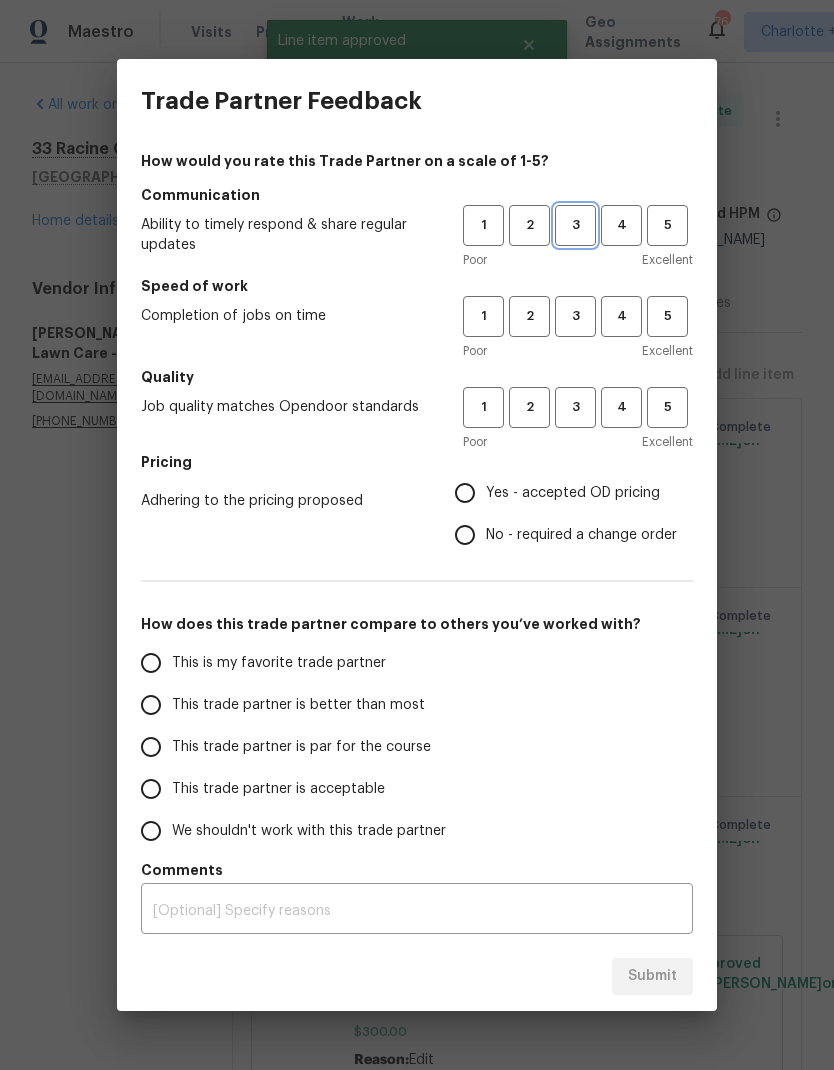 click on "3" at bounding box center (575, 225) 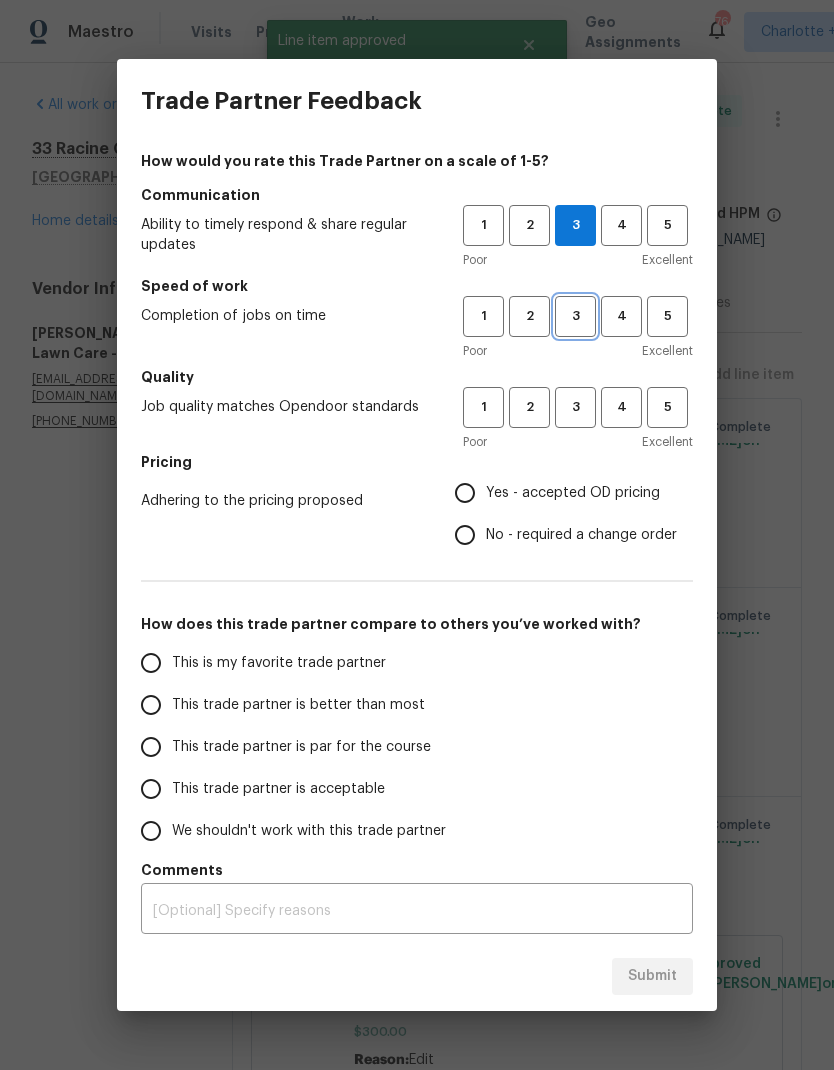 click on "3" at bounding box center [575, 316] 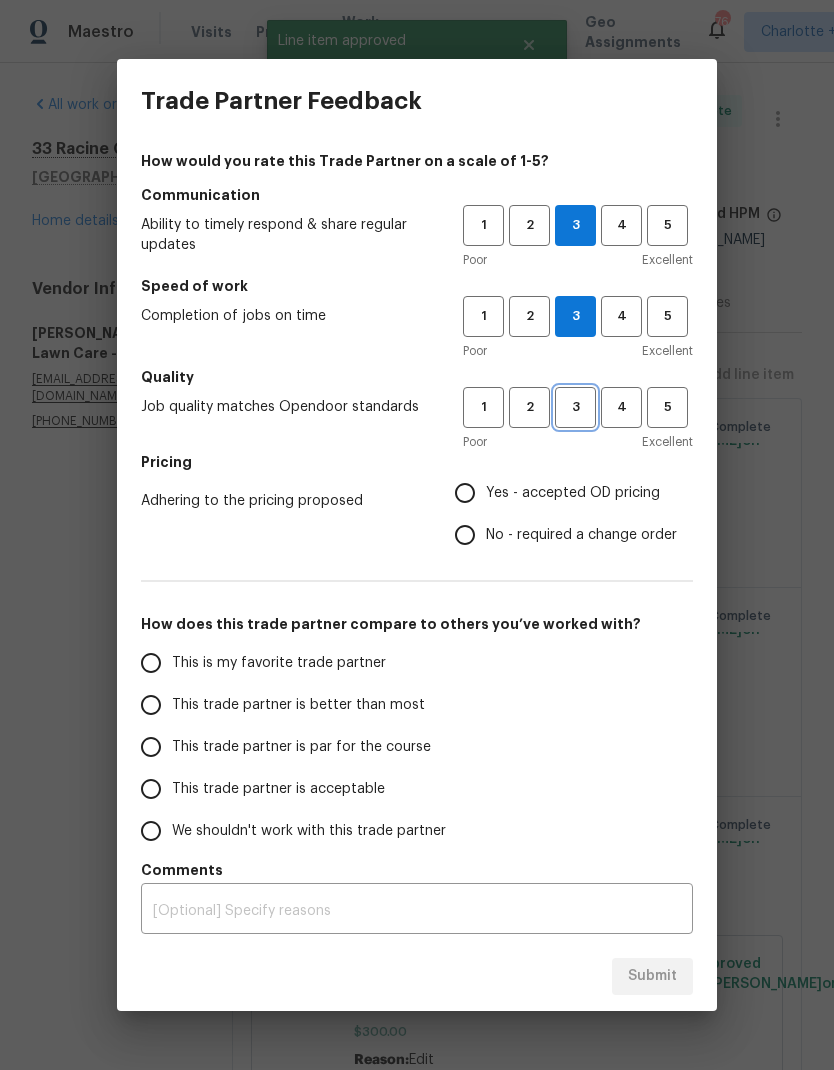 click on "3" at bounding box center [575, 407] 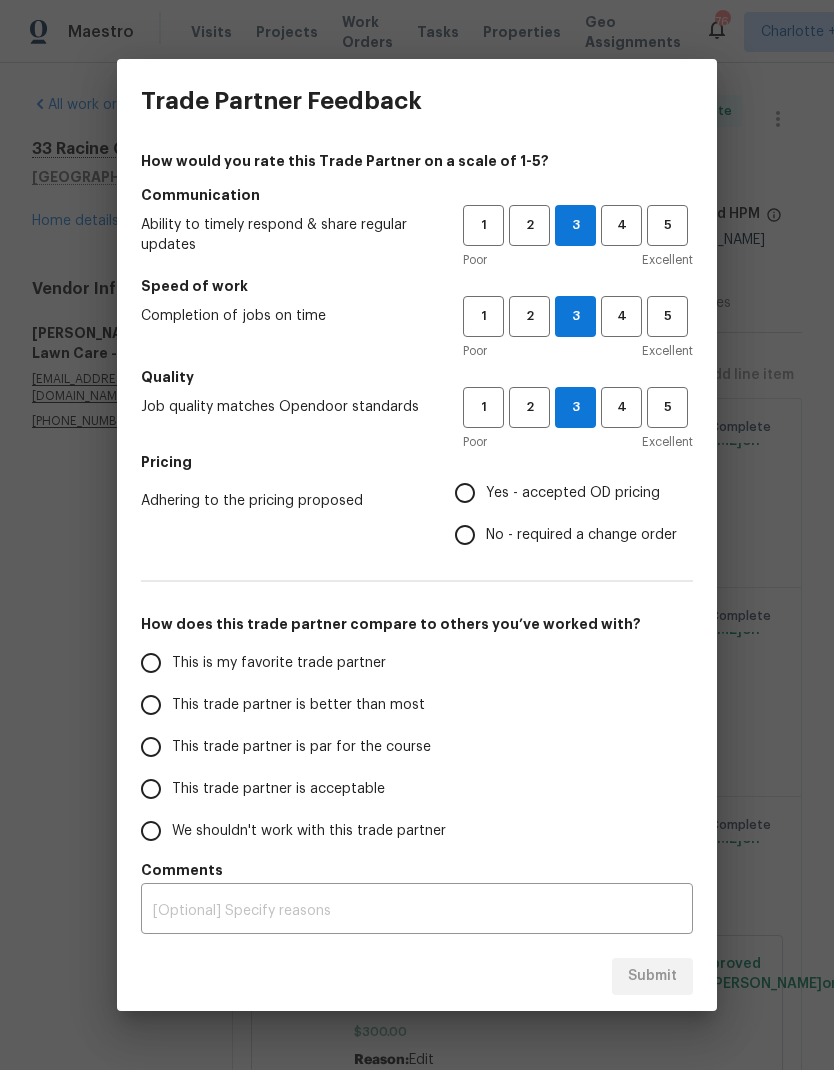 click on "No - required a change order" at bounding box center [465, 535] 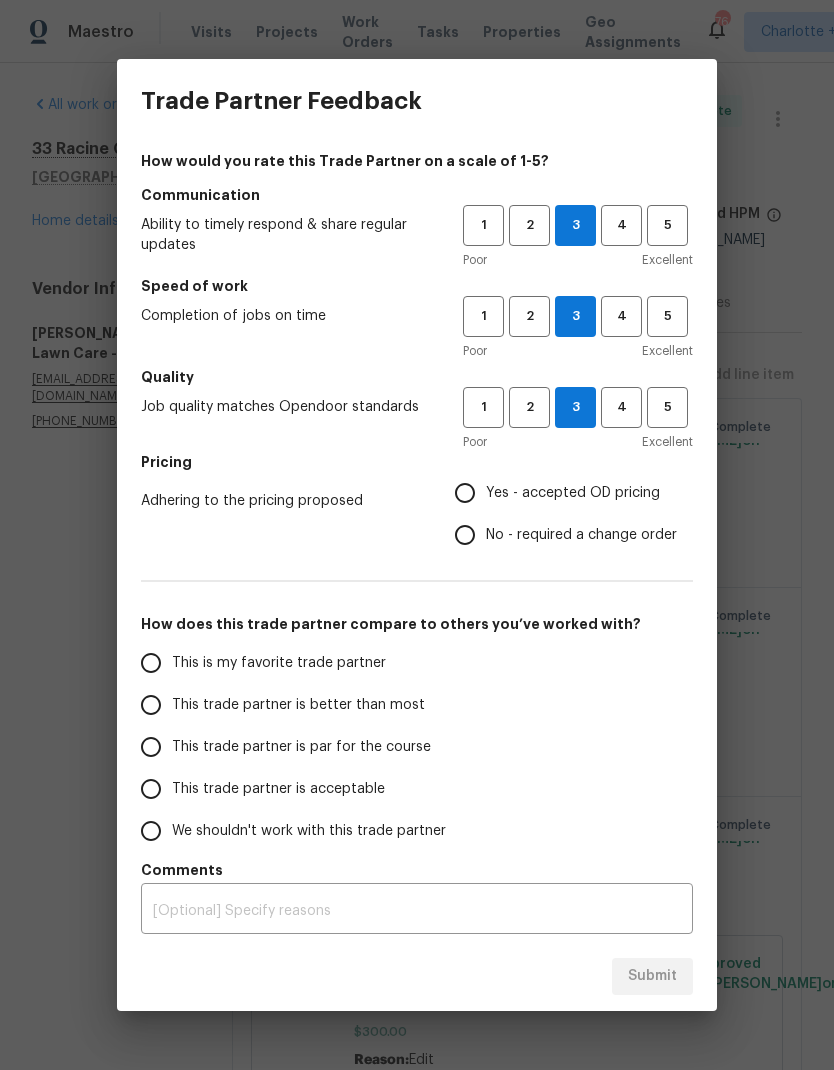 radio on "true" 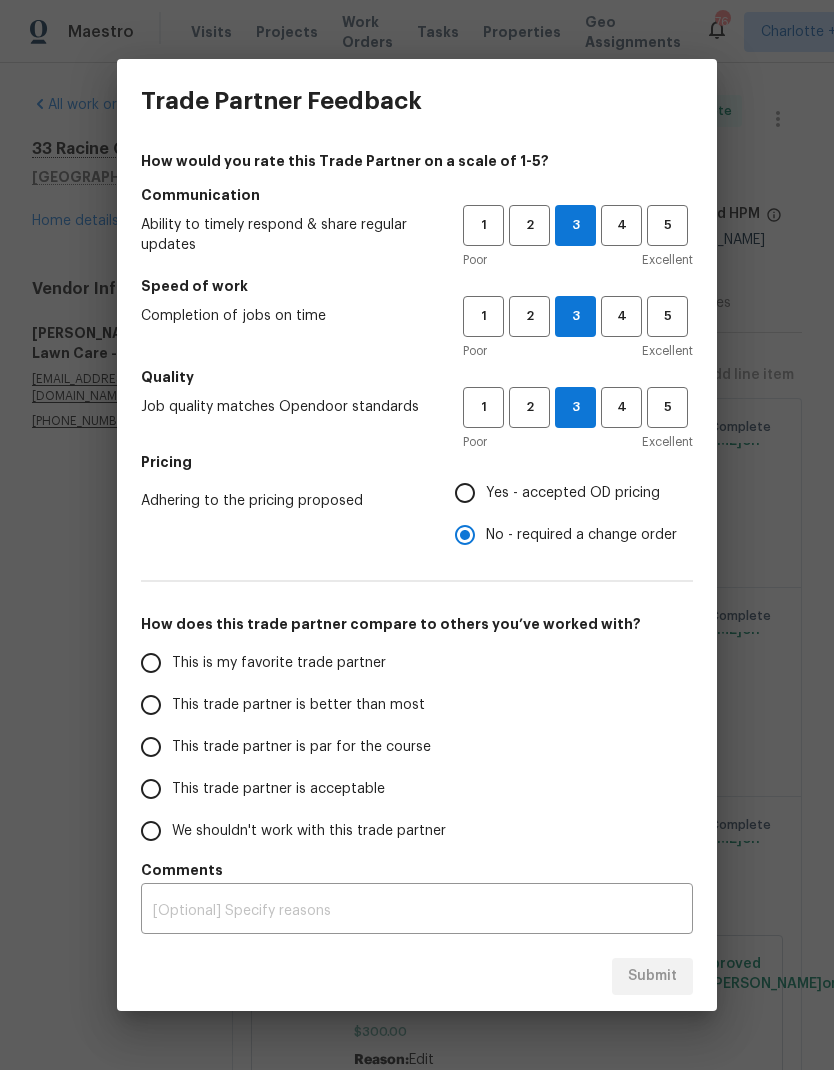 click on "This trade partner is better than most" at bounding box center [151, 705] 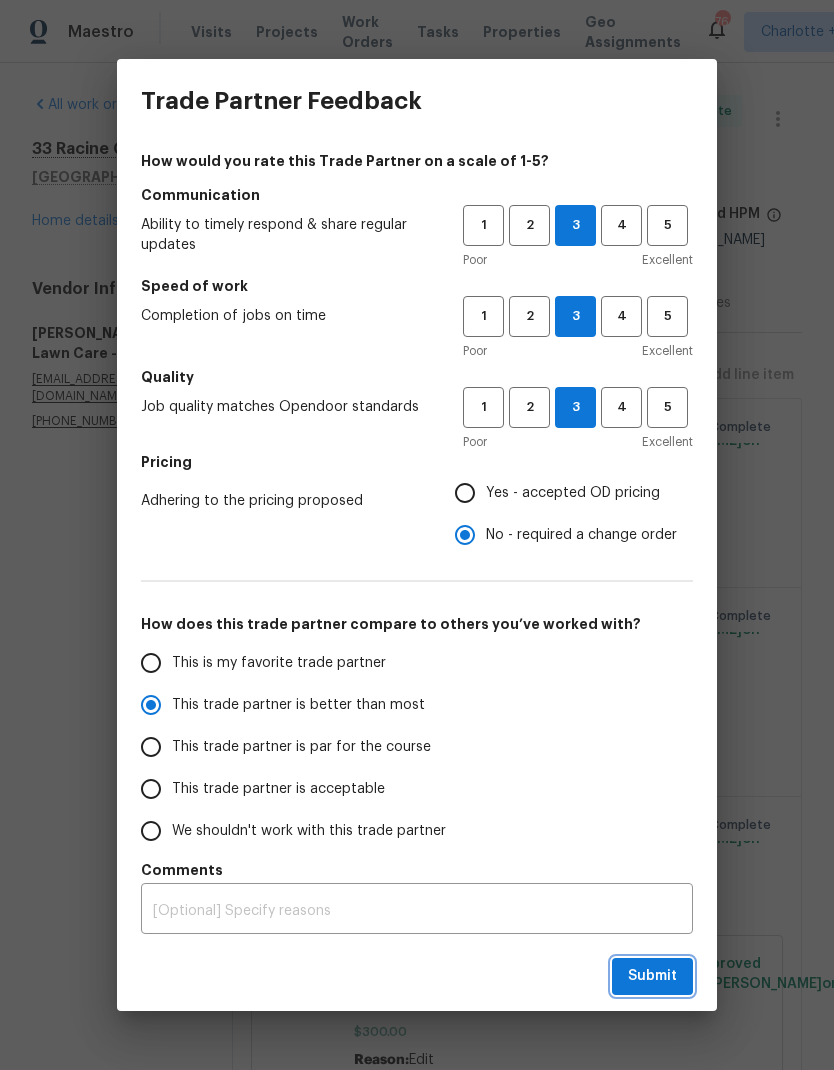 click on "Submit" at bounding box center (652, 976) 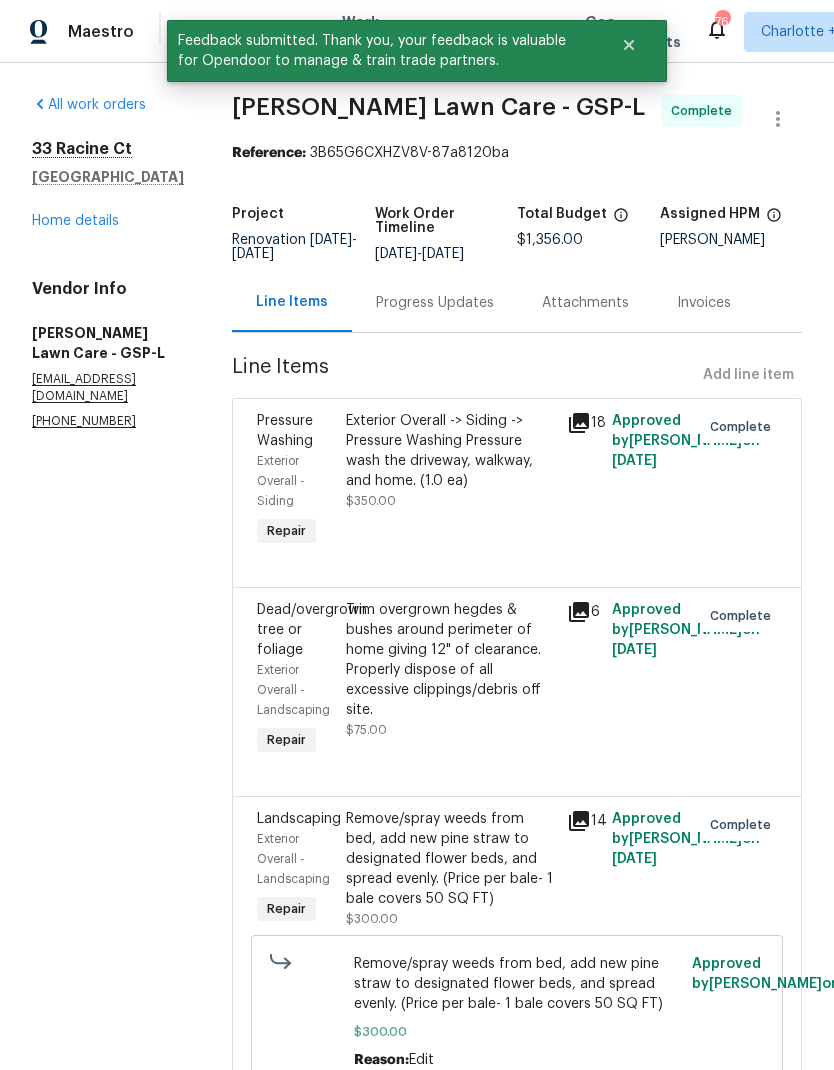 scroll, scrollTop: 0, scrollLeft: 0, axis: both 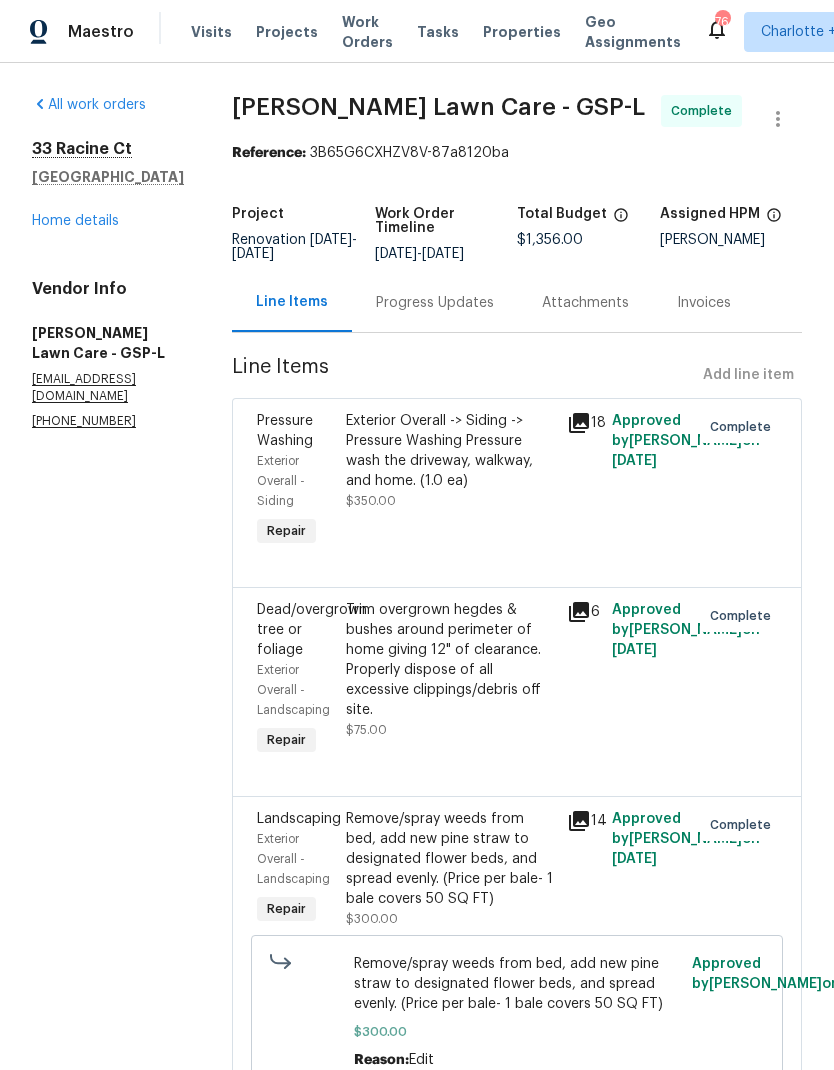 click on "Home details" at bounding box center (75, 221) 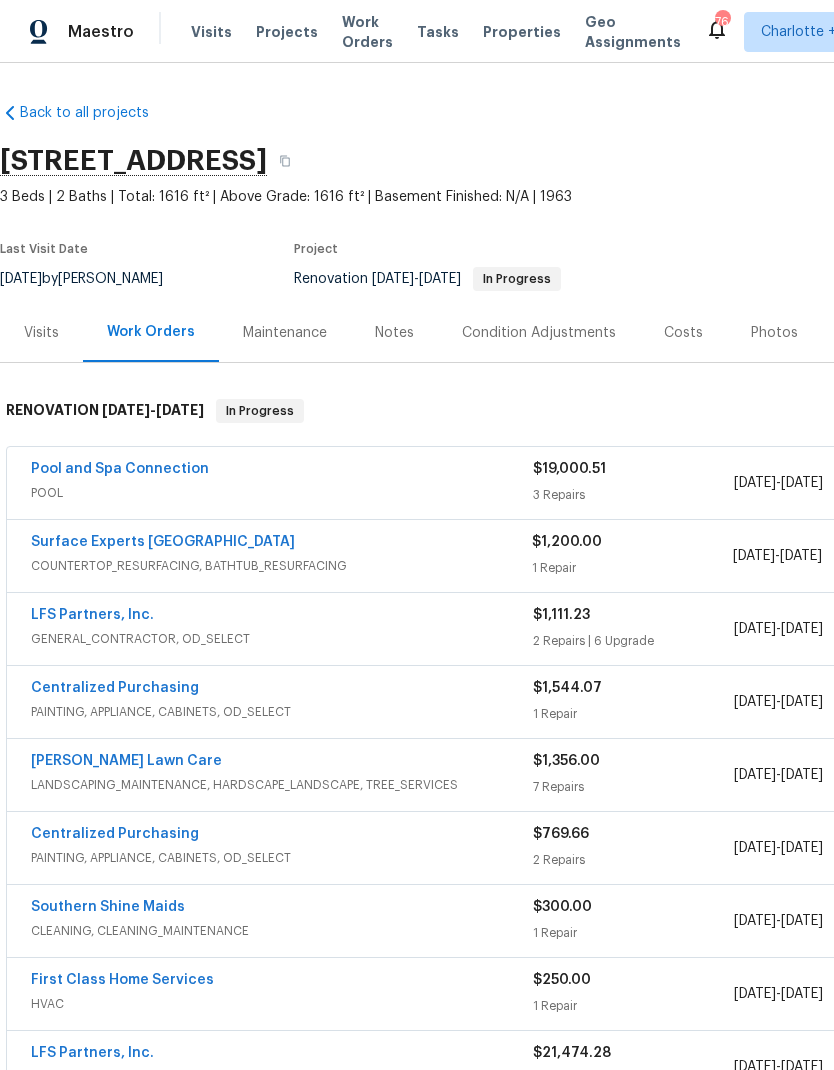 scroll, scrollTop: 0, scrollLeft: 0, axis: both 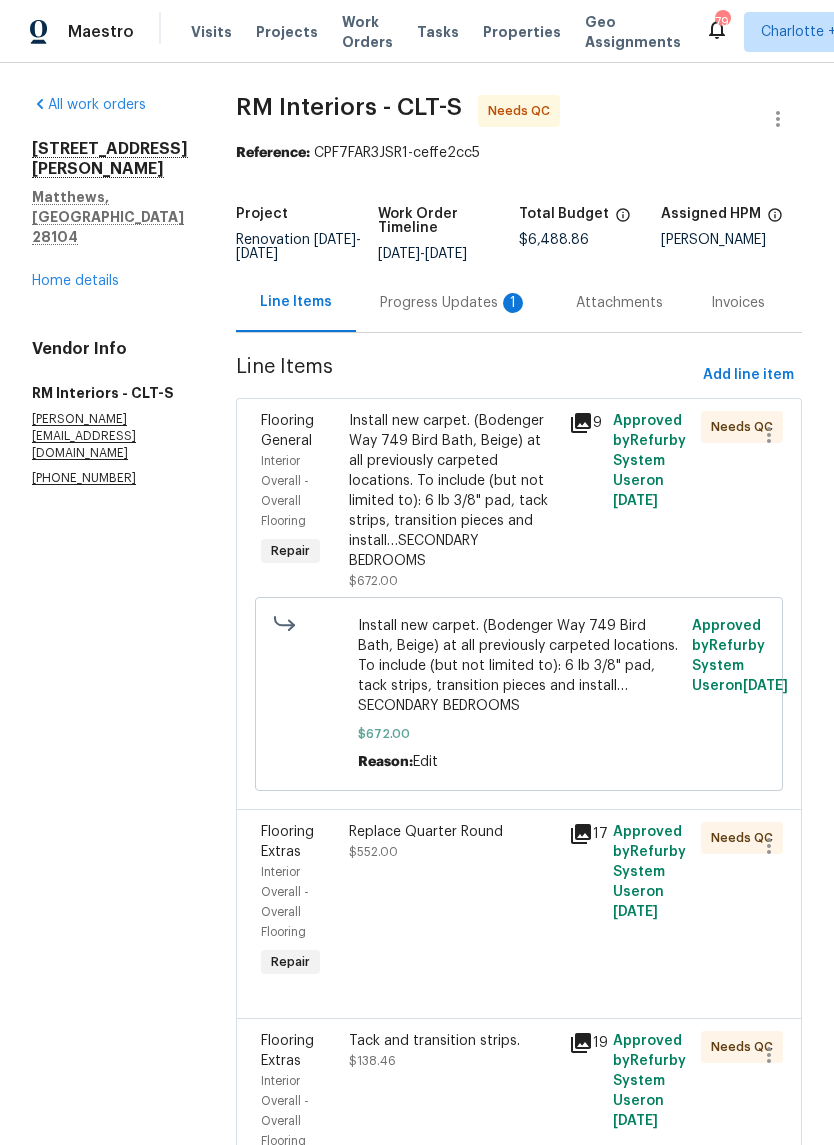 click on "Progress Updates 1" at bounding box center [454, 303] 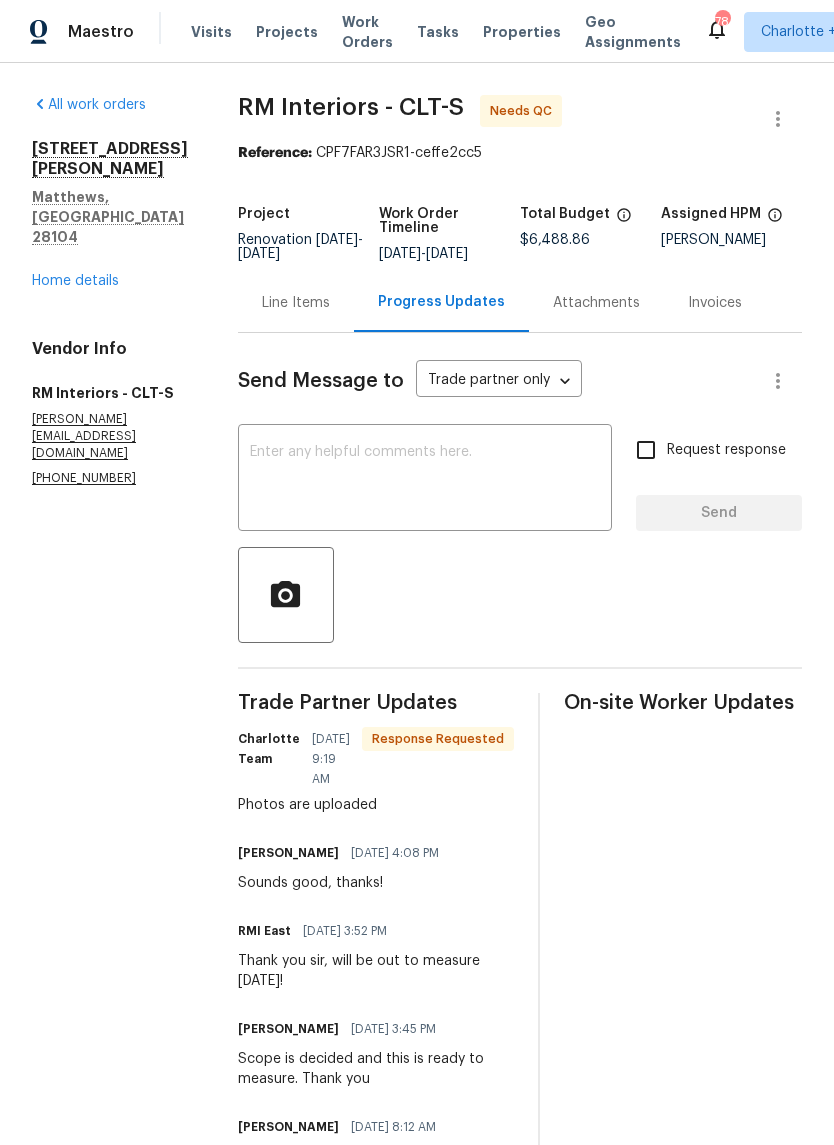 click at bounding box center (425, 480) 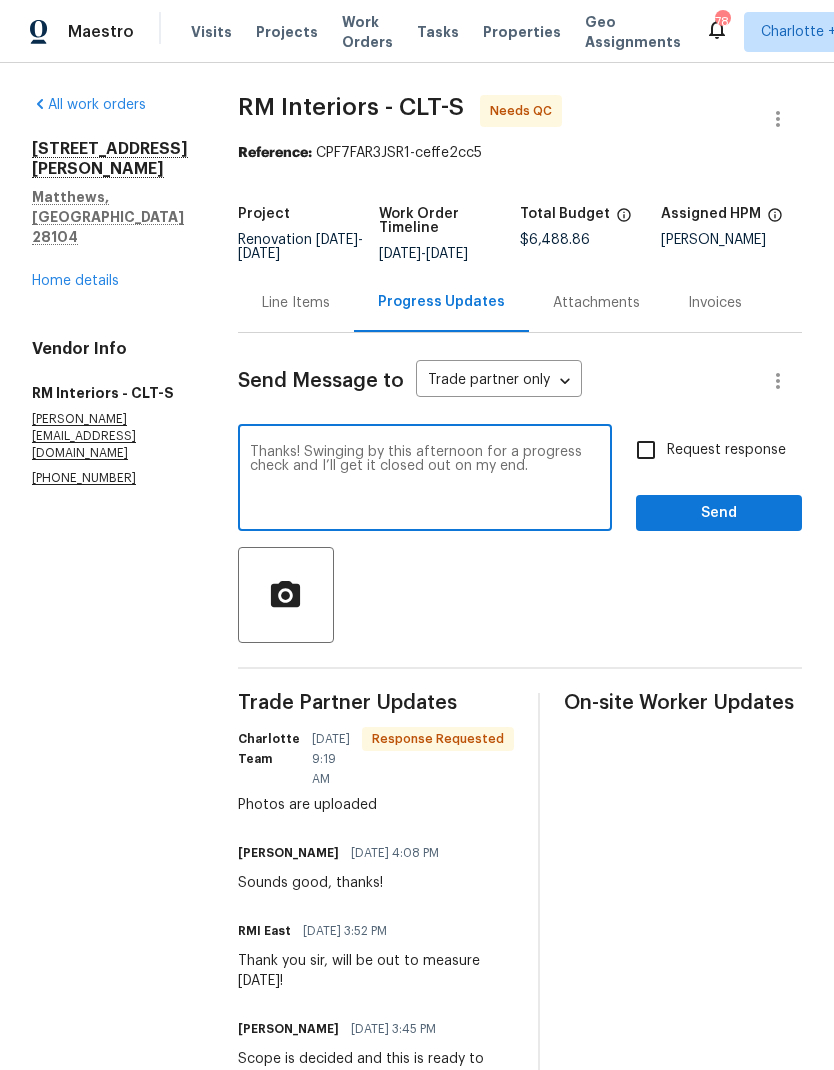 type on "Thanks! Swinging by this afternoon for a progress check and I’ll get it closed out on my end." 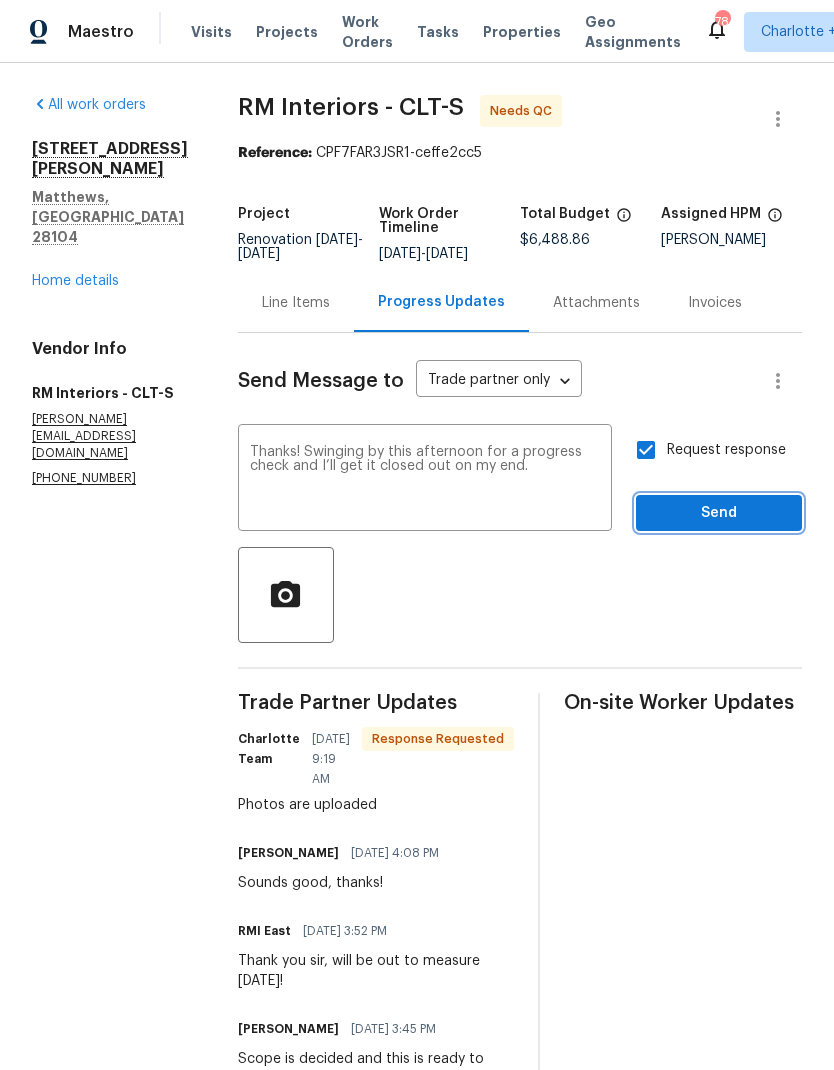 click on "Send" at bounding box center (719, 513) 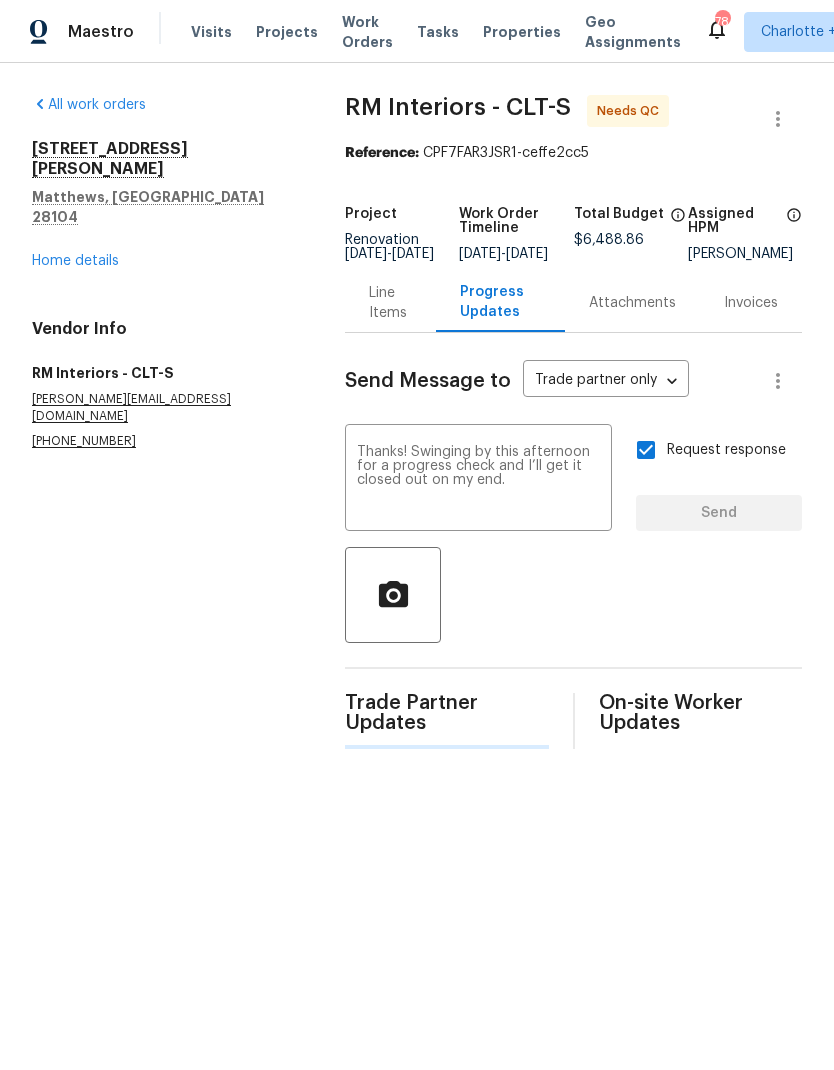 type 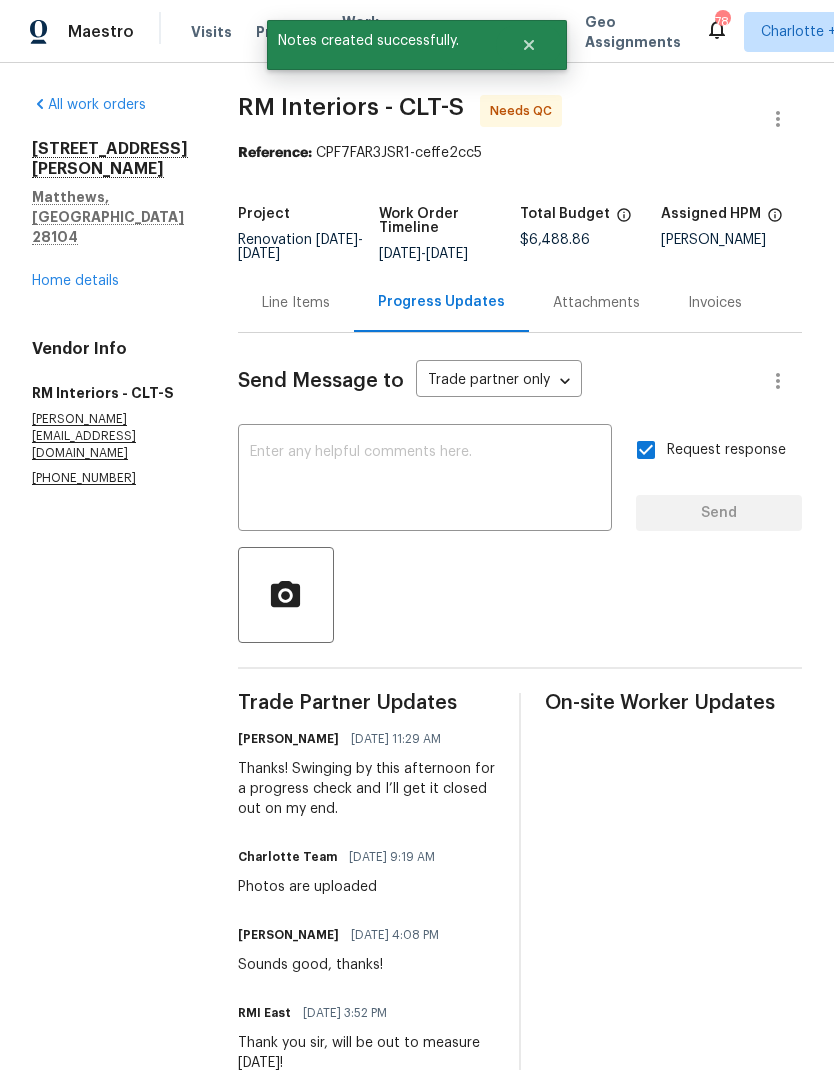 click on "Line Items" at bounding box center (296, 303) 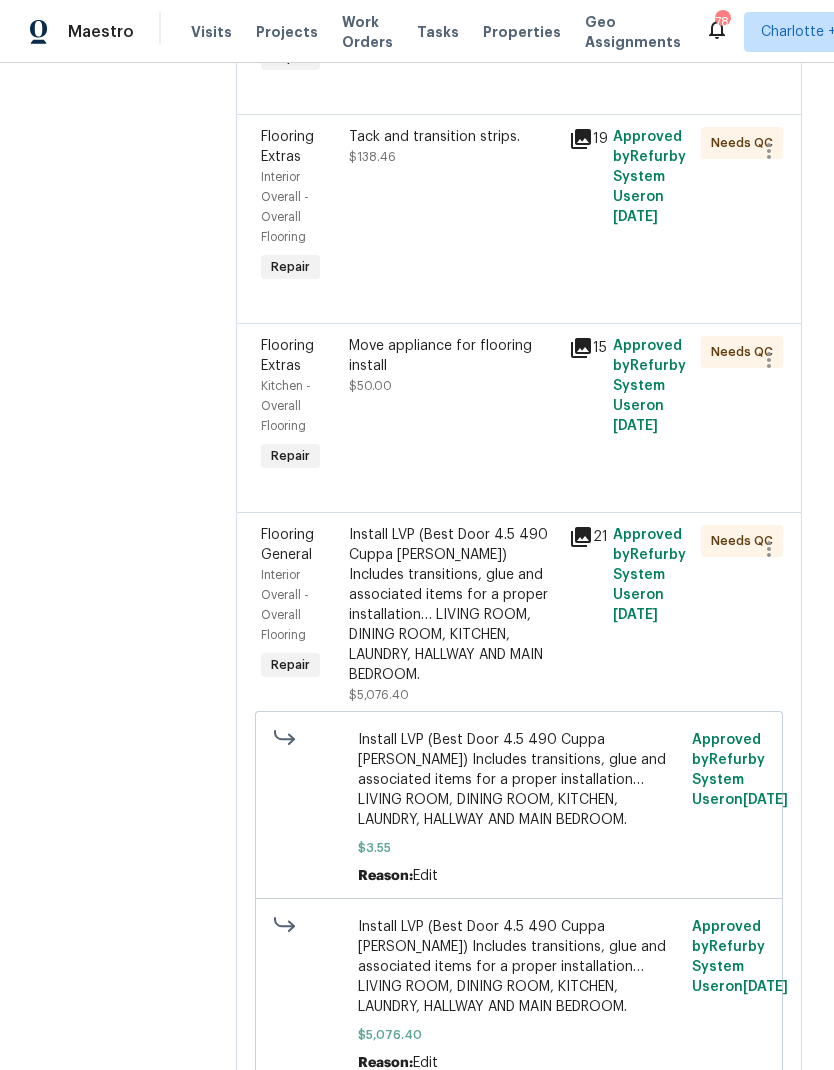 scroll, scrollTop: 903, scrollLeft: 0, axis: vertical 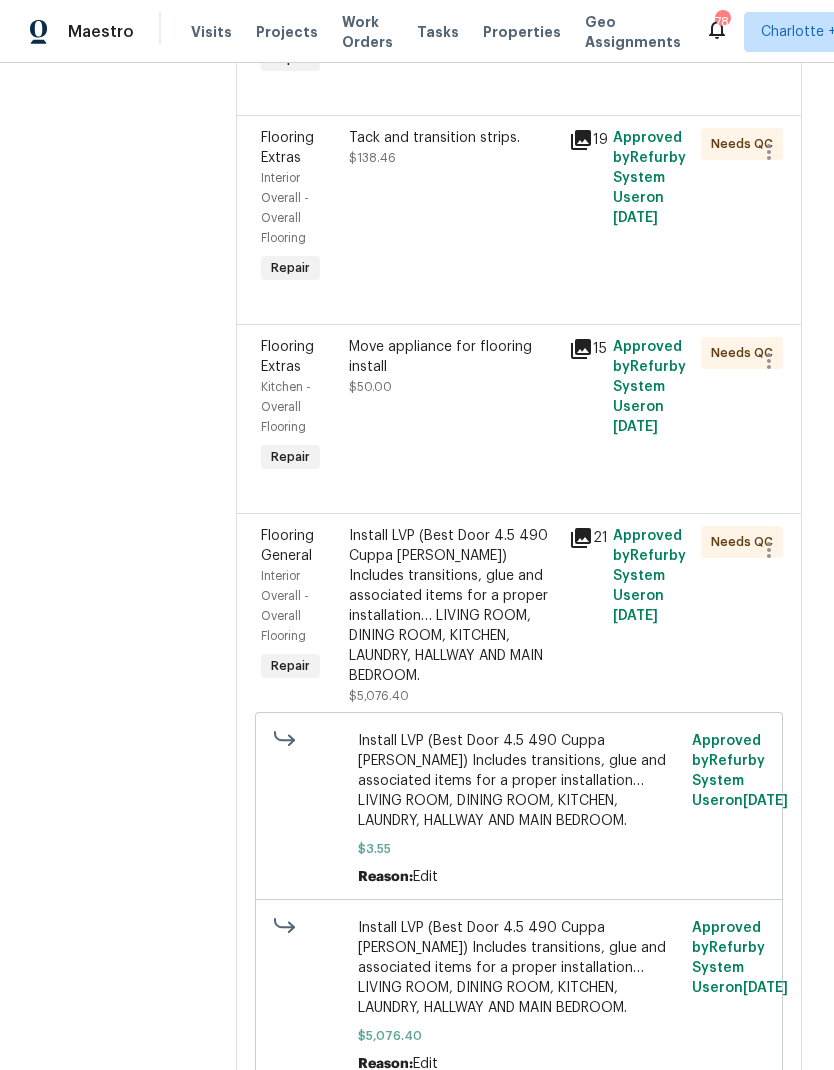 click on "Install LVP (Best Door 4.5 490 Cuppa Joe) Includes transitions, glue and associated items for a proper installation…
LIVING ROOM, DINING ROOM, KITCHEN, LAUNDRY, HALLWAY AND MAIN BEDROOM." at bounding box center (453, 606) 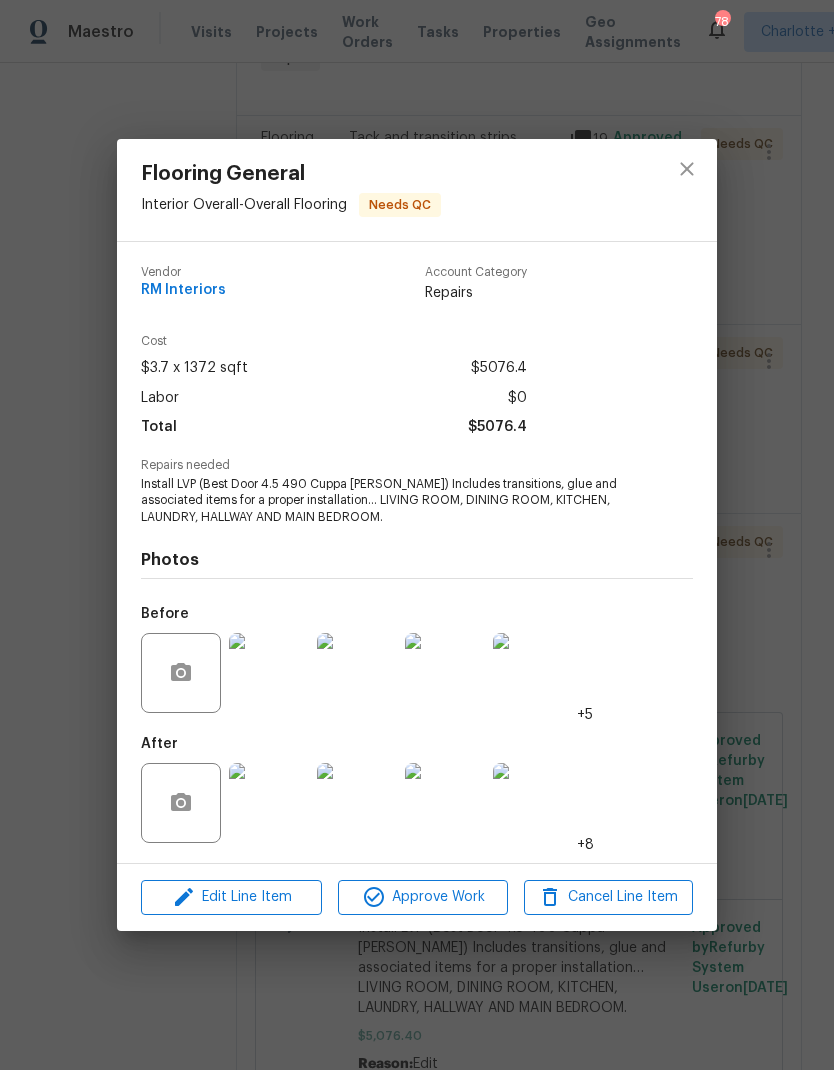 click at bounding box center (269, 803) 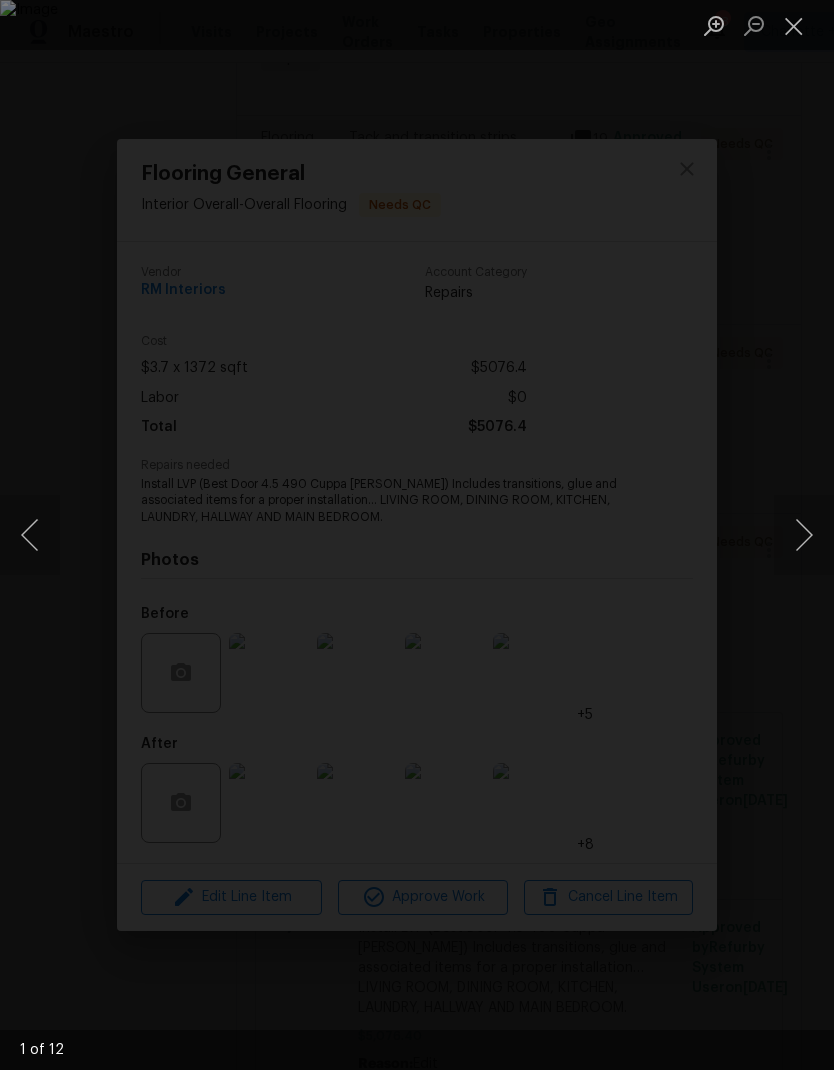 click at bounding box center [804, 535] 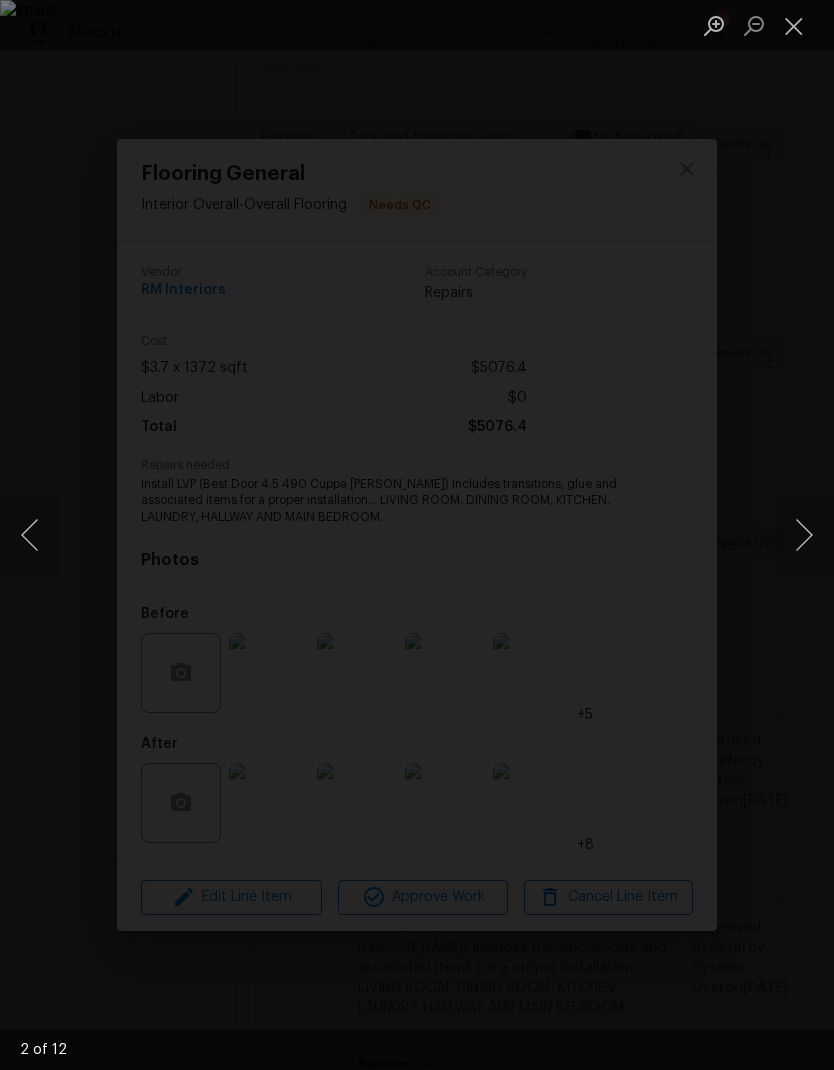 click at bounding box center [804, 535] 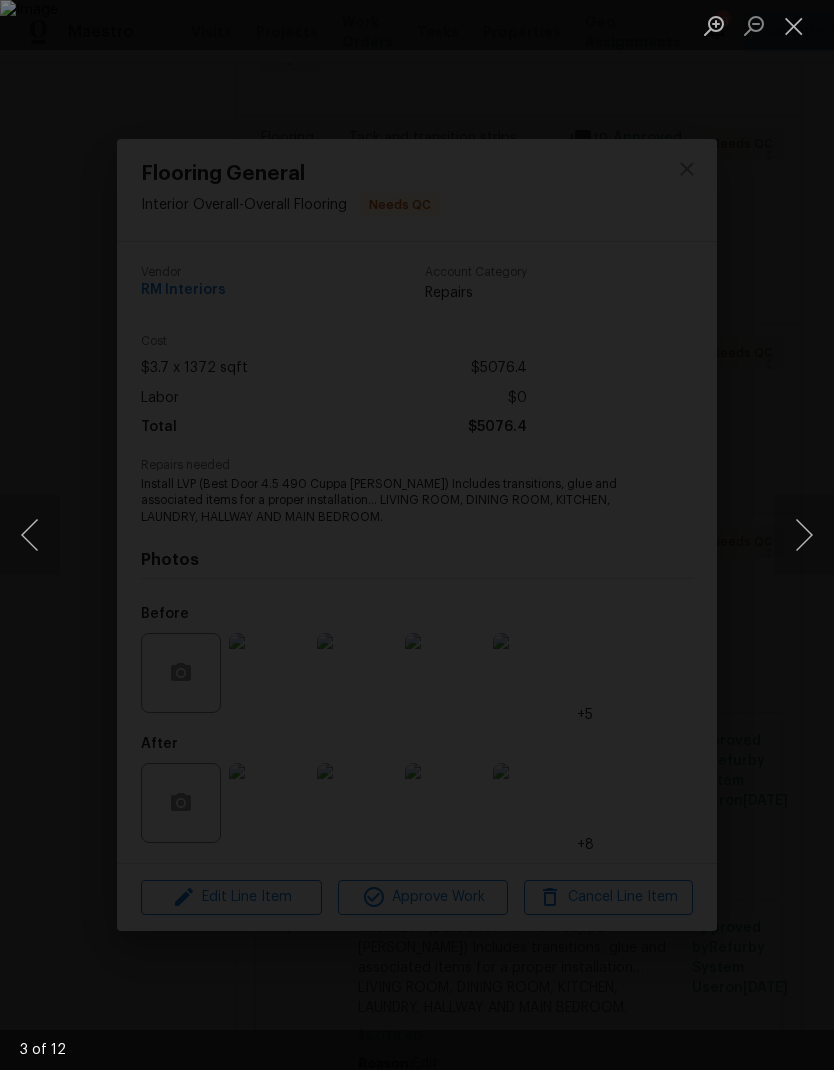 click at bounding box center [804, 535] 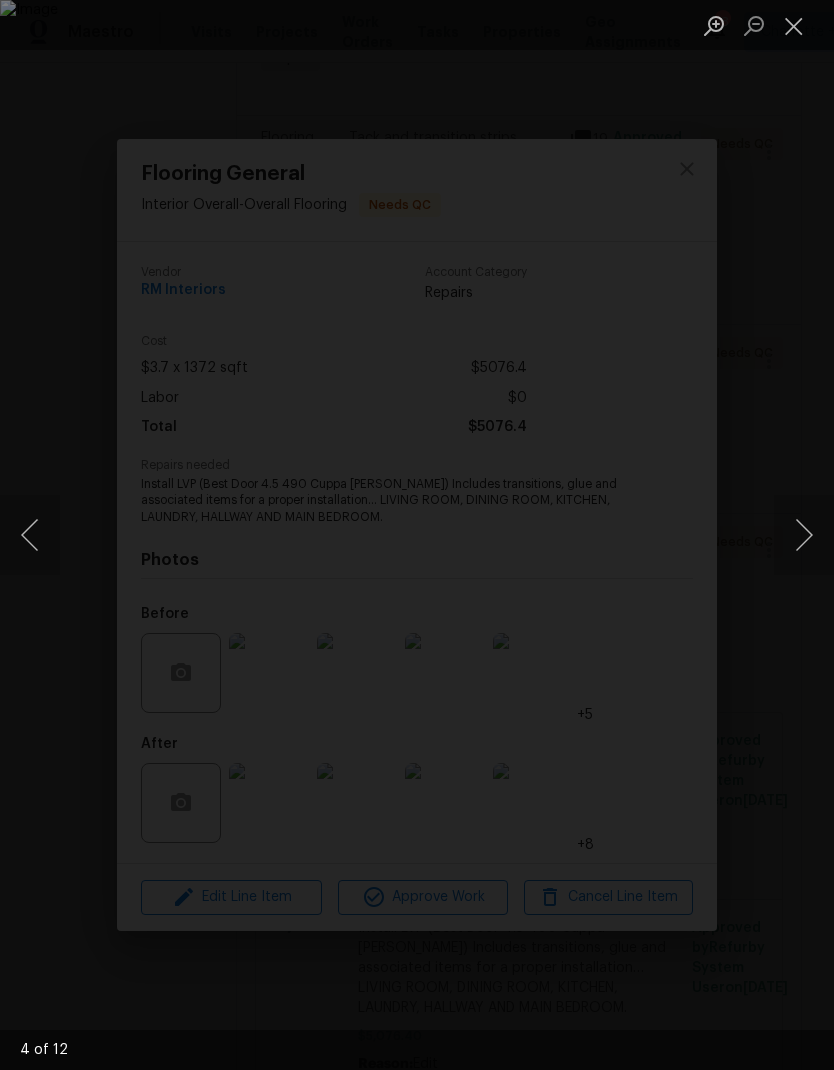click at bounding box center (804, 535) 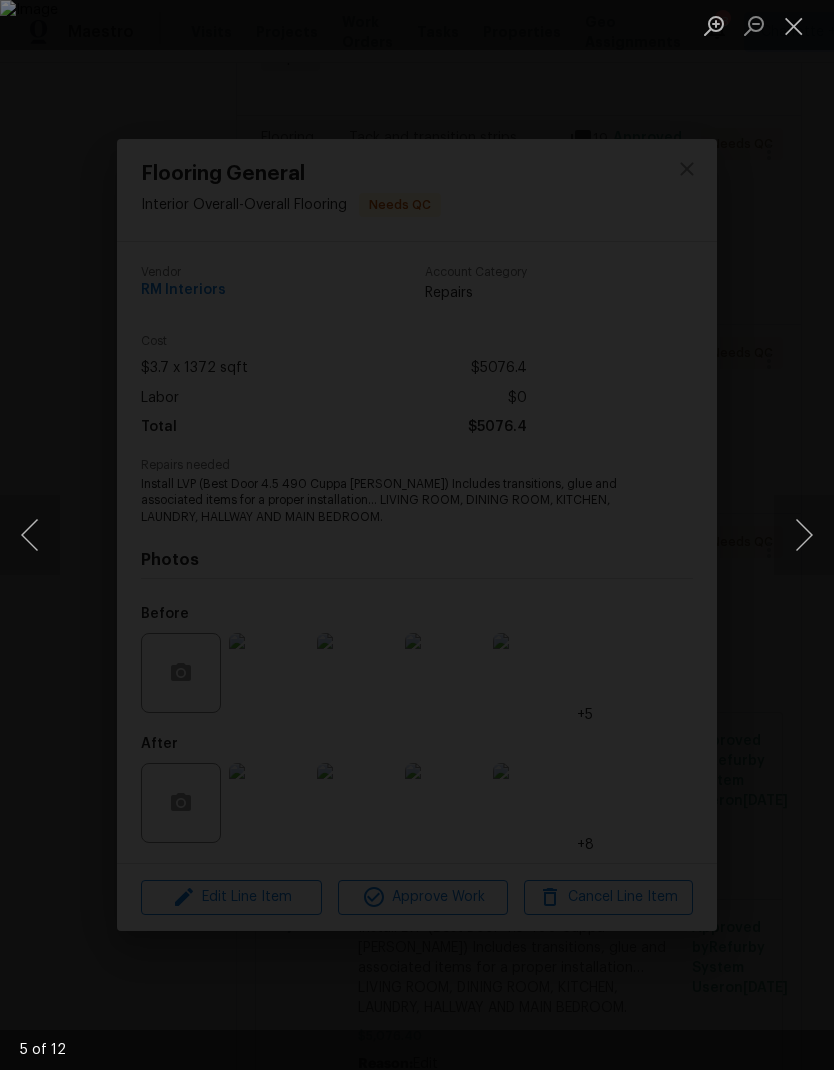 click at bounding box center [804, 535] 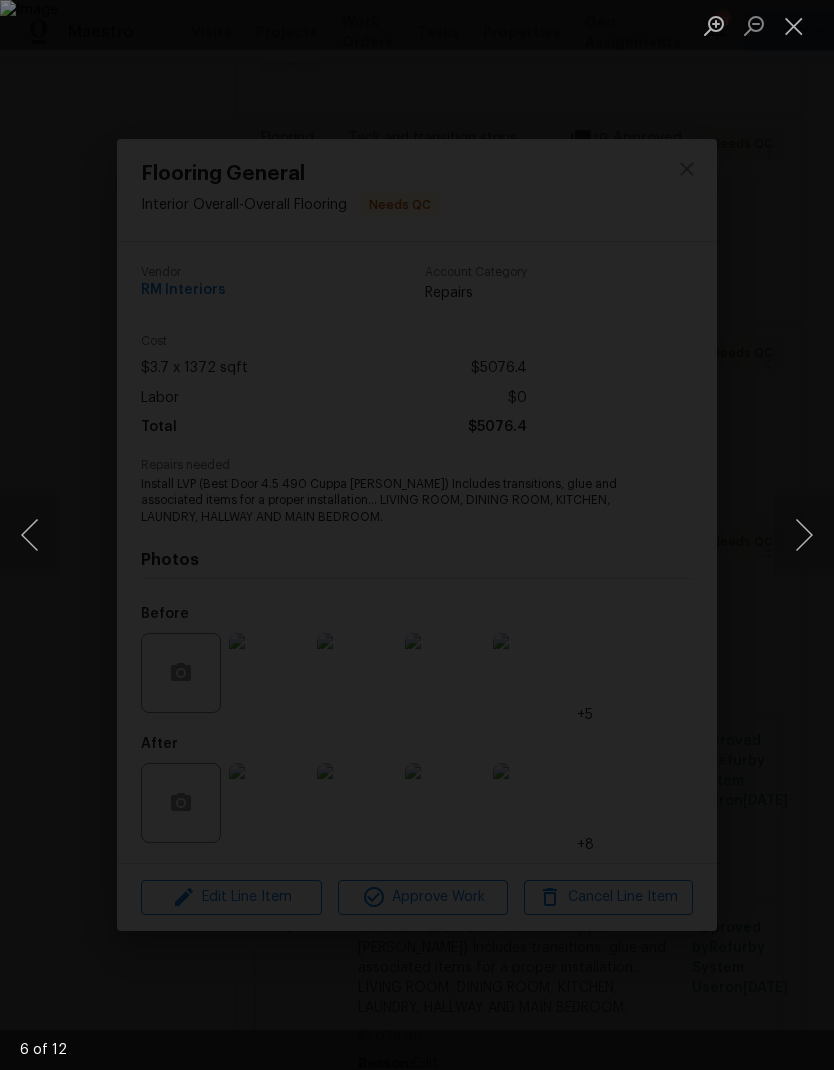 click at bounding box center [804, 535] 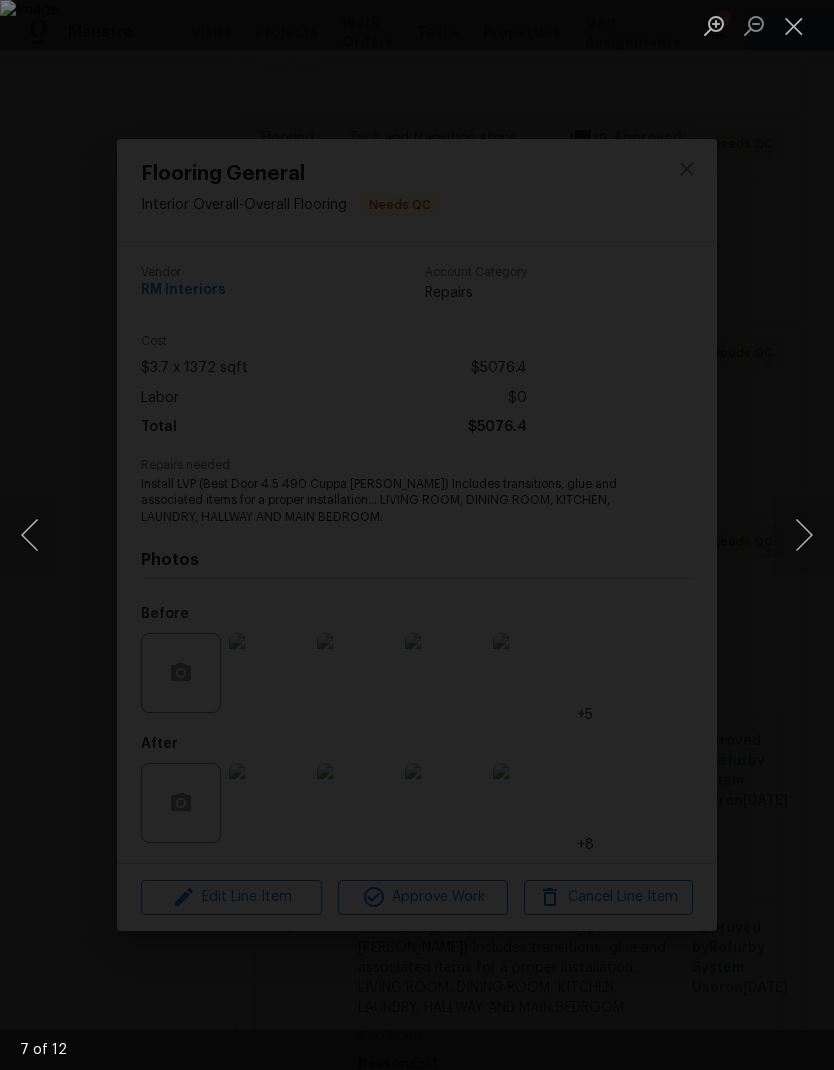 click at bounding box center (804, 535) 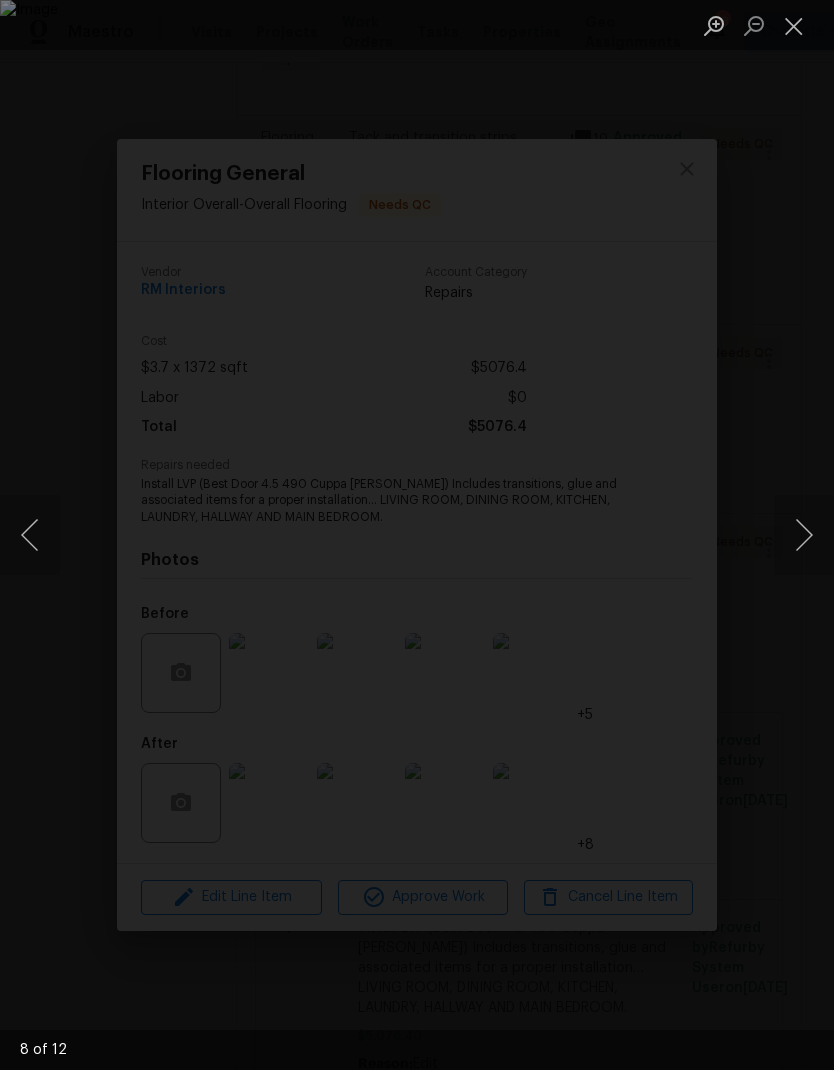 click at bounding box center [804, 535] 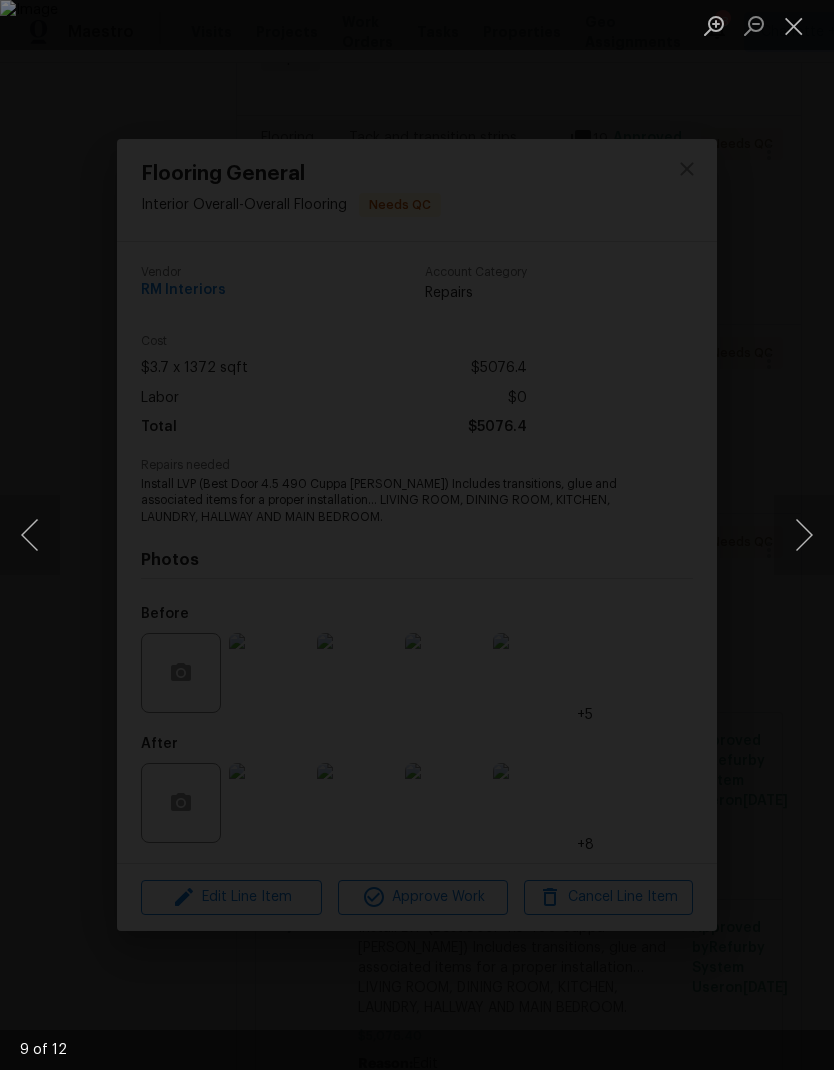click at bounding box center (804, 535) 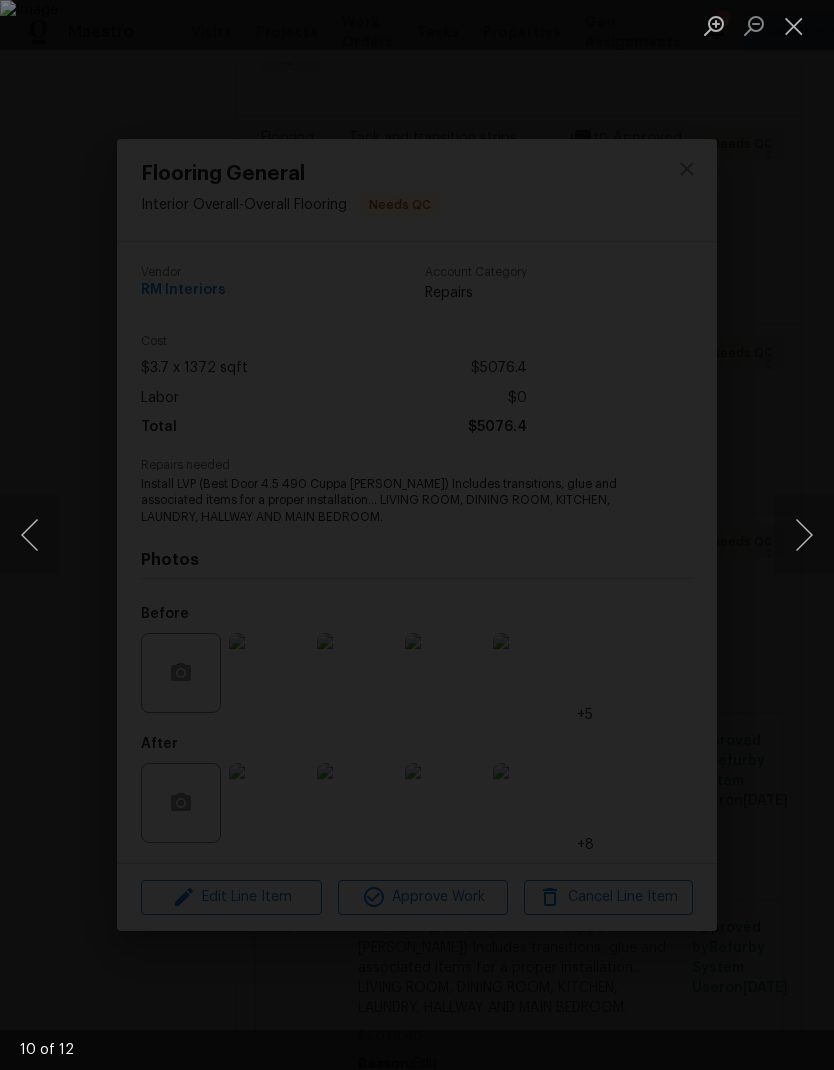 click at bounding box center [804, 535] 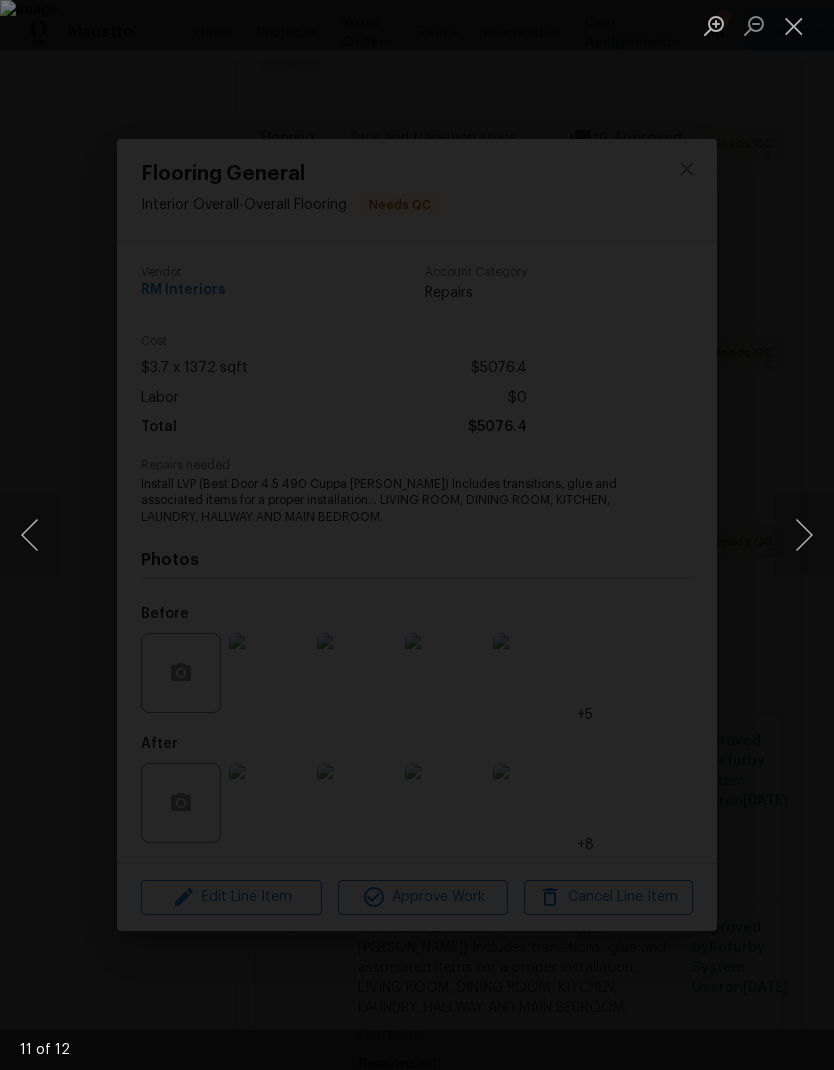 click at bounding box center [804, 535] 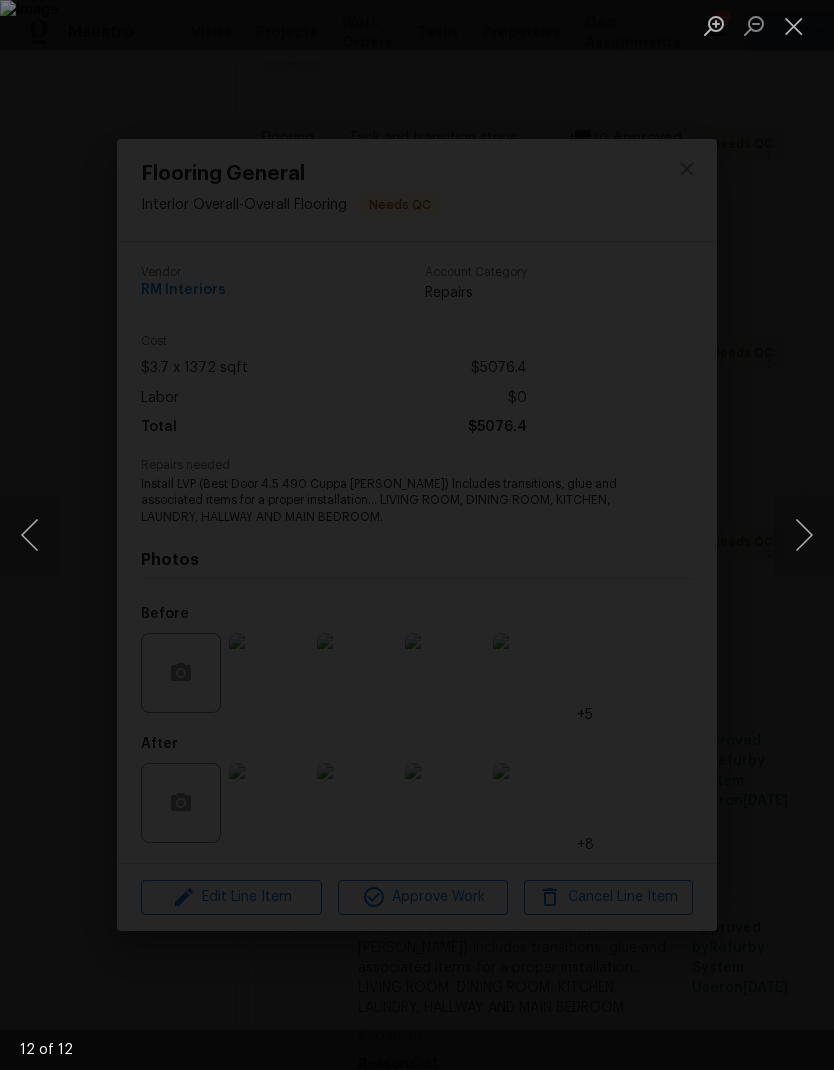 click at bounding box center (804, 535) 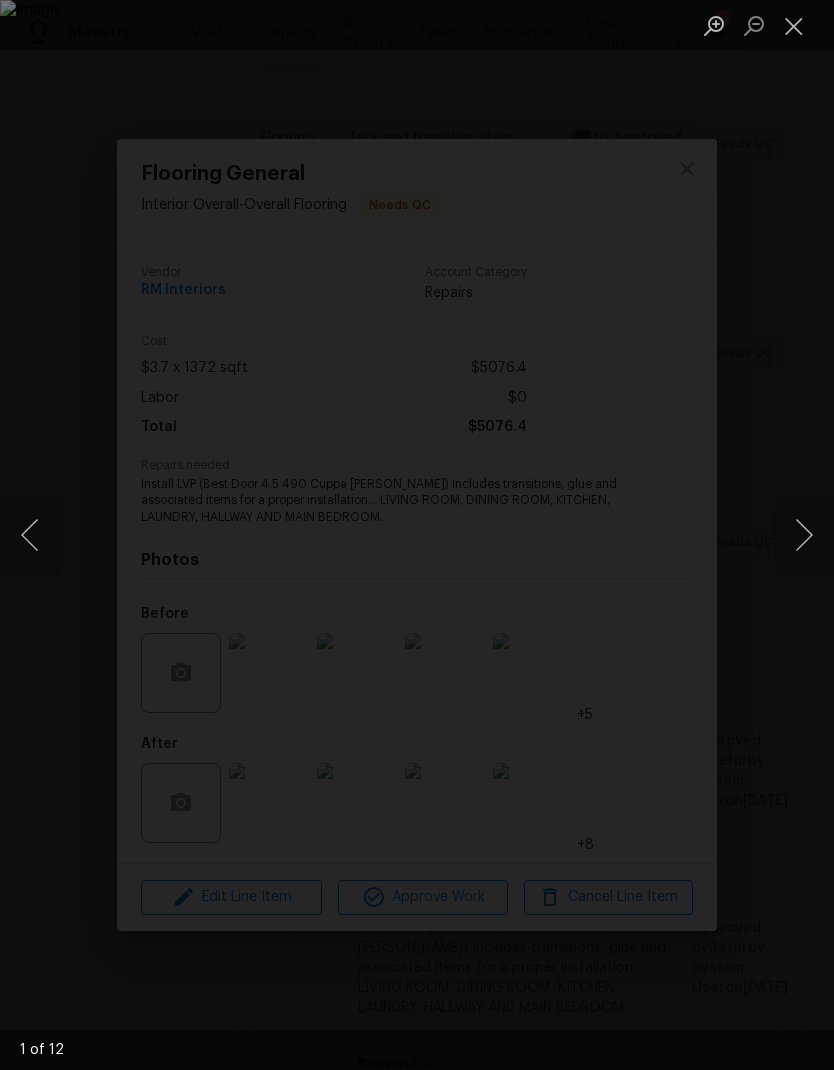 click at bounding box center (804, 535) 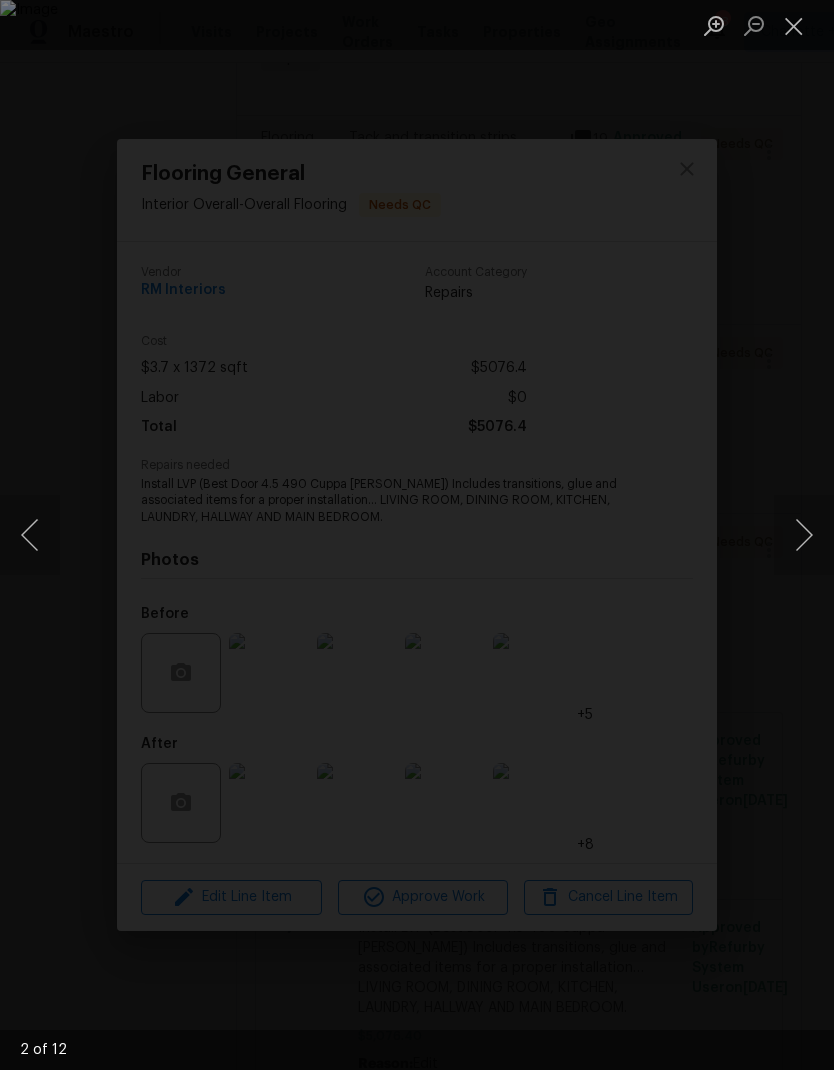 click at bounding box center (804, 535) 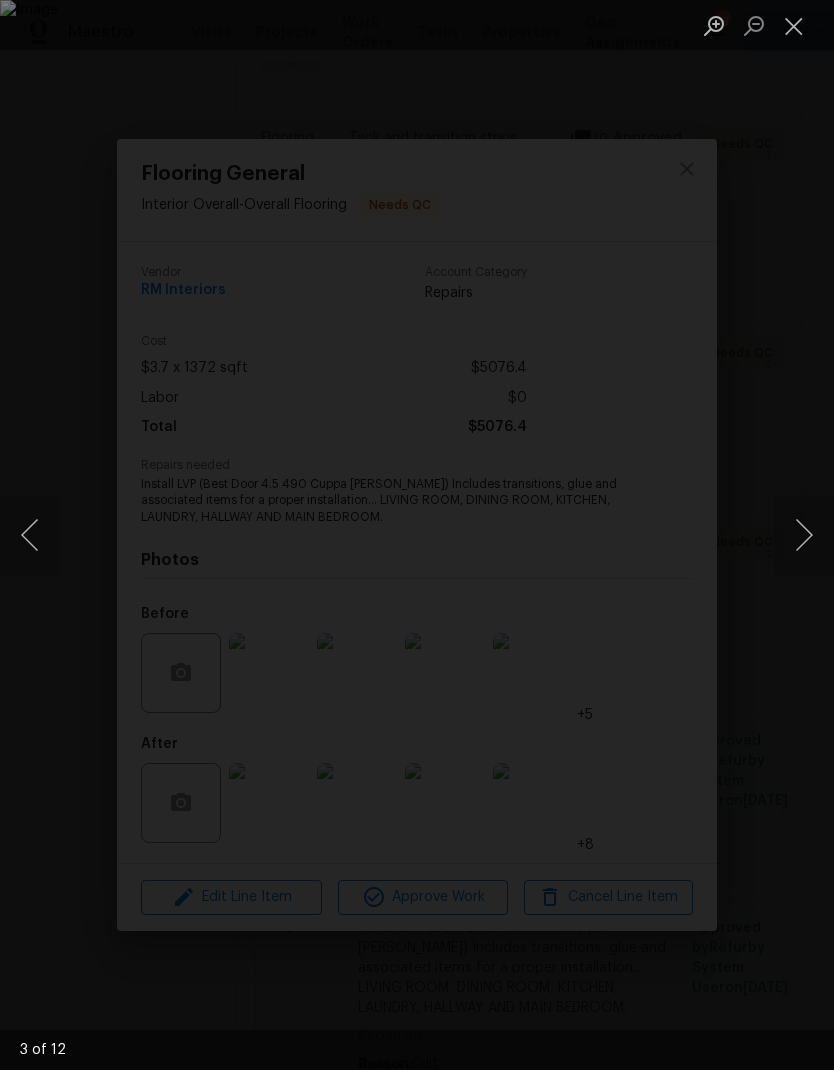 click at bounding box center (804, 535) 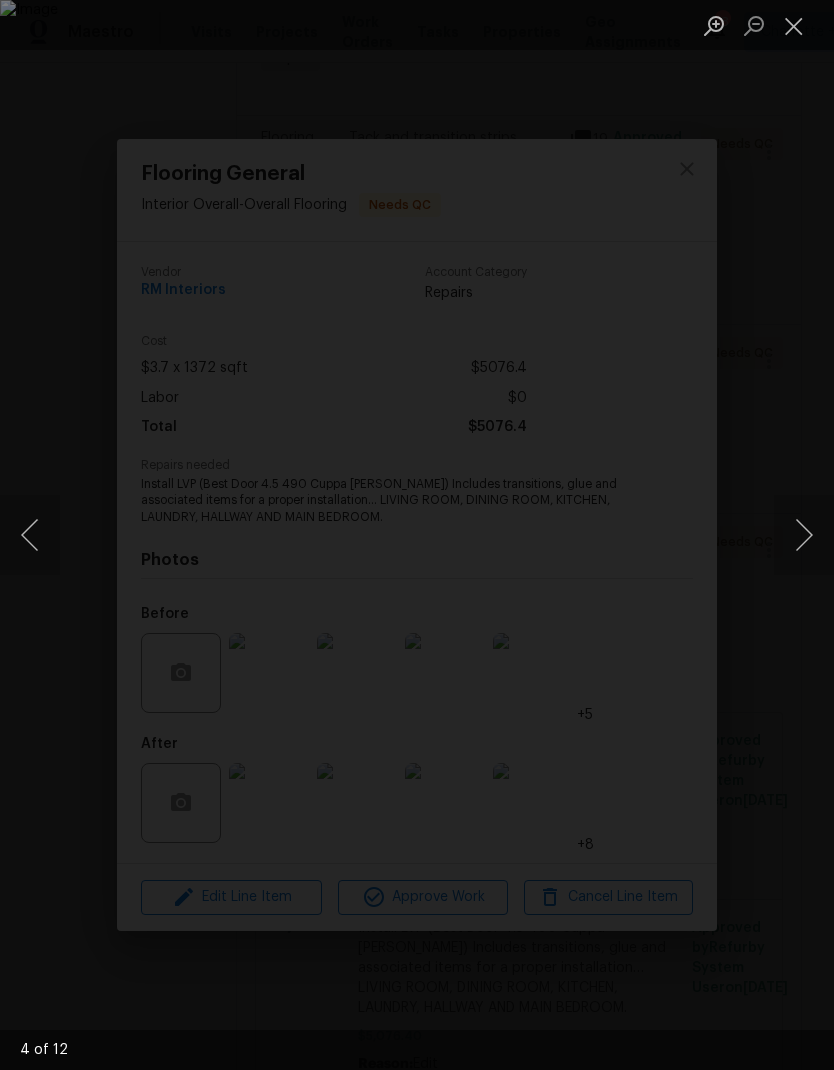 click at bounding box center [804, 535] 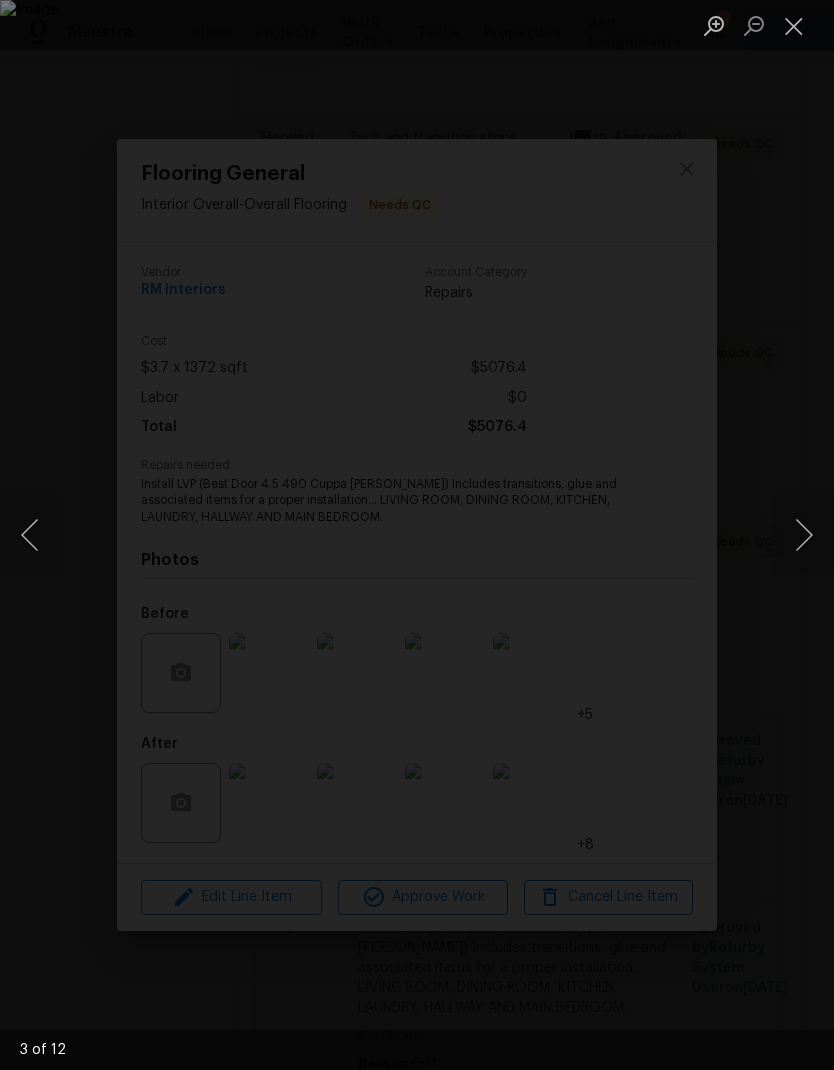 click at bounding box center [30, 535] 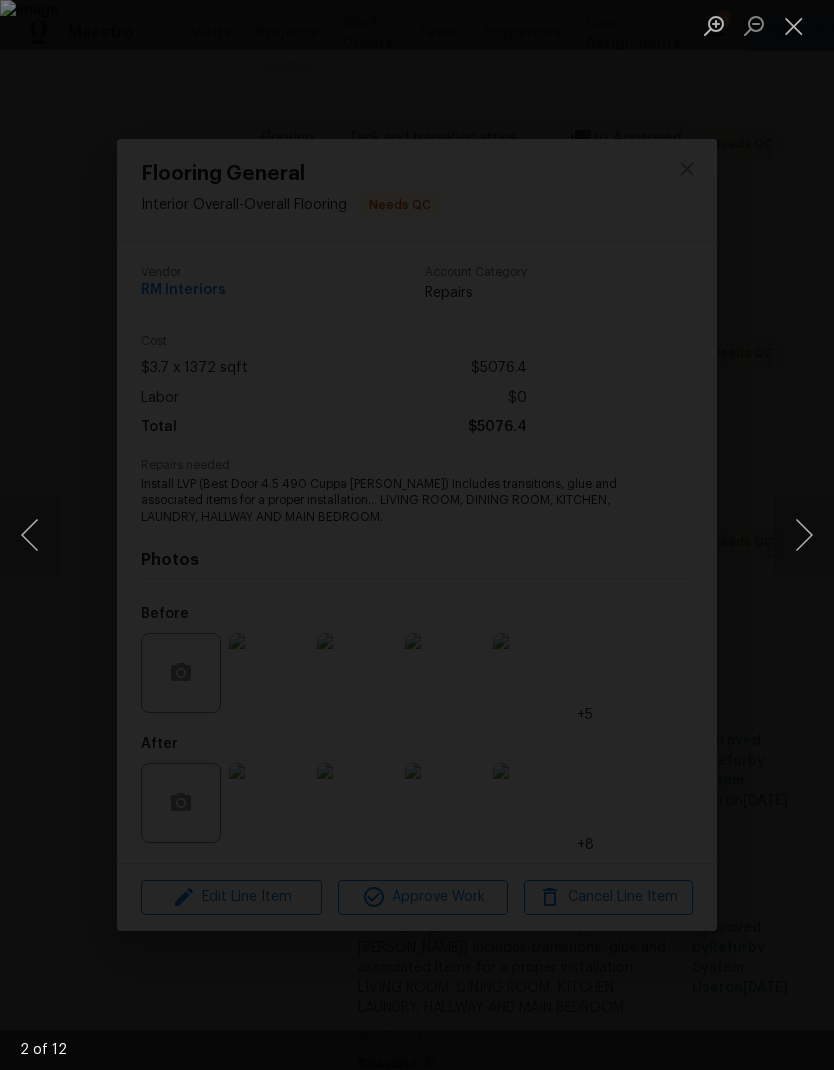 click at bounding box center (30, 535) 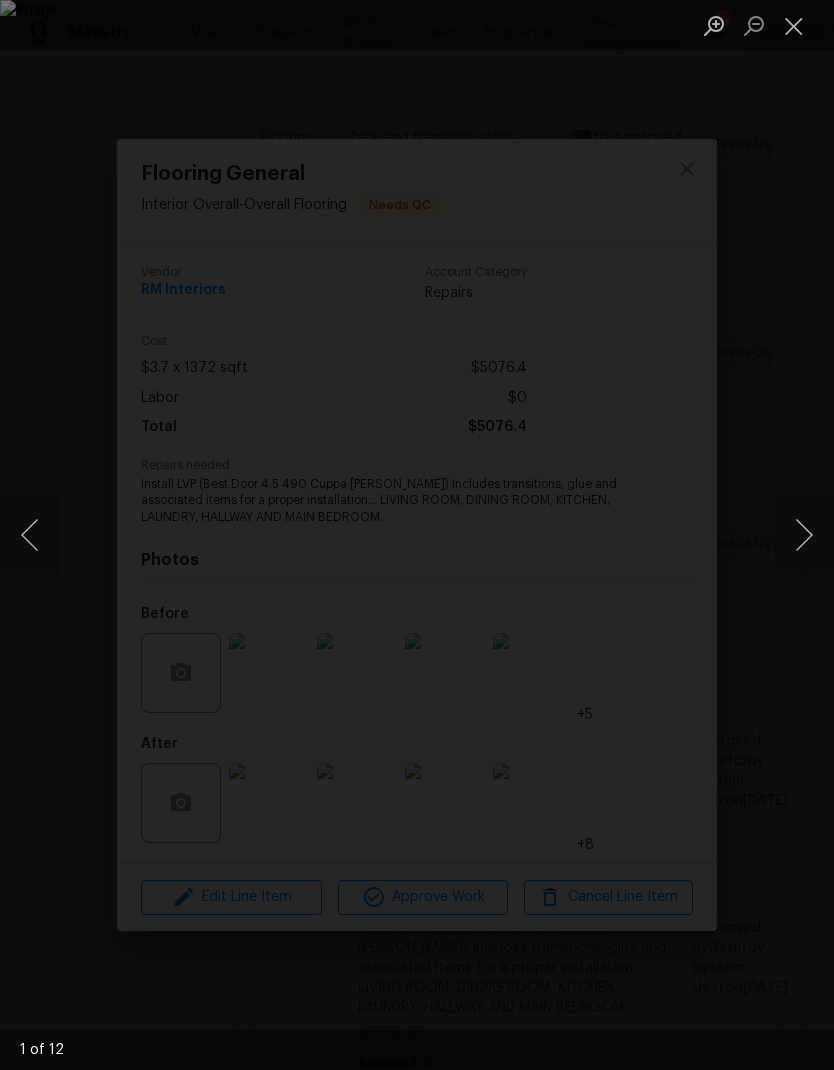 click at bounding box center (30, 535) 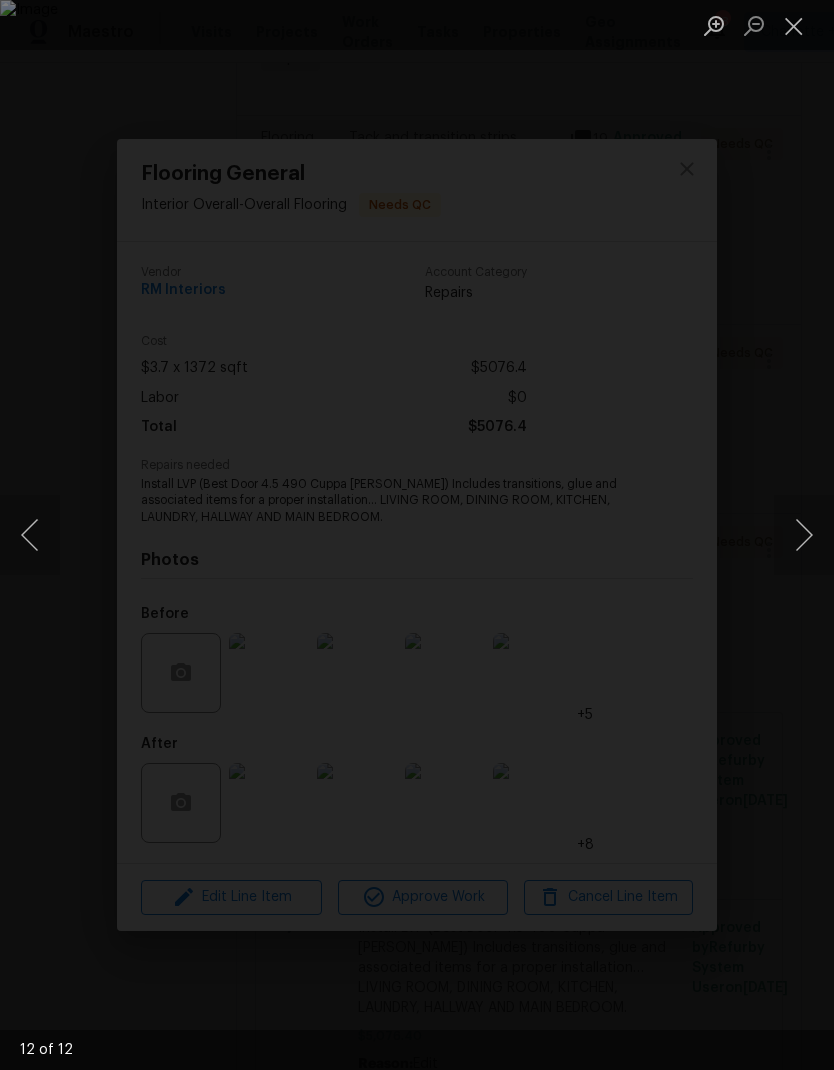click at bounding box center (30, 535) 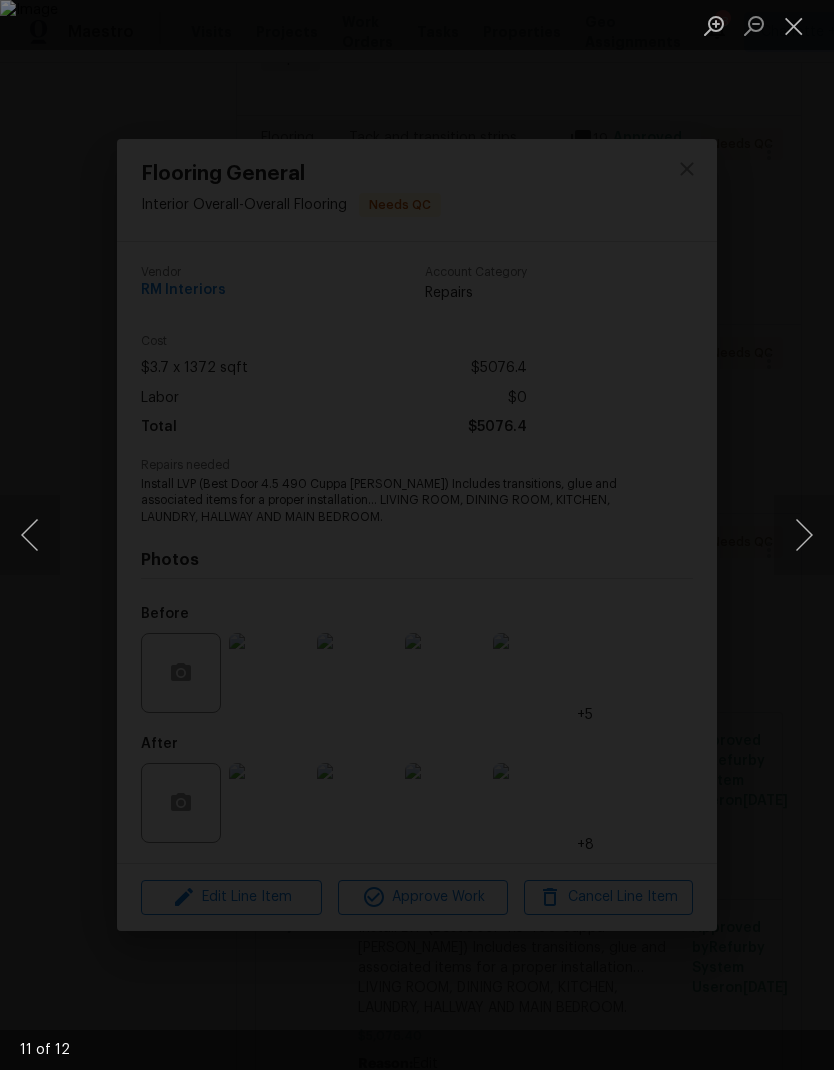 click at bounding box center [30, 535] 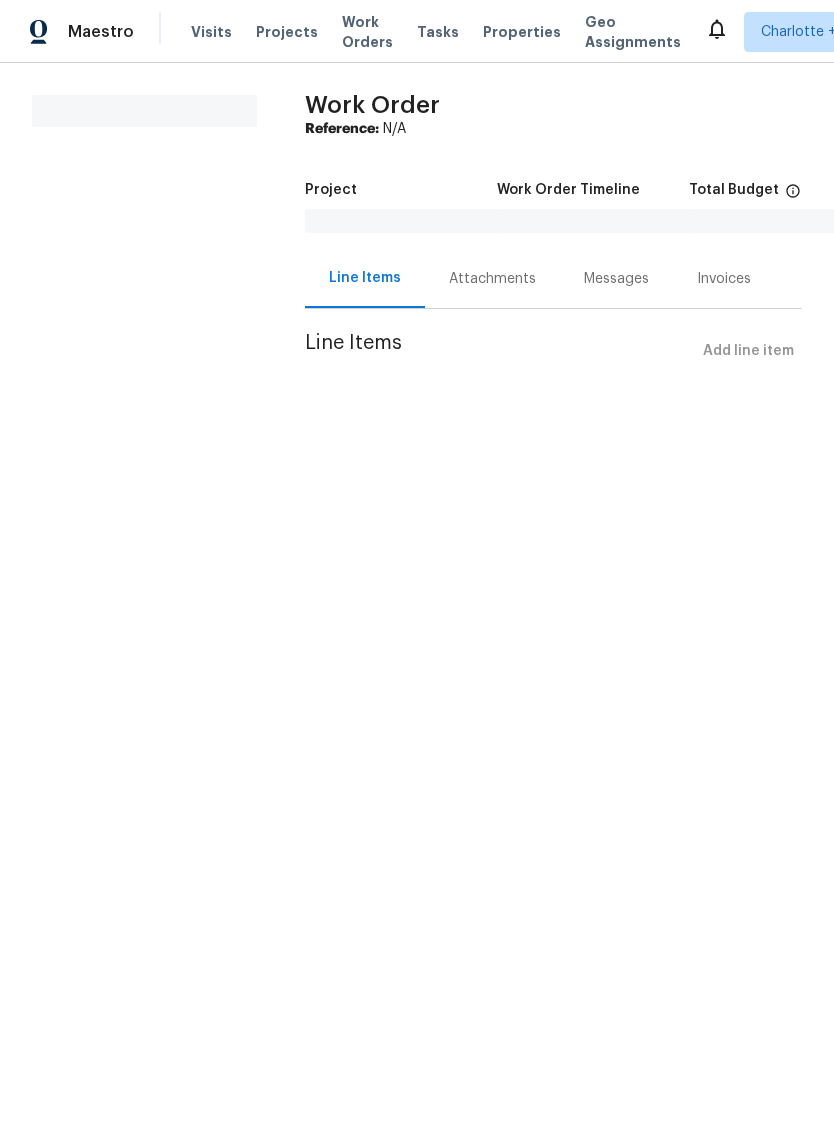 scroll, scrollTop: 0, scrollLeft: 0, axis: both 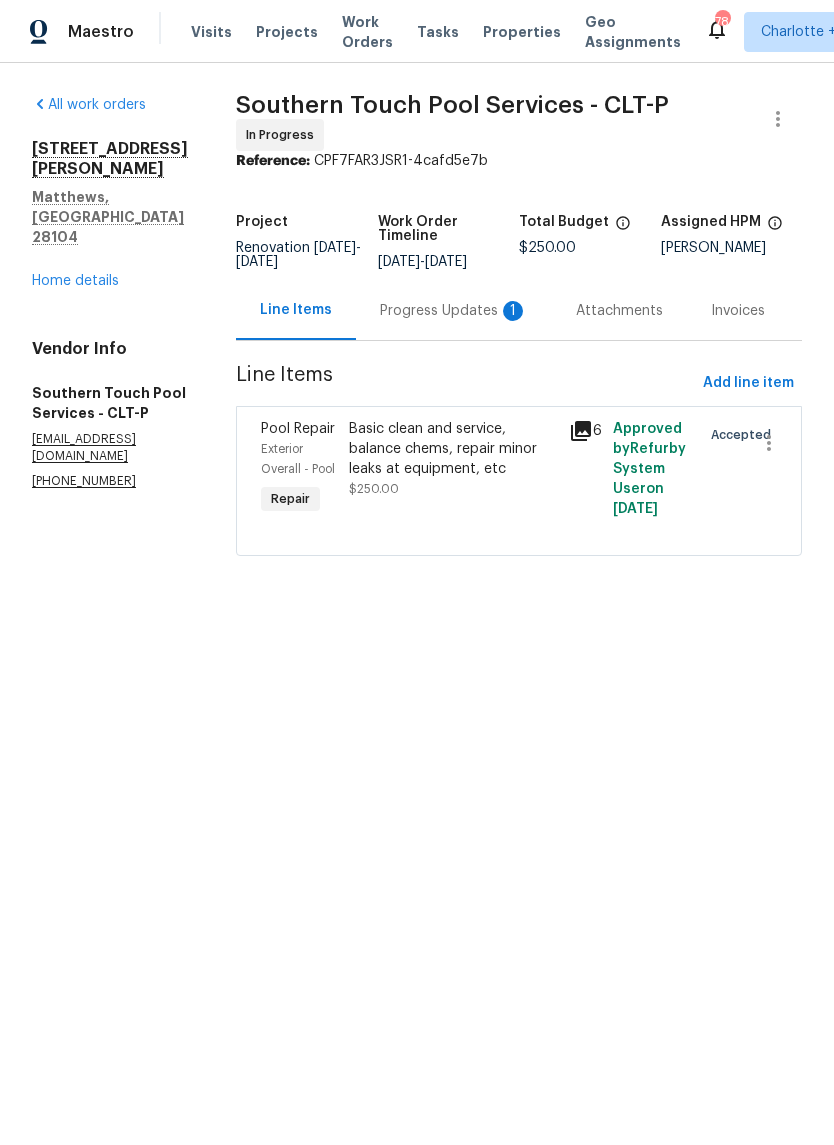 click on "Progress Updates 1" at bounding box center (454, 310) 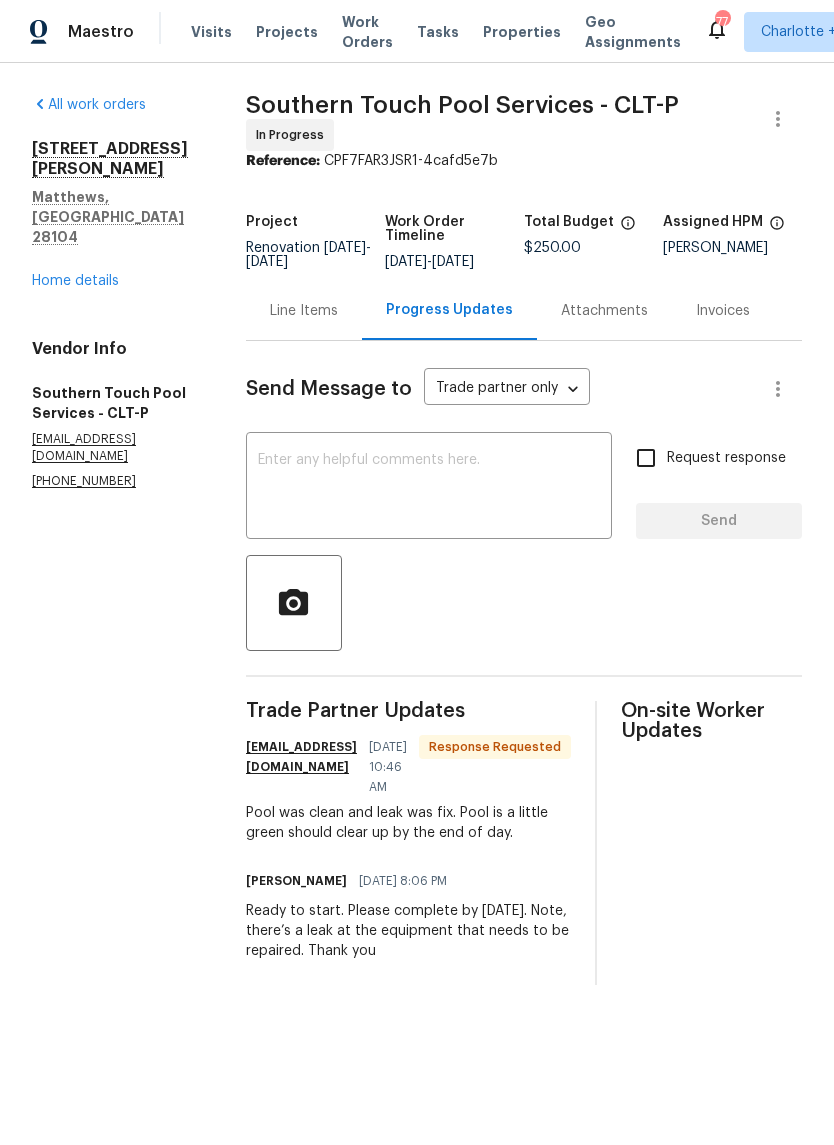 click at bounding box center [429, 488] 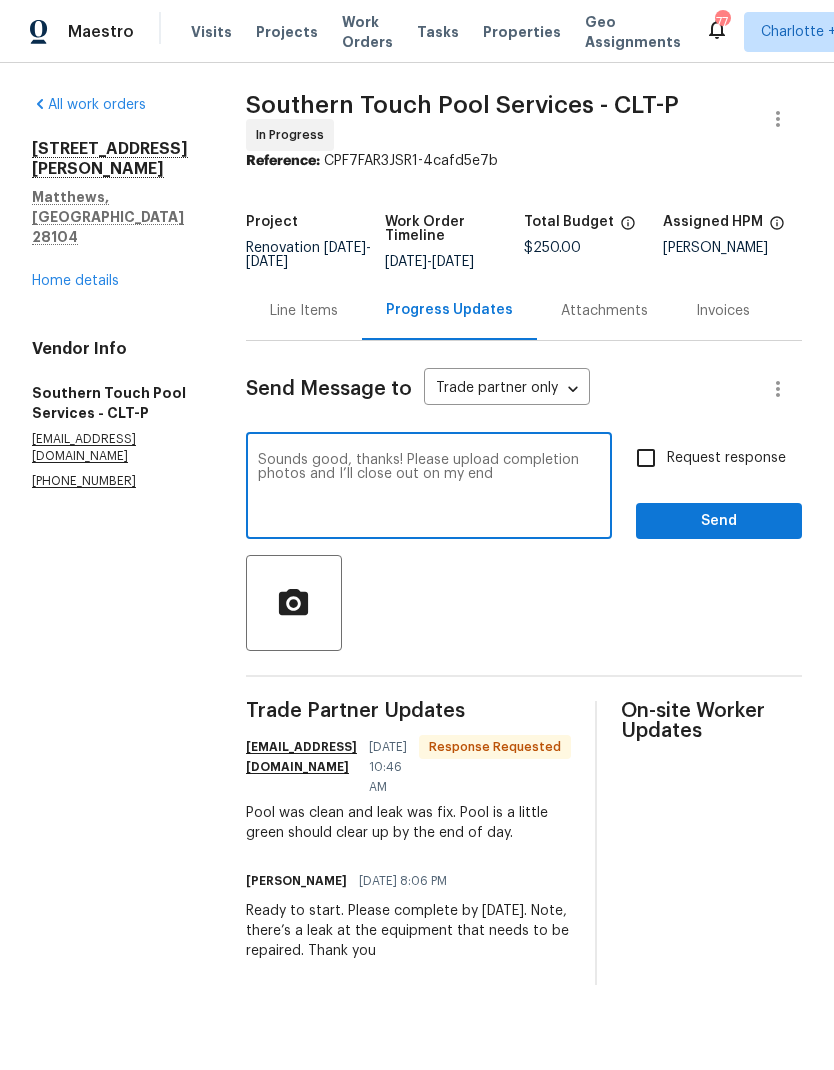 type on "Sounds good, thanks! Please upload completion photos and I’ll close out on my end" 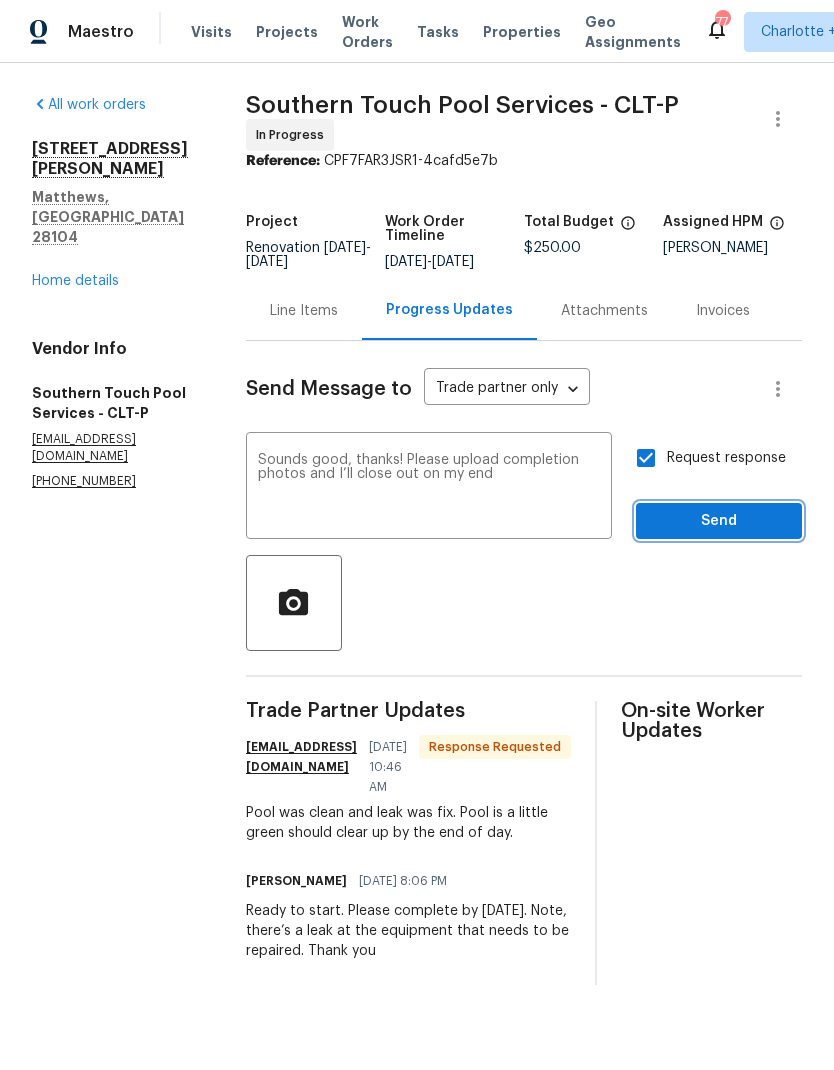 click on "Send" at bounding box center (719, 521) 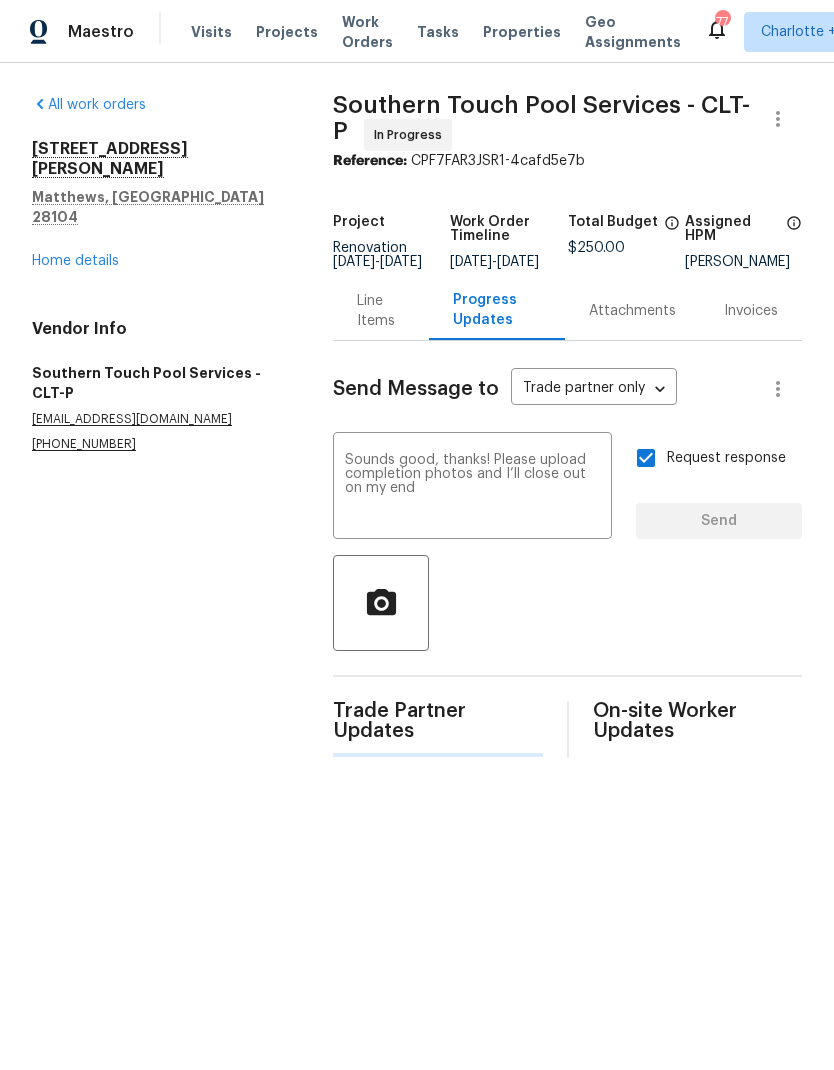 type 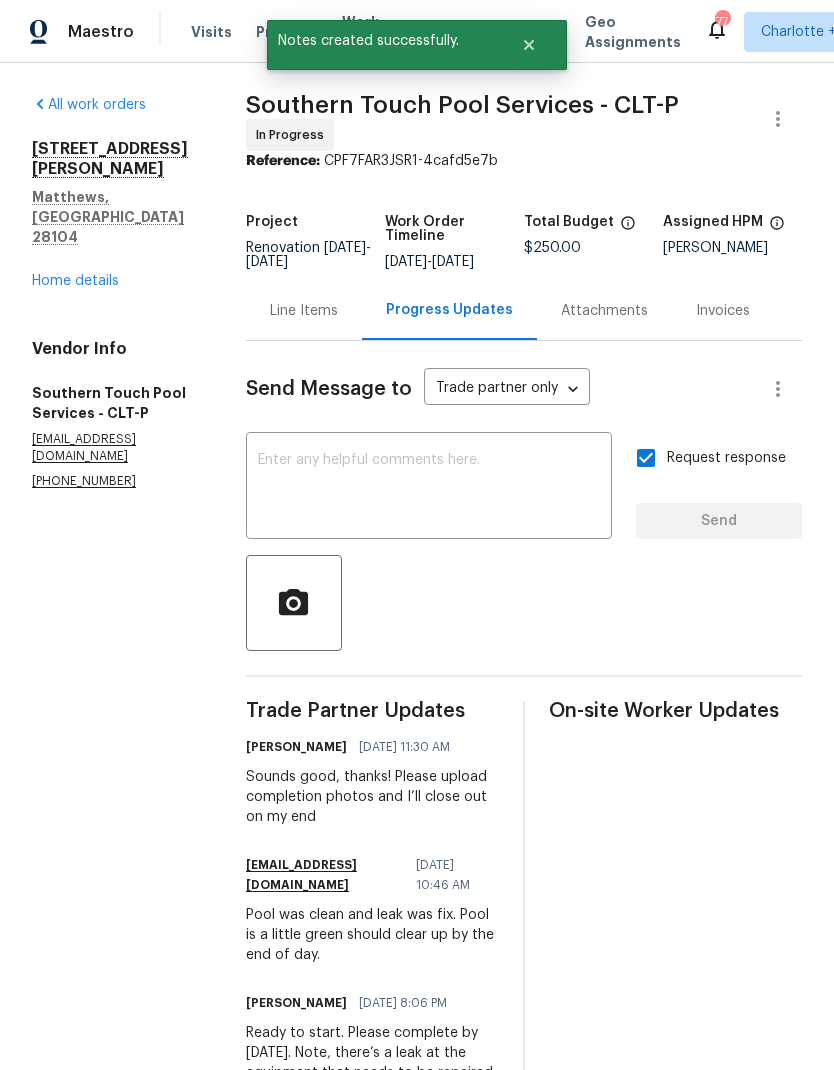 click on "Line Items" at bounding box center [304, 310] 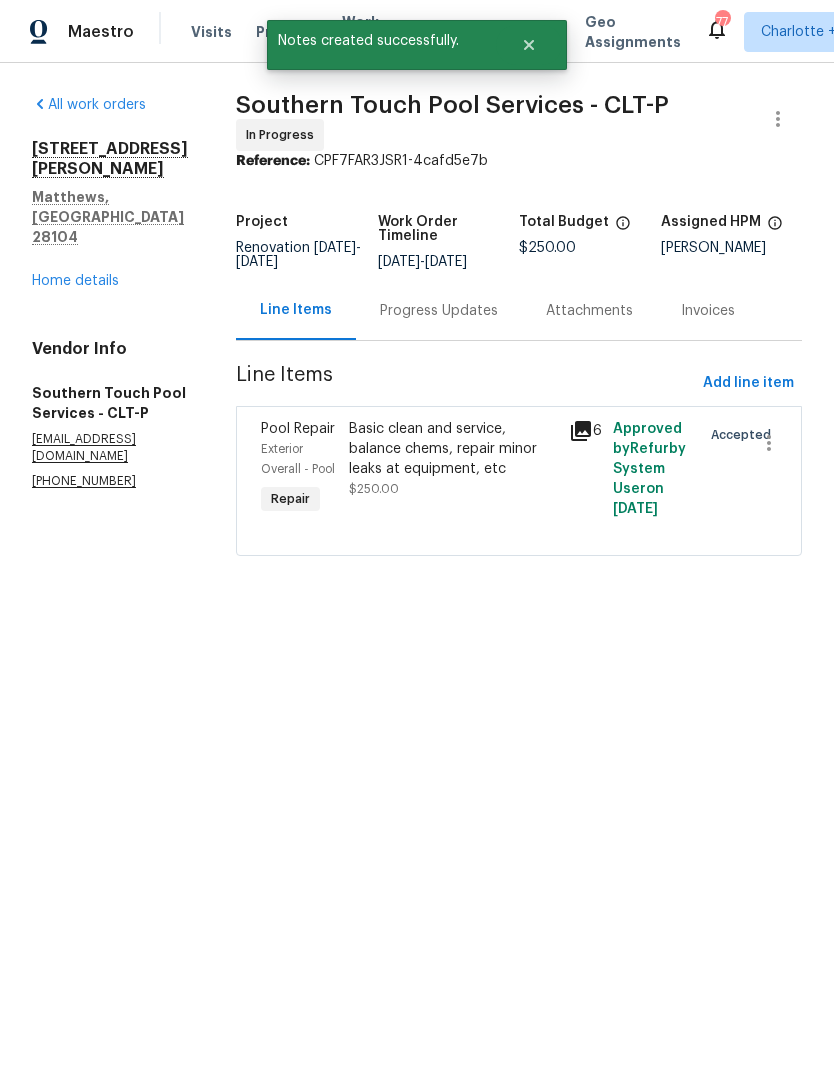 click on "Basic clean and service, balance chems, repair minor leaks at equipment, etc" at bounding box center [453, 449] 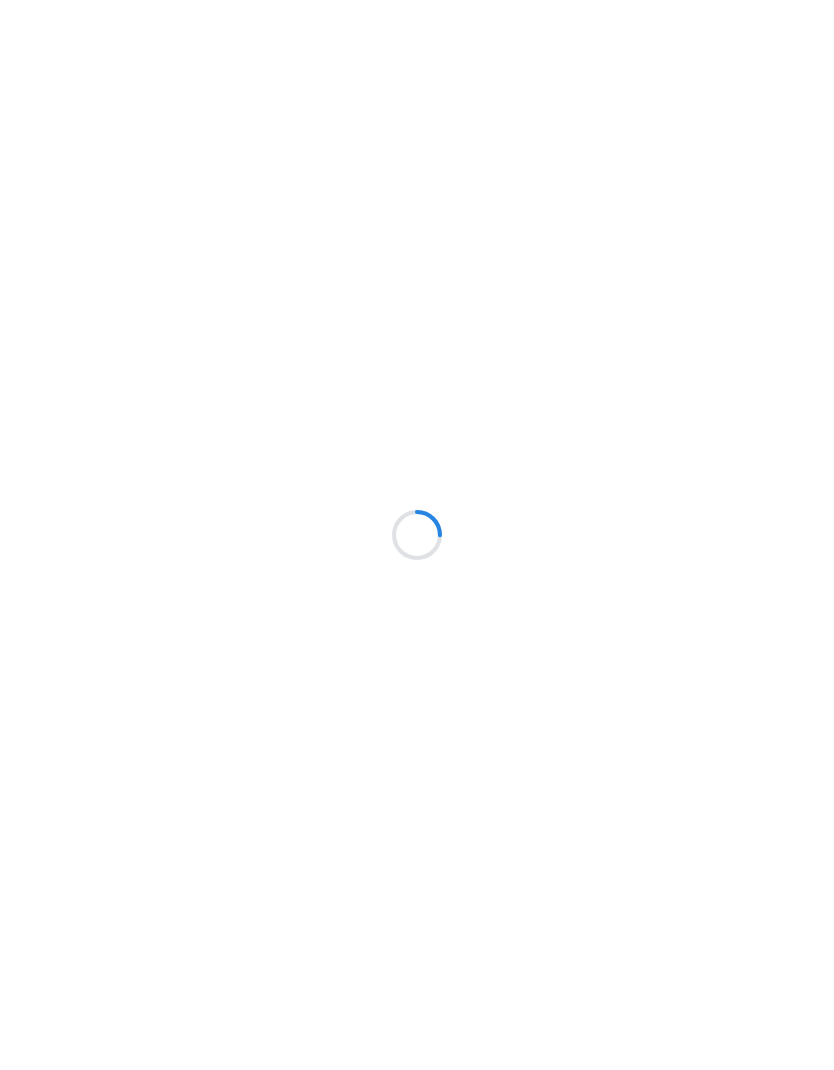 scroll, scrollTop: 0, scrollLeft: 0, axis: both 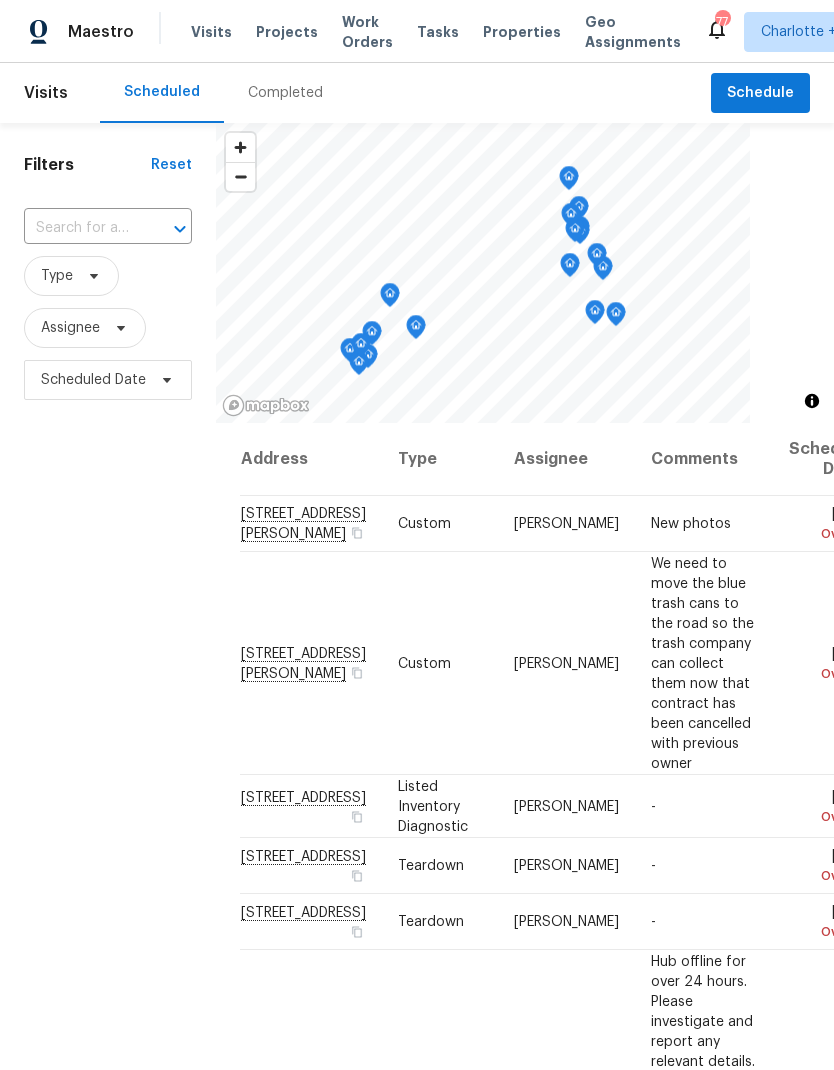 click on "Projects" at bounding box center [287, 32] 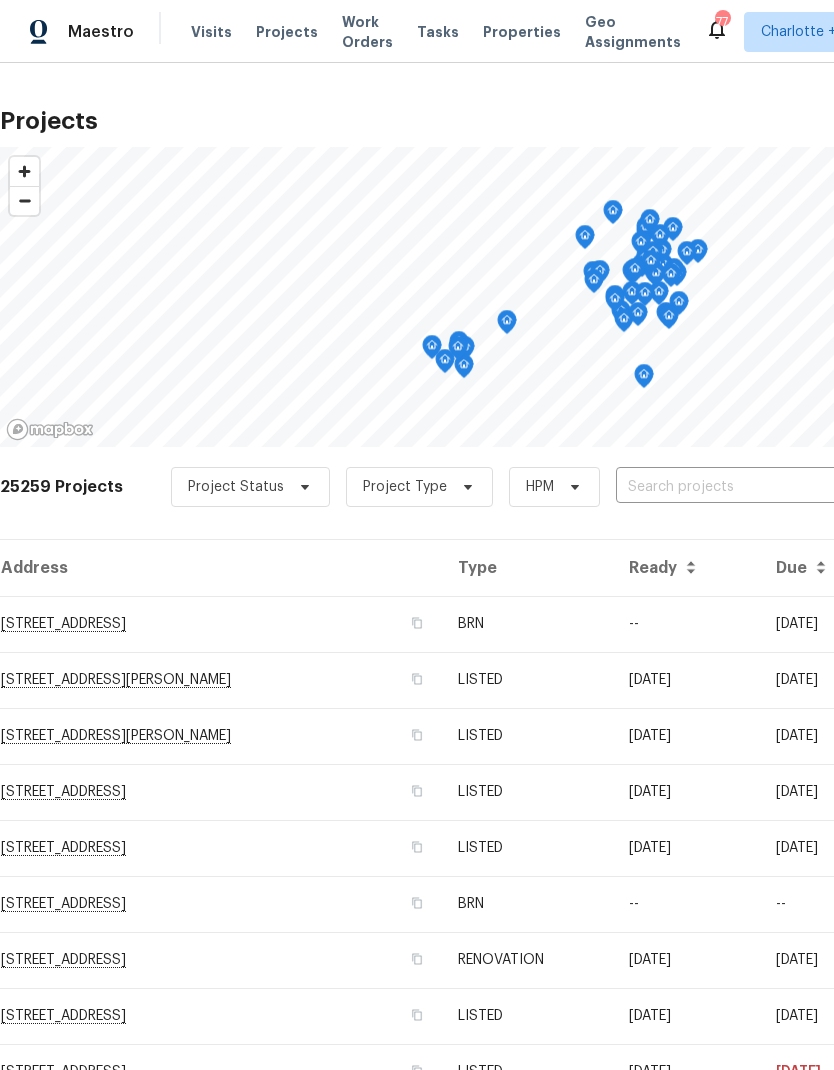 click at bounding box center (730, 487) 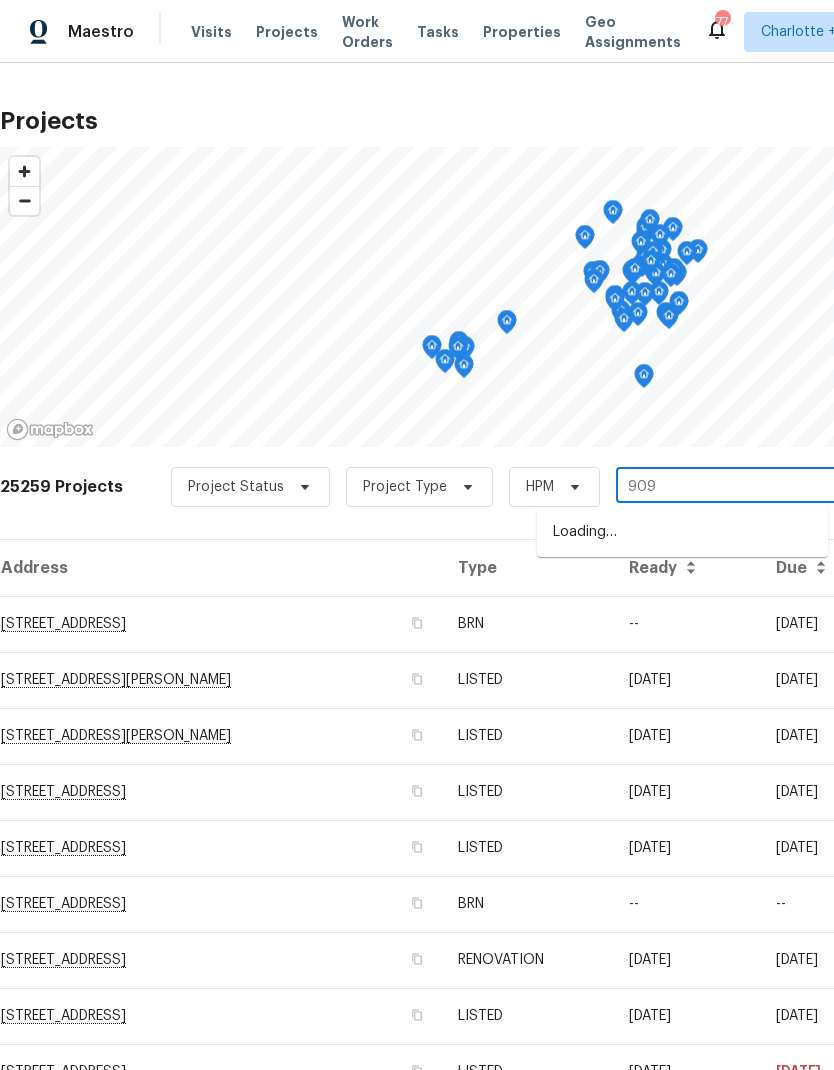 type on "909 b" 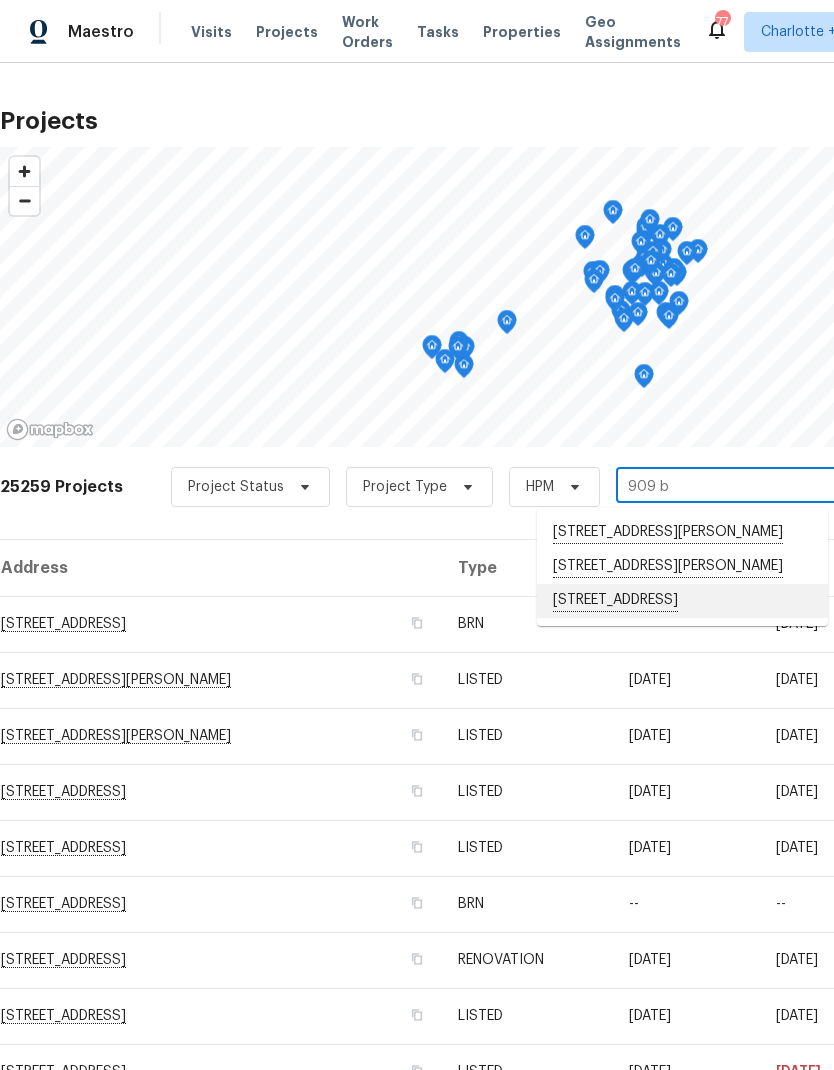 click on "[STREET_ADDRESS]" at bounding box center [682, 601] 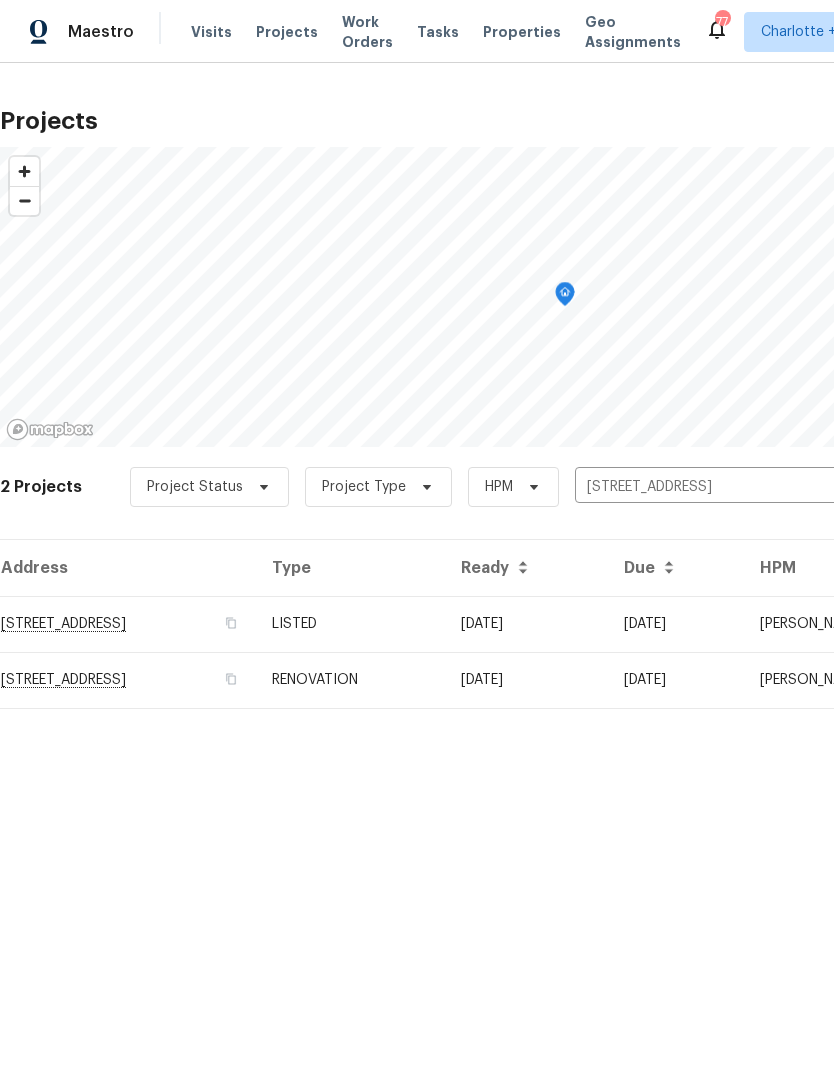 click on "[STREET_ADDRESS]" at bounding box center [128, 624] 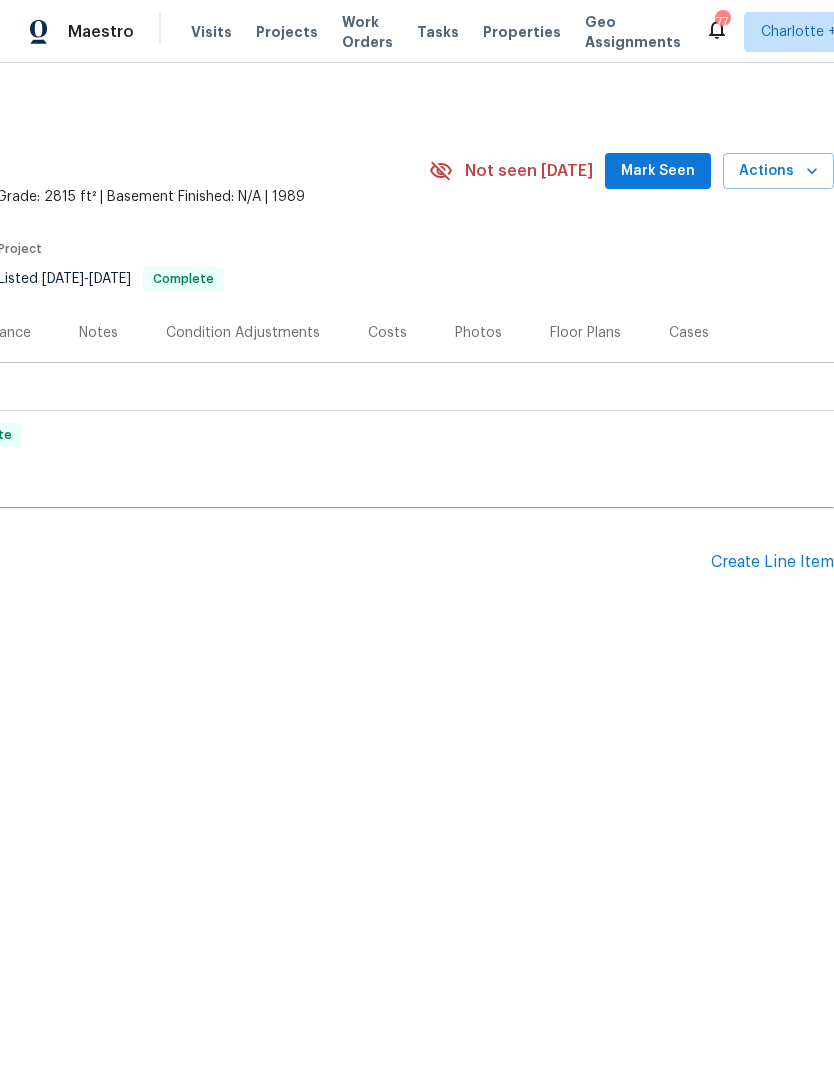 scroll, scrollTop: 0, scrollLeft: 296, axis: horizontal 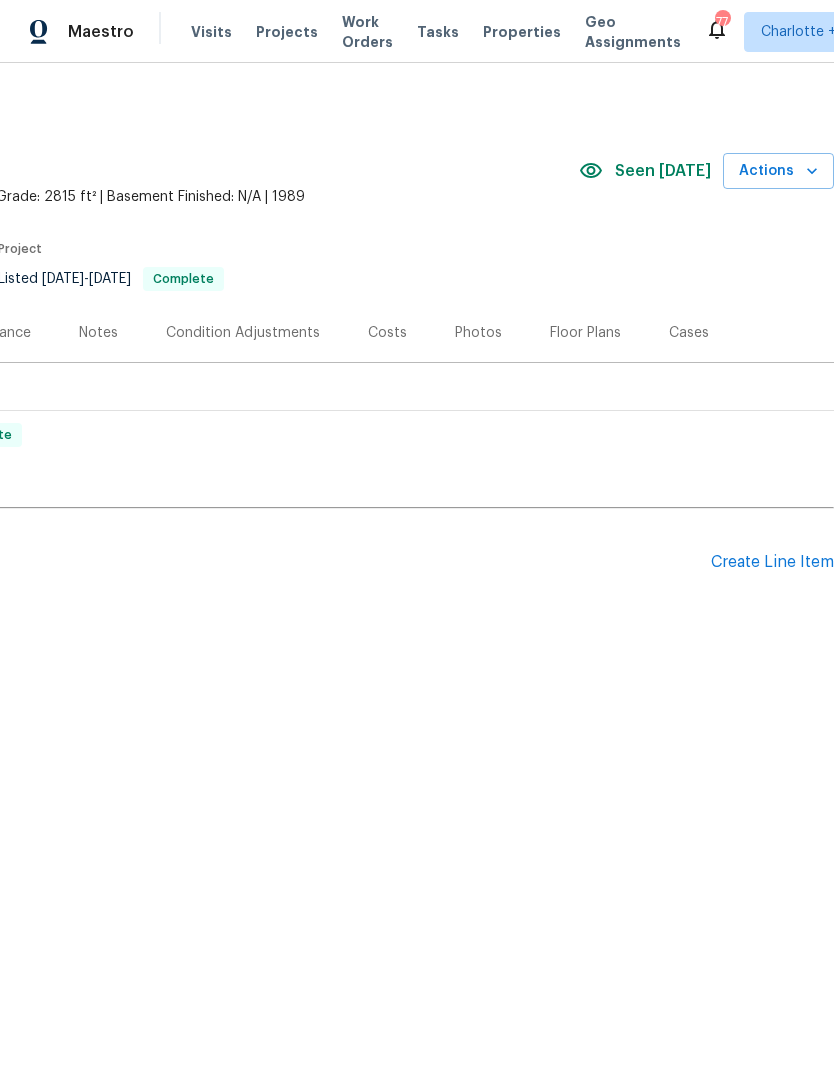 click on "Create Line Item" at bounding box center (772, 562) 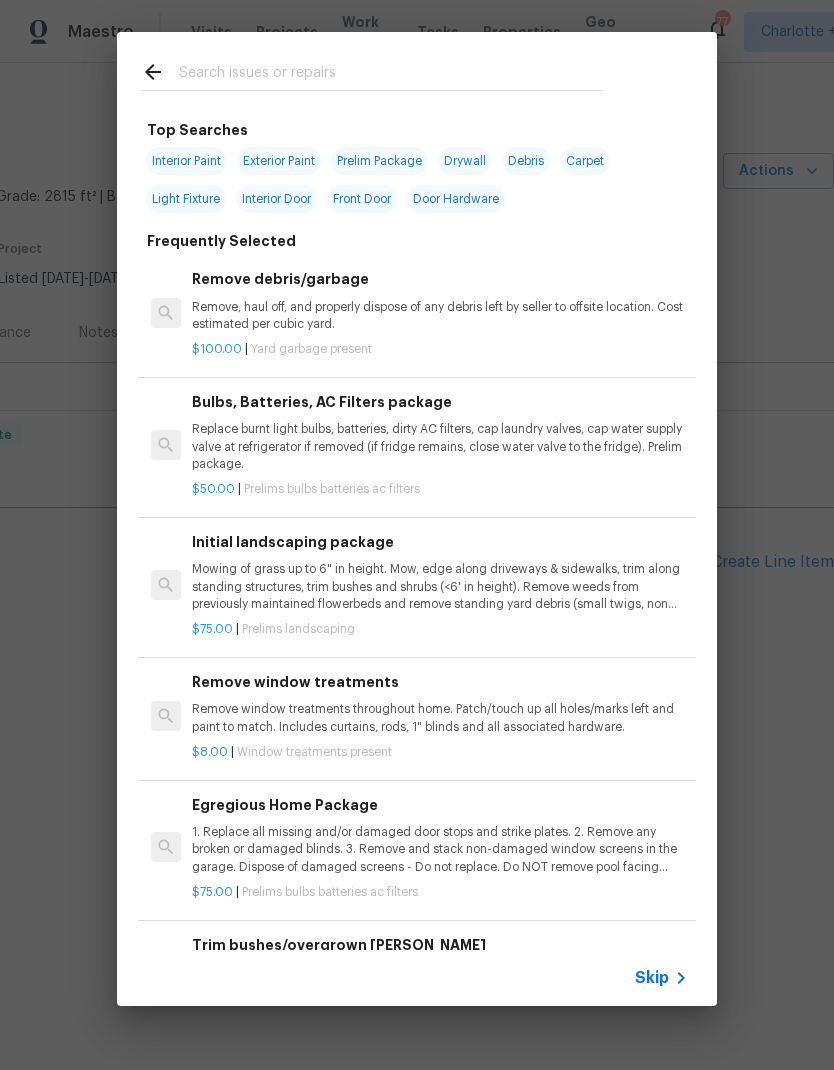 click at bounding box center (391, 75) 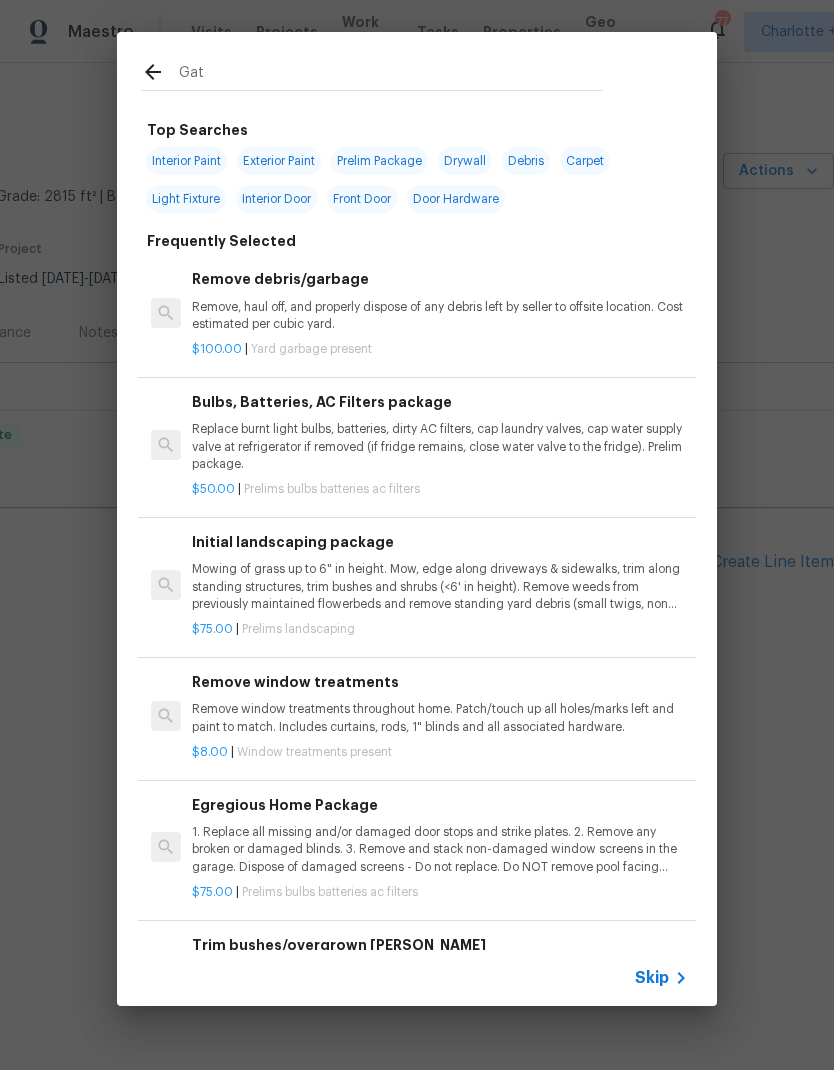 type on "Gate" 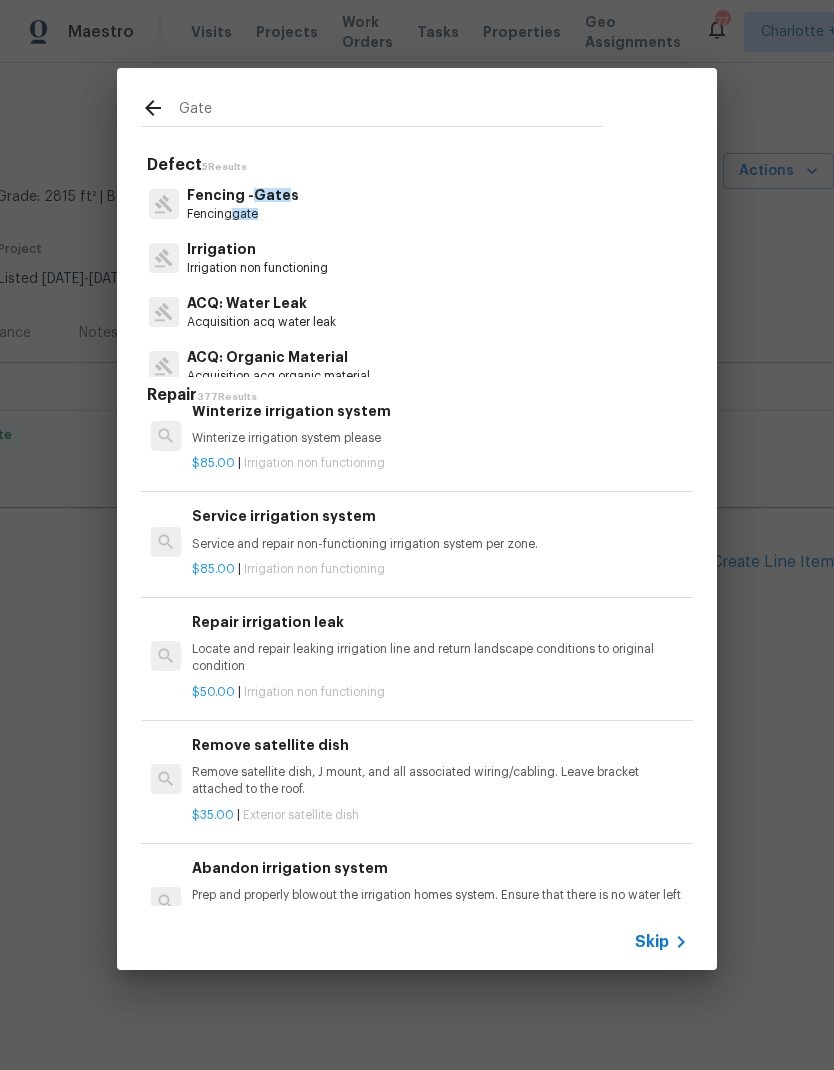 scroll, scrollTop: 1072, scrollLeft: -1, axis: both 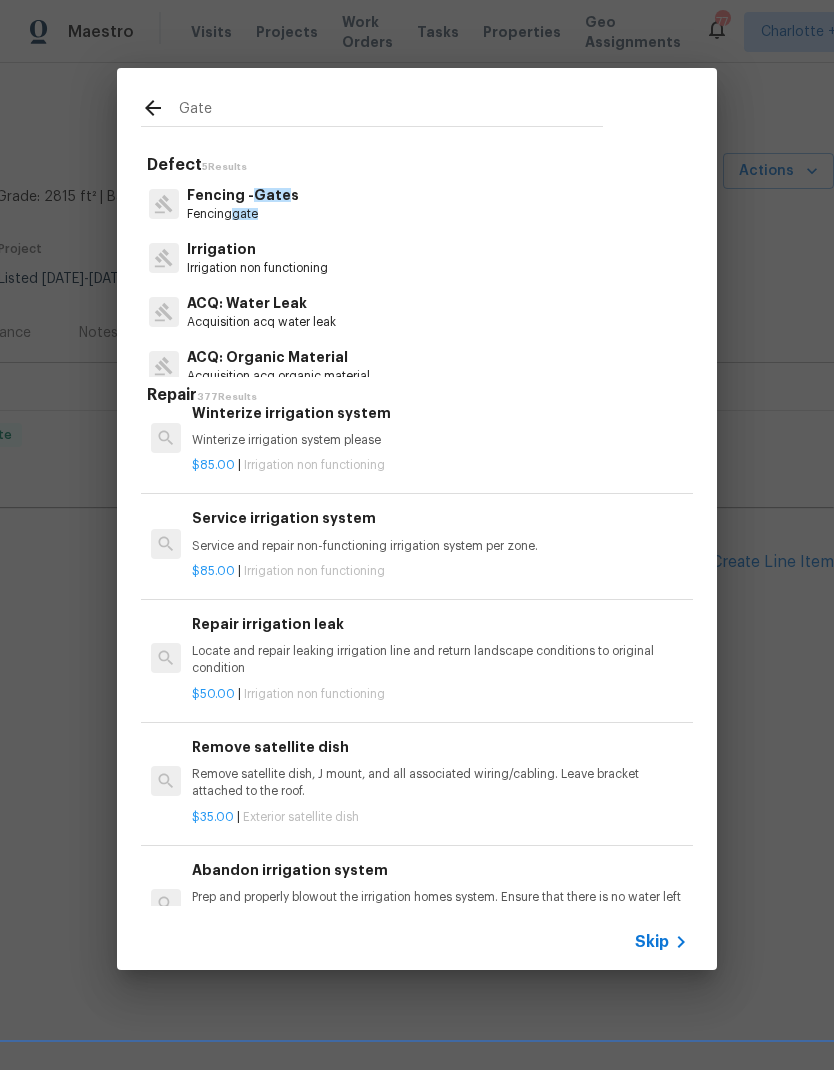 click on "Gate" at bounding box center (272, 195) 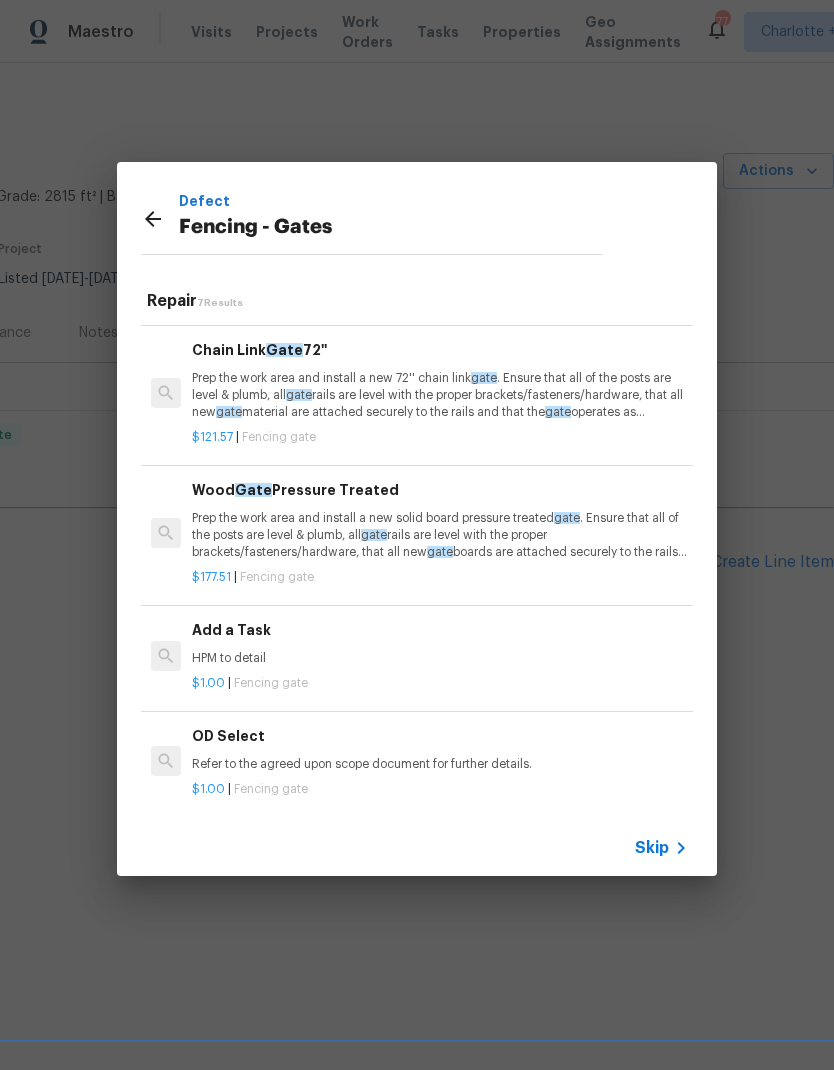 scroll, scrollTop: 408, scrollLeft: 0, axis: vertical 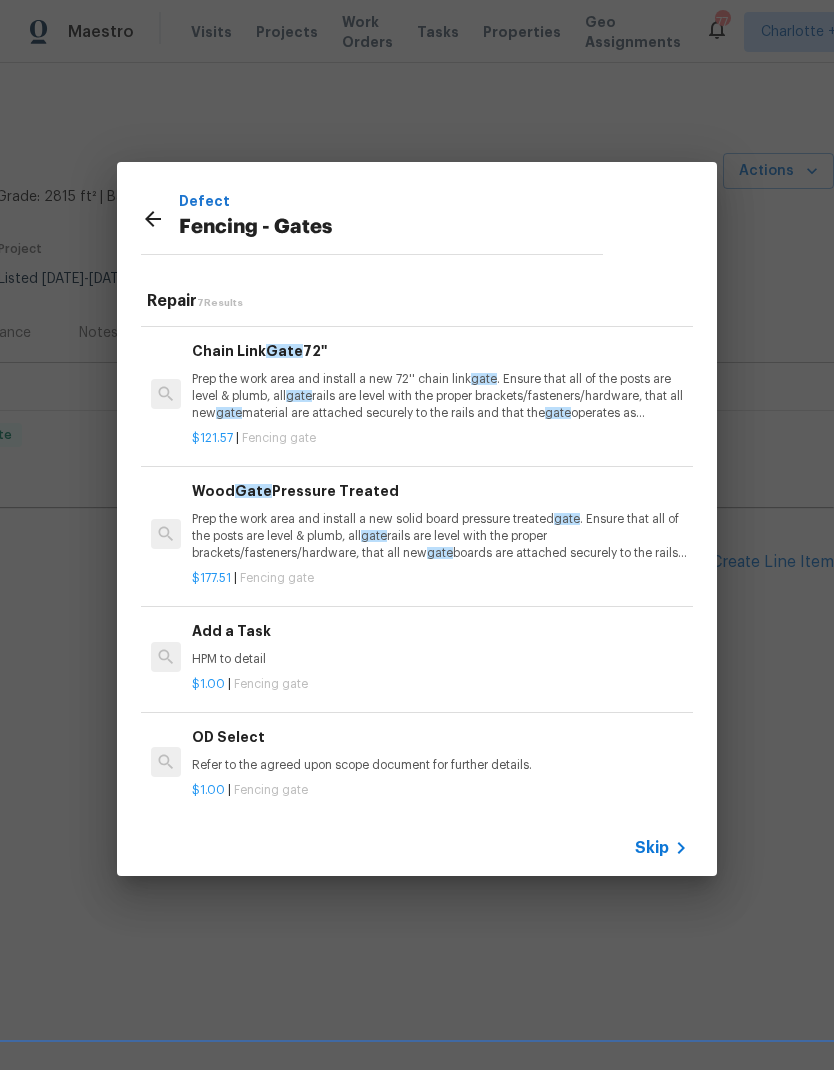 click on "Add a Task HPM to detail" at bounding box center (440, 644) 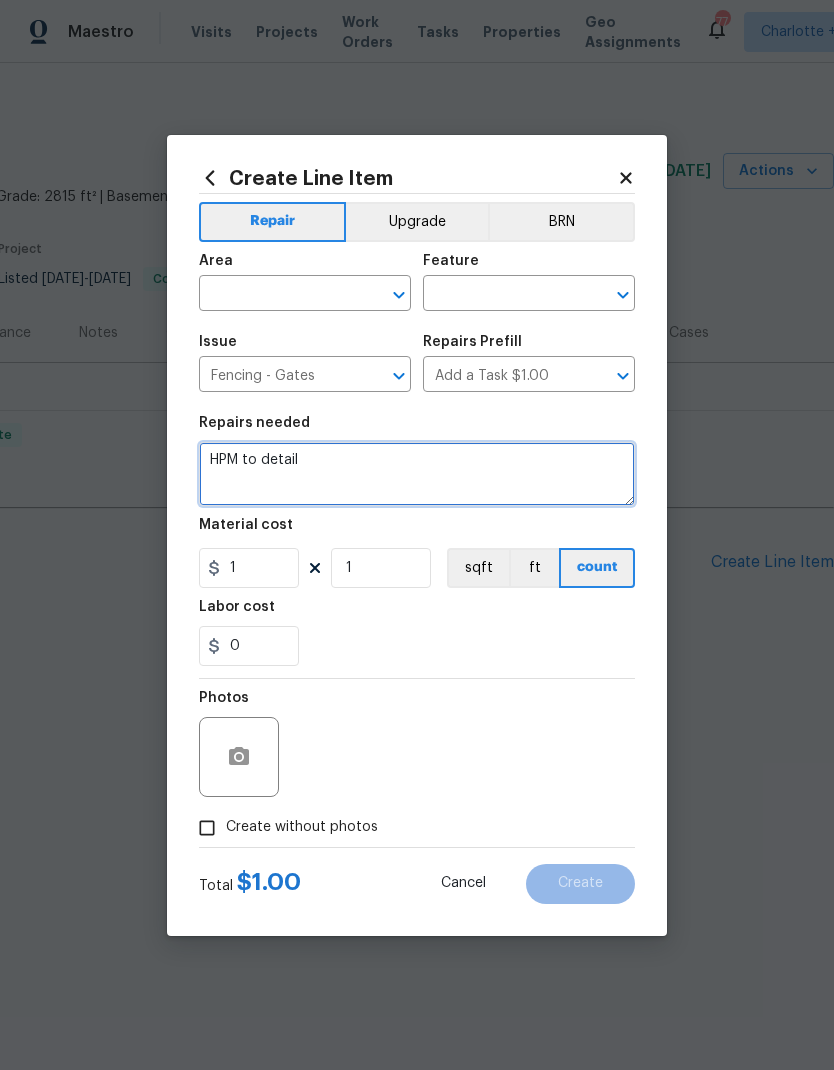 click on "HPM to detail" at bounding box center (417, 474) 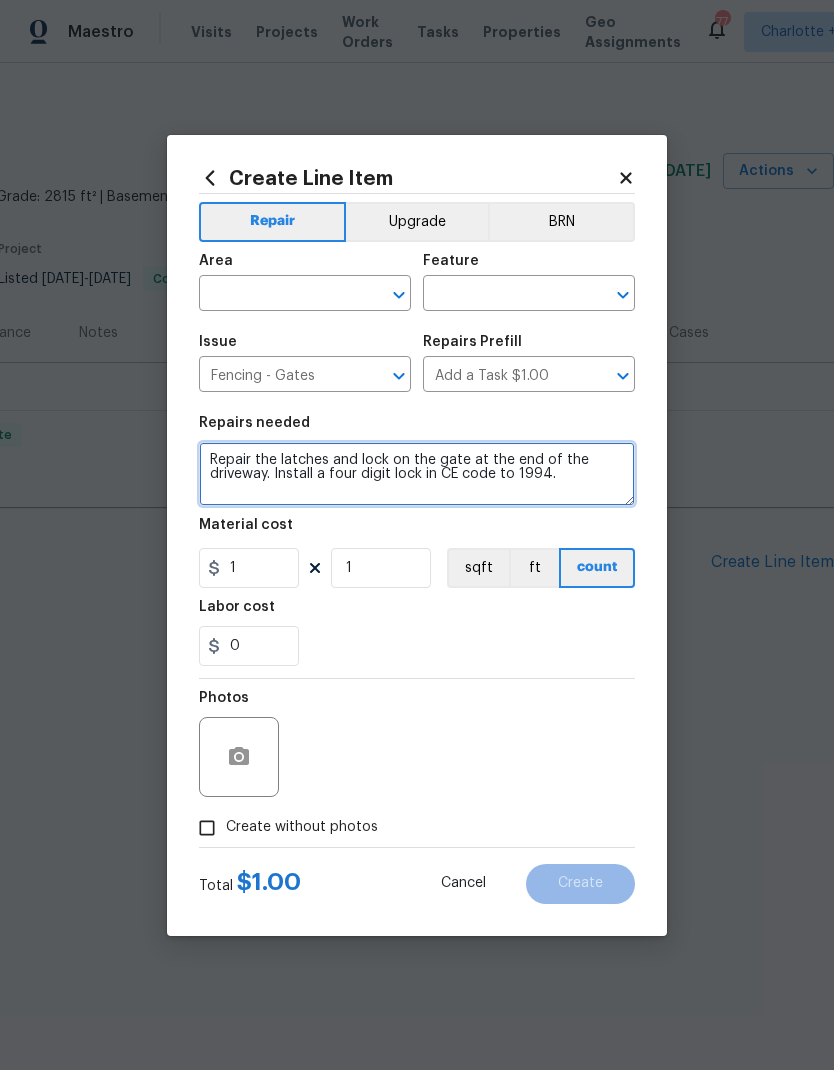 click on "Repair the latches and lock on the gate at the end of the driveway. Install a four digit lock in CE code to 1994." at bounding box center [417, 474] 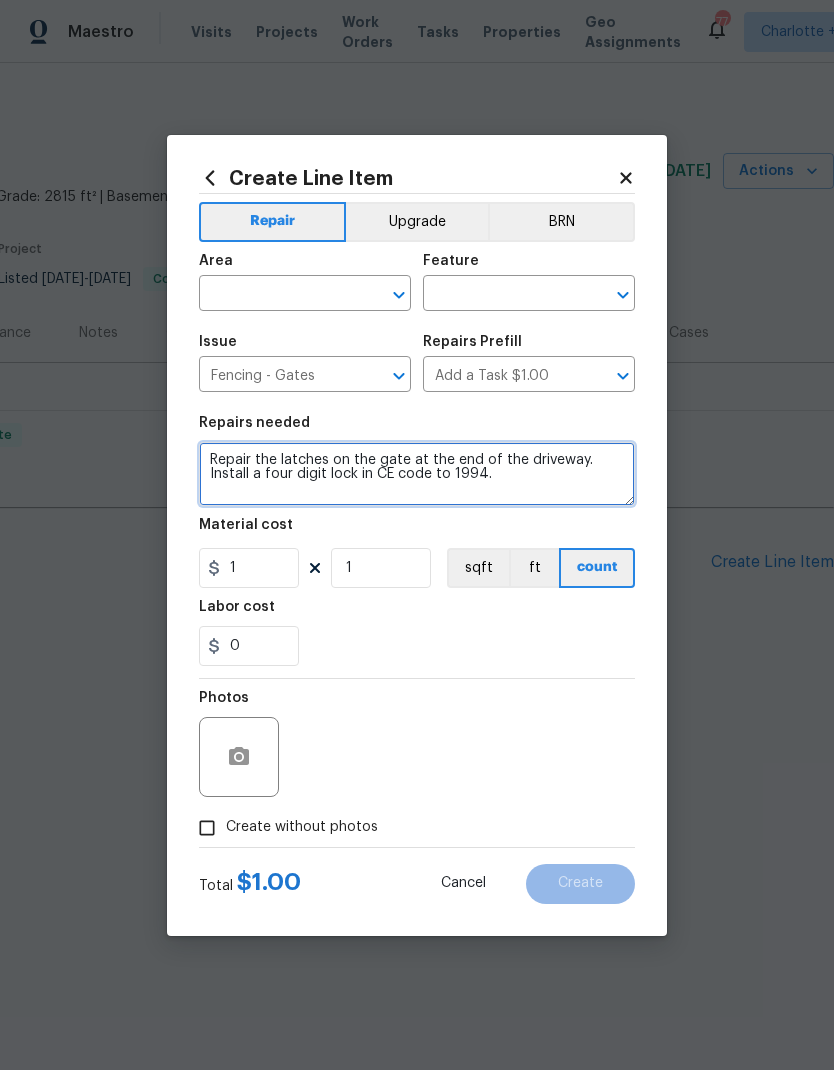 click on "Repair the latches on the gate at the end of the driveway. Install a four digit lock in CE code to 1994." at bounding box center [417, 474] 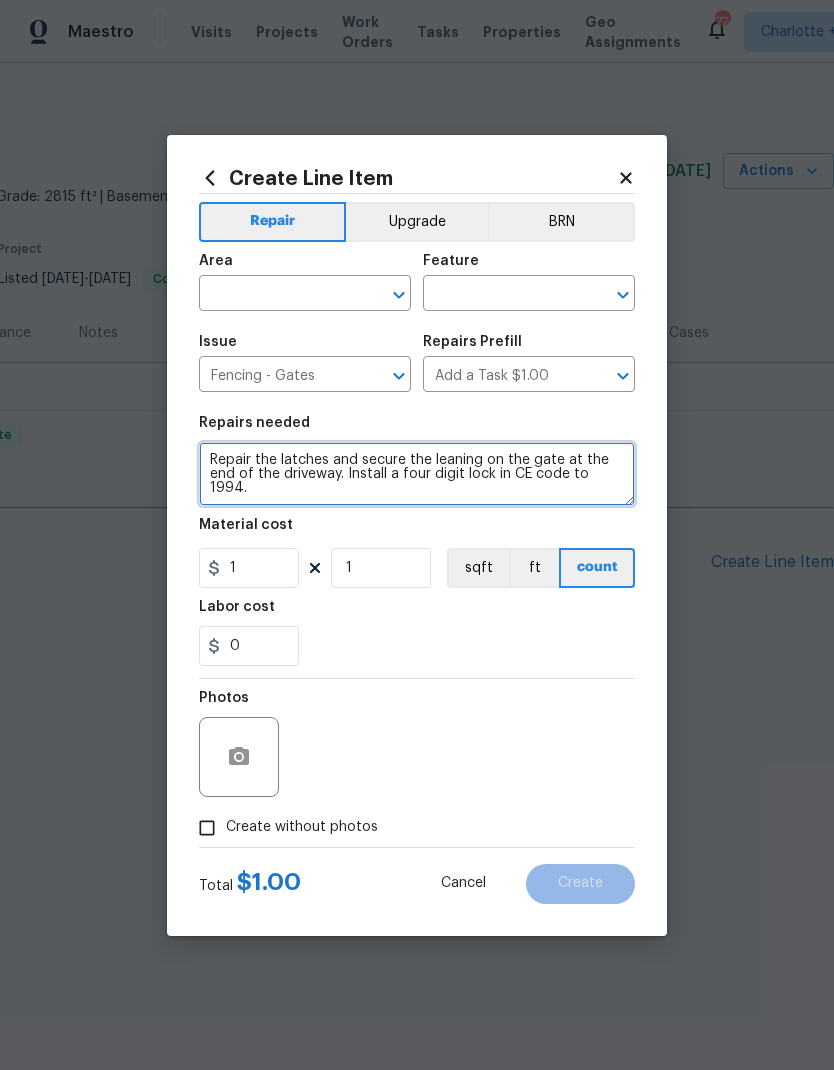 click on "Repair the latches and secure the leaning on the gate at the end of the driveway. Install a four digit lock in CE code to 1994." at bounding box center (417, 474) 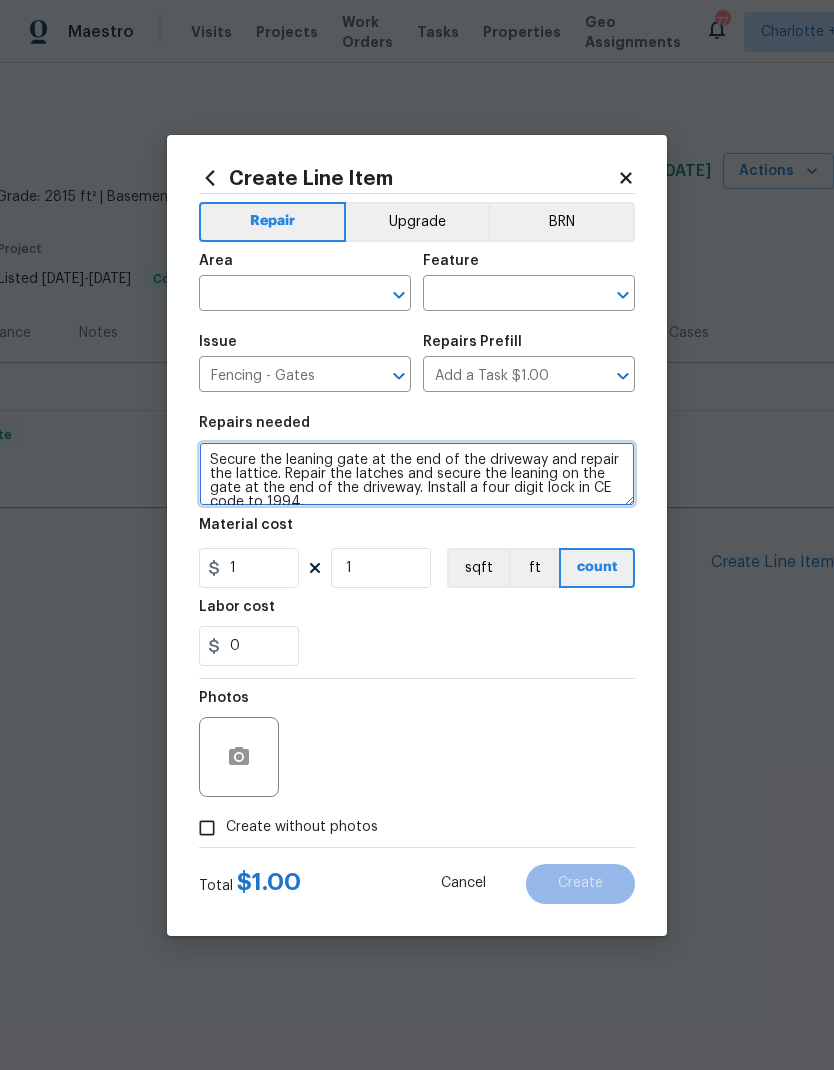 click on "Secure the leaning gate at the end of the driveway and repair the lattice. Repair the latches and secure the leaning on the gate at the end of the driveway. Install a four digit lock in CE code to 1994." at bounding box center [417, 474] 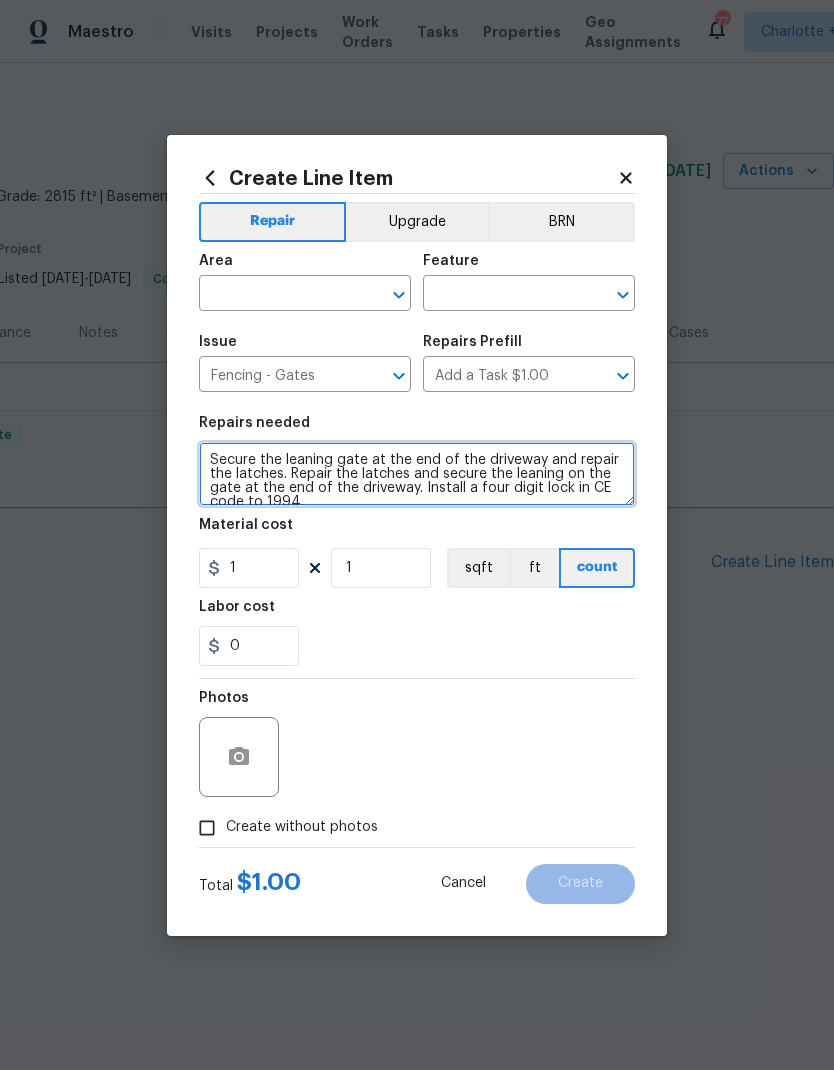 click on "Secure the leaning gate at the end of the driveway and repair the latches. Repair the latches and secure the leaning on the gate at the end of the driveway. Install a four digit lock in CE code to 1994." at bounding box center (417, 474) 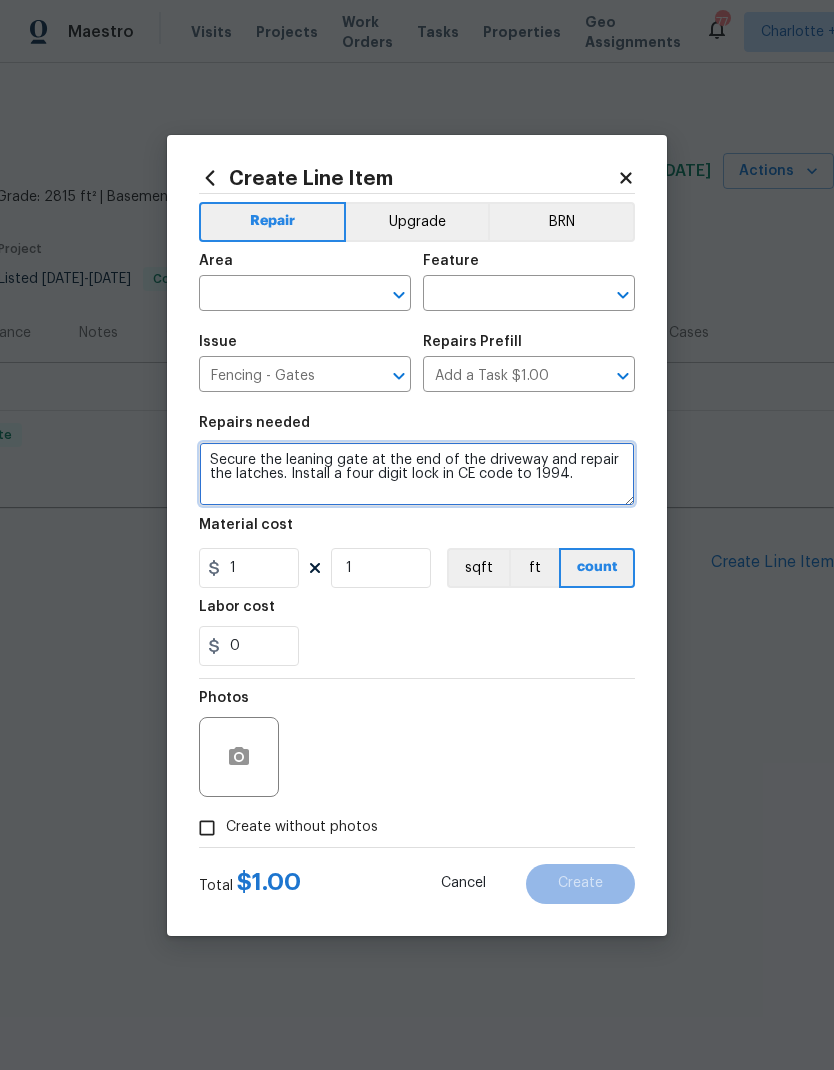 click on "Secure the leaning gate at the end of the driveway and repair the latches. Install a four digit lock in CE code to 1994." at bounding box center [417, 474] 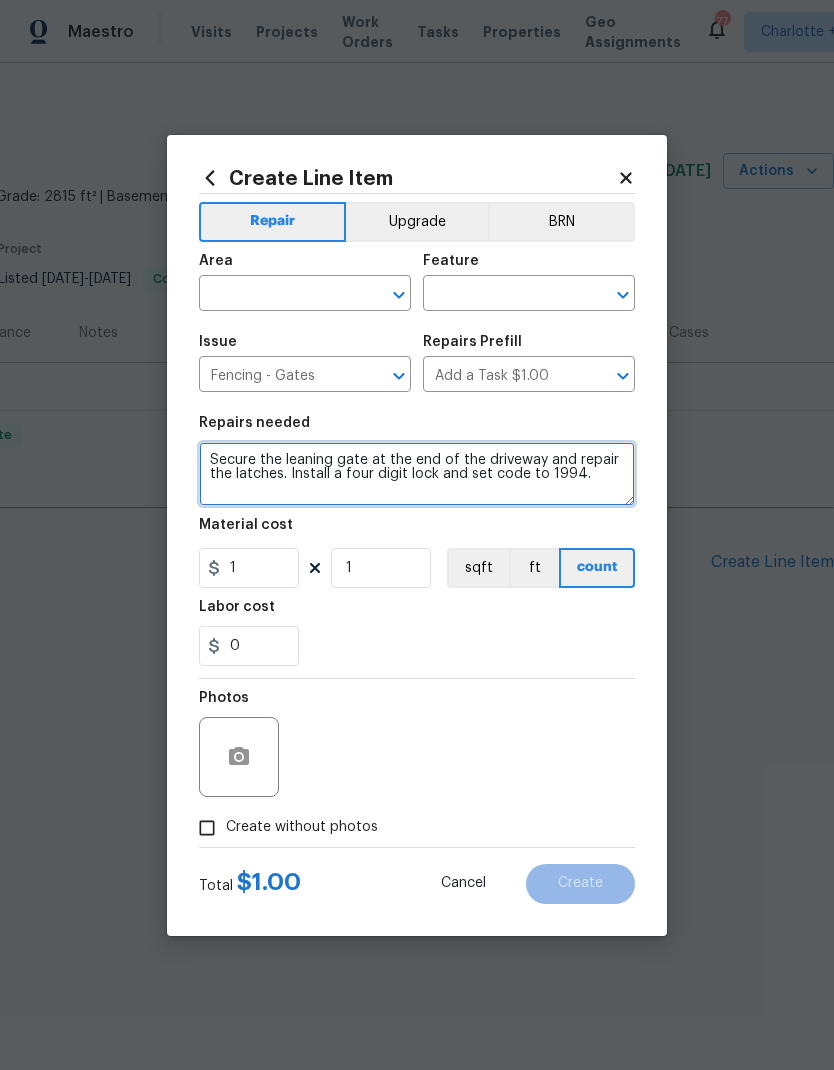 type on "Secure the leaning gate at the end of the driveway and repair the latches. Install a four digit lock and set code to 1994." 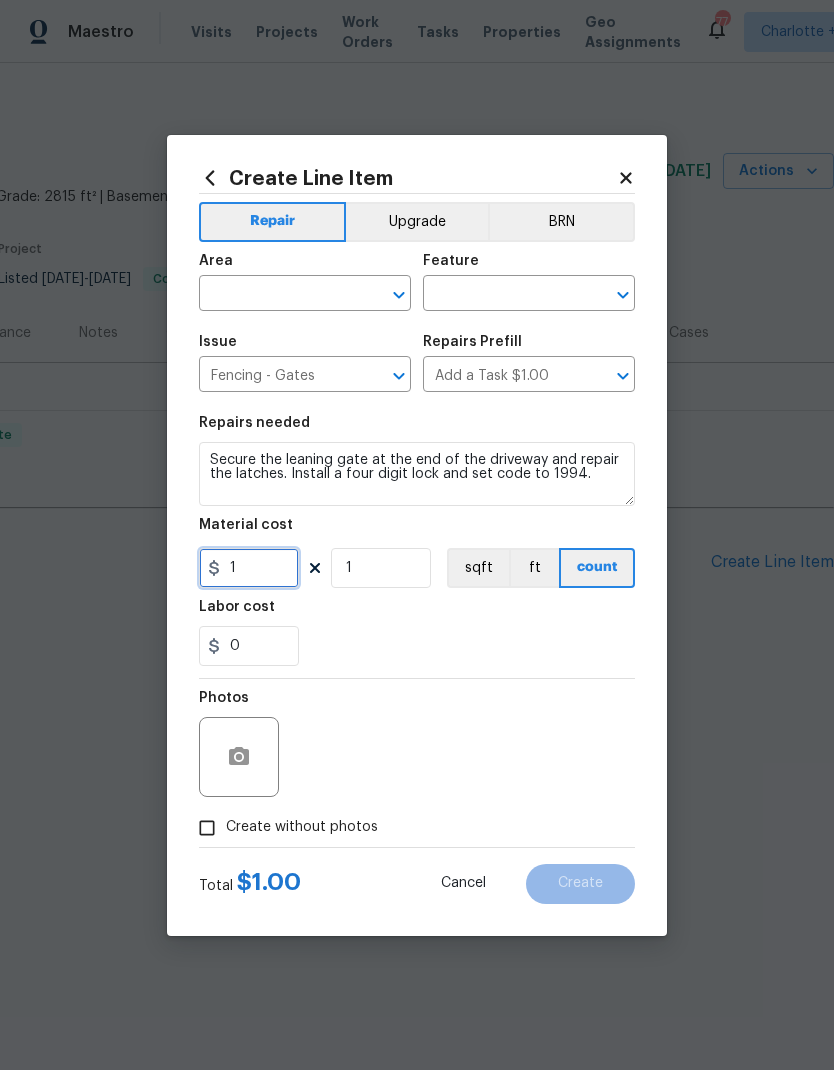 click on "1" at bounding box center [249, 568] 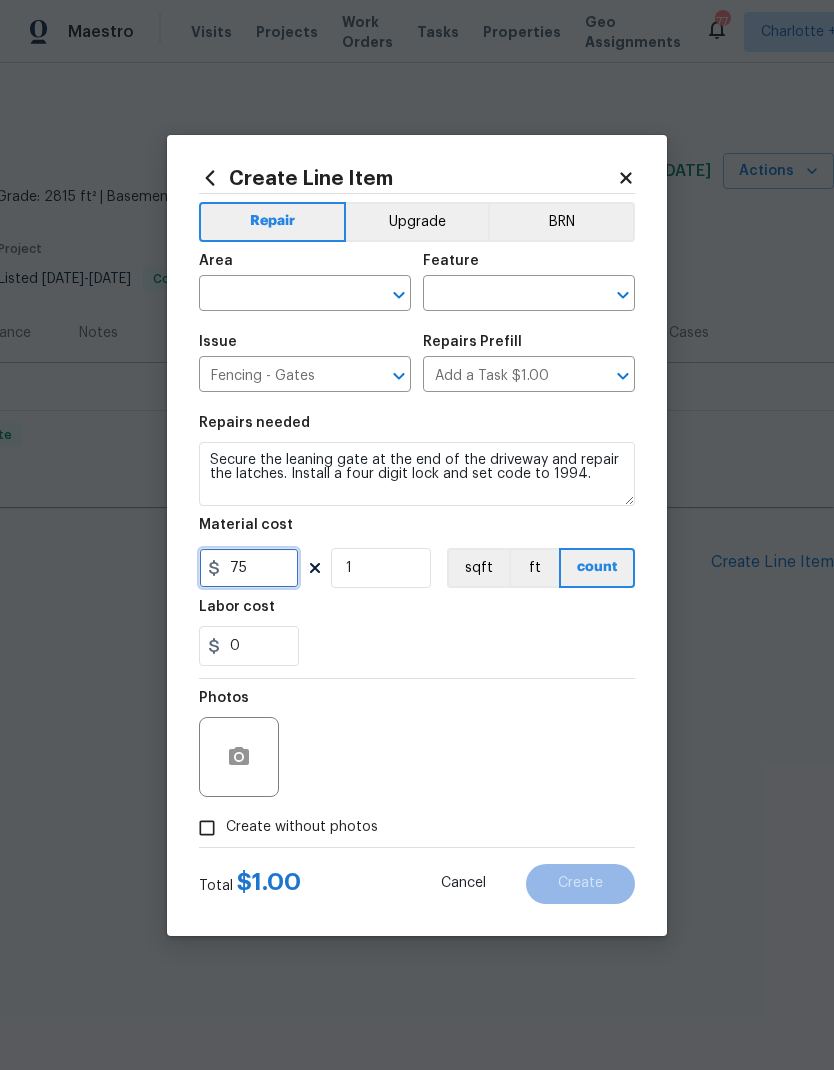 type on "75" 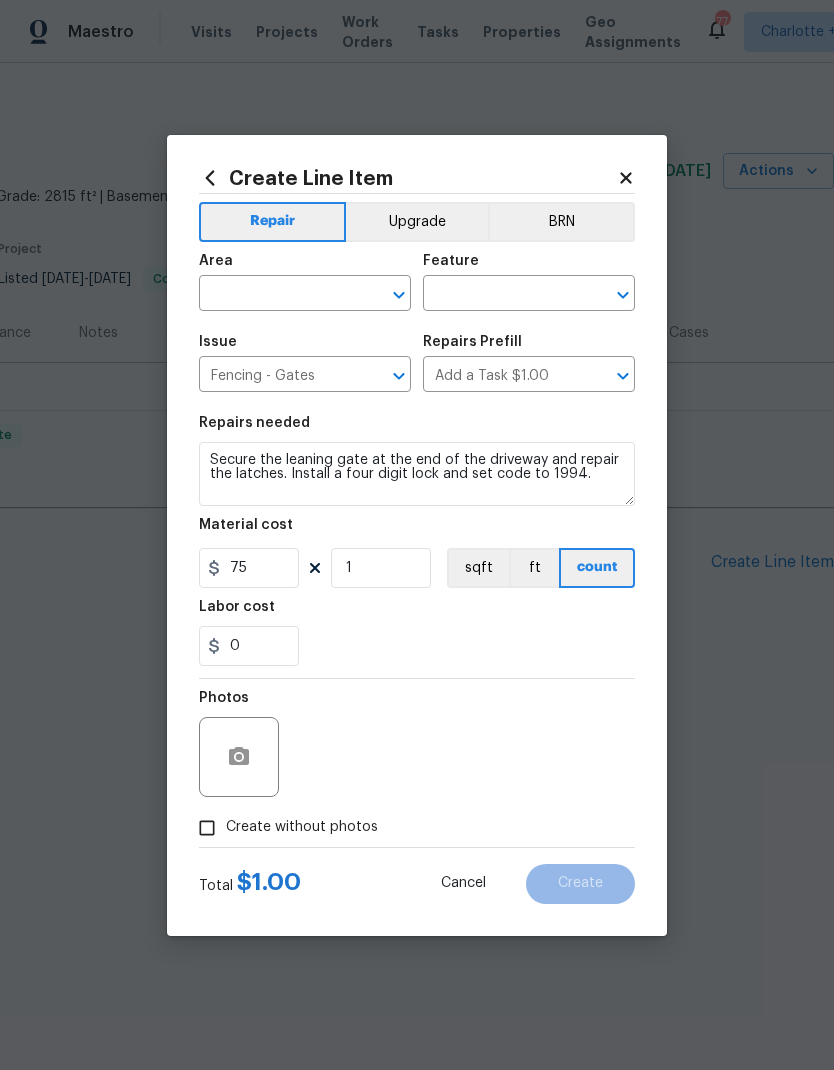 click at bounding box center [277, 295] 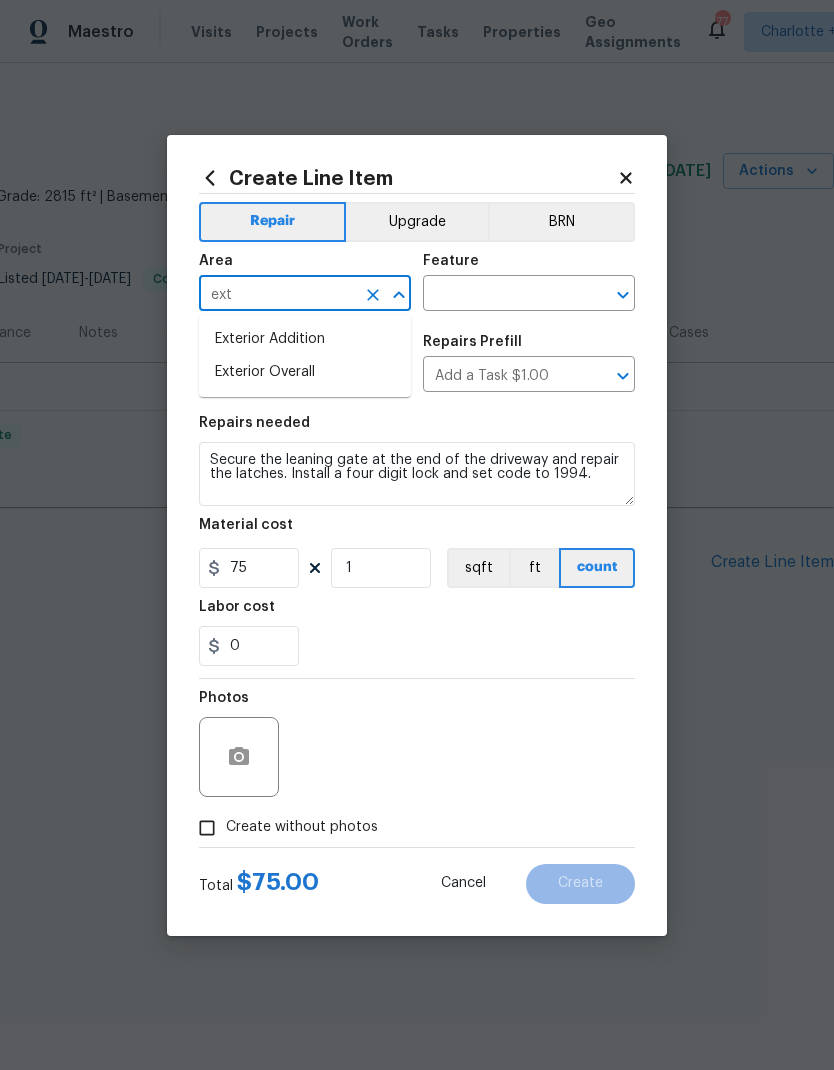 click on "Exterior Overall" at bounding box center (305, 372) 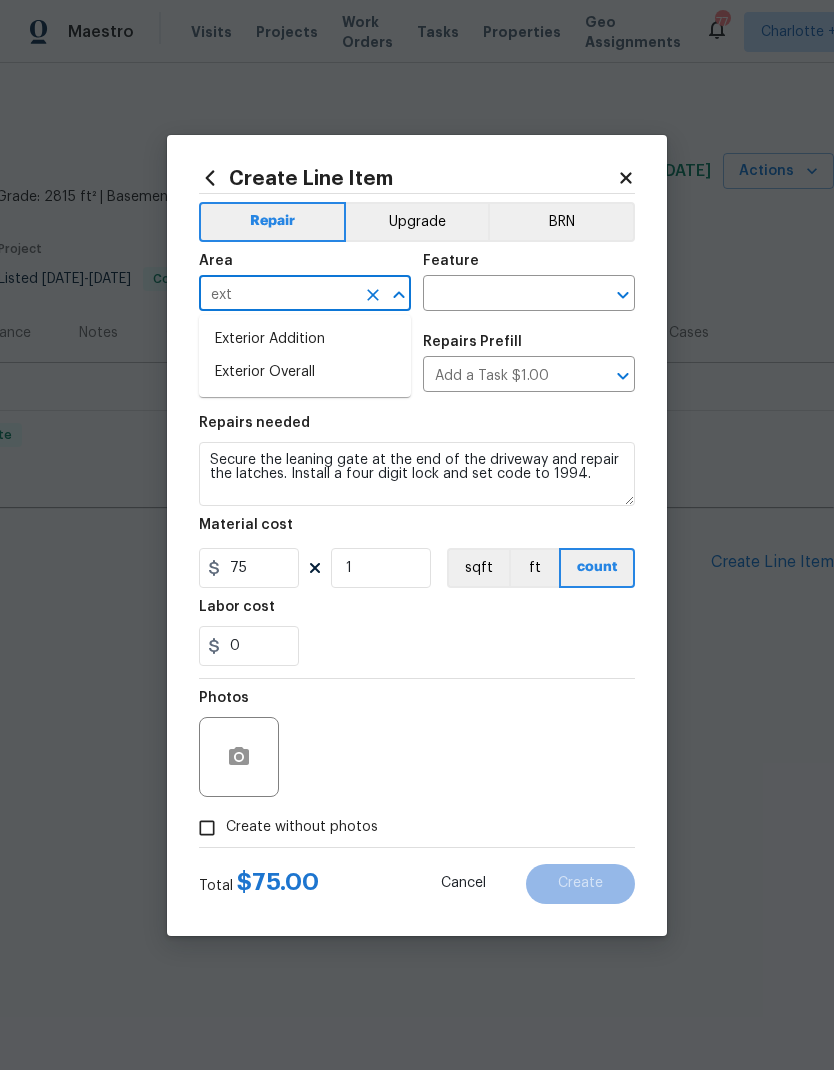 type on "Exterior Overall" 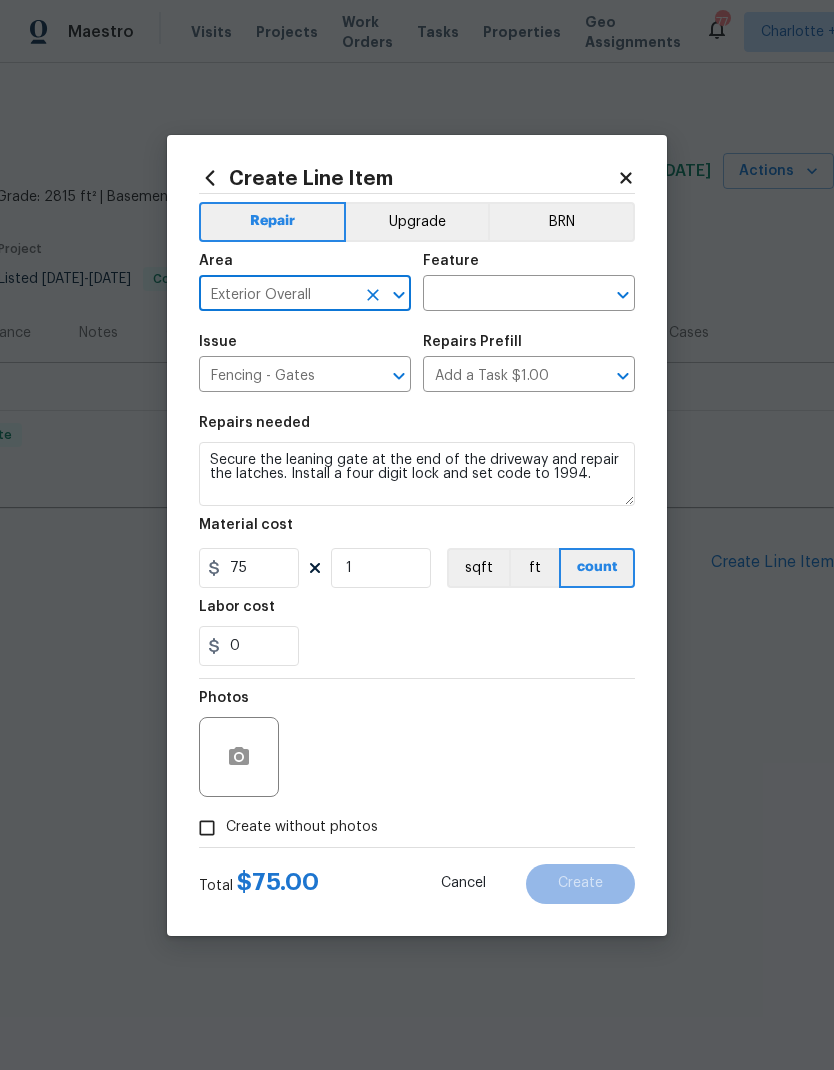 click at bounding box center [501, 295] 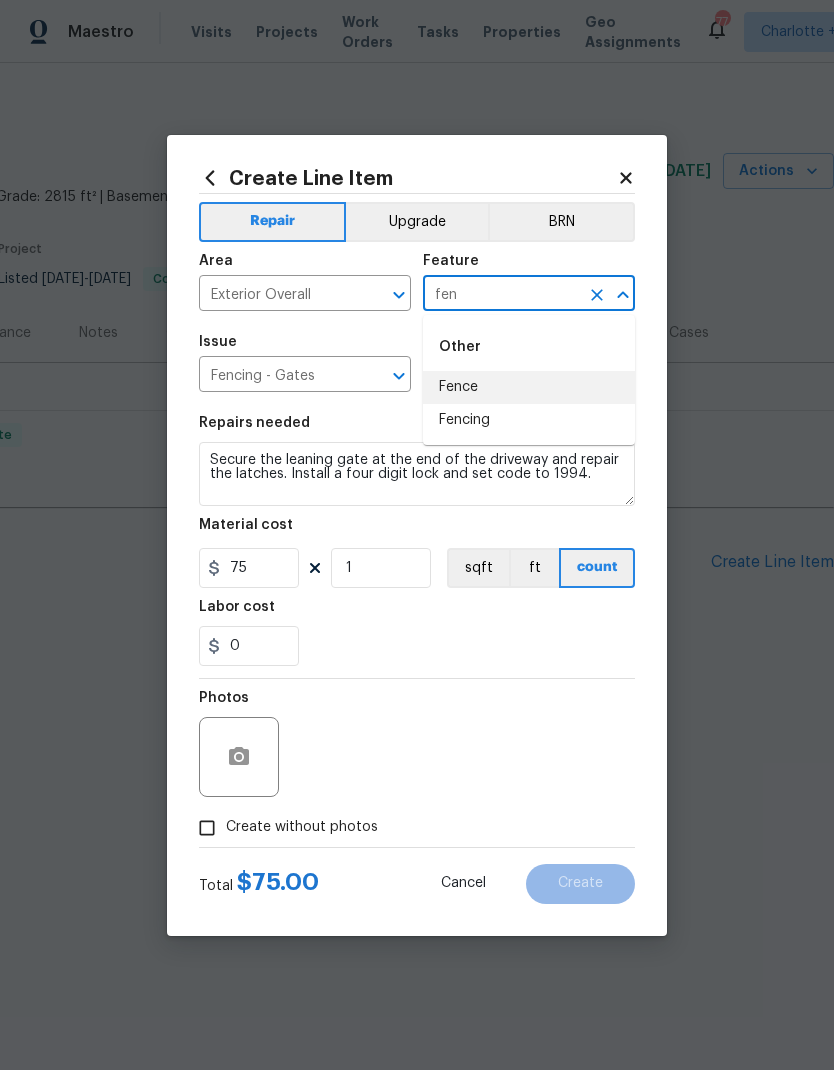 click on "Fence" at bounding box center [529, 387] 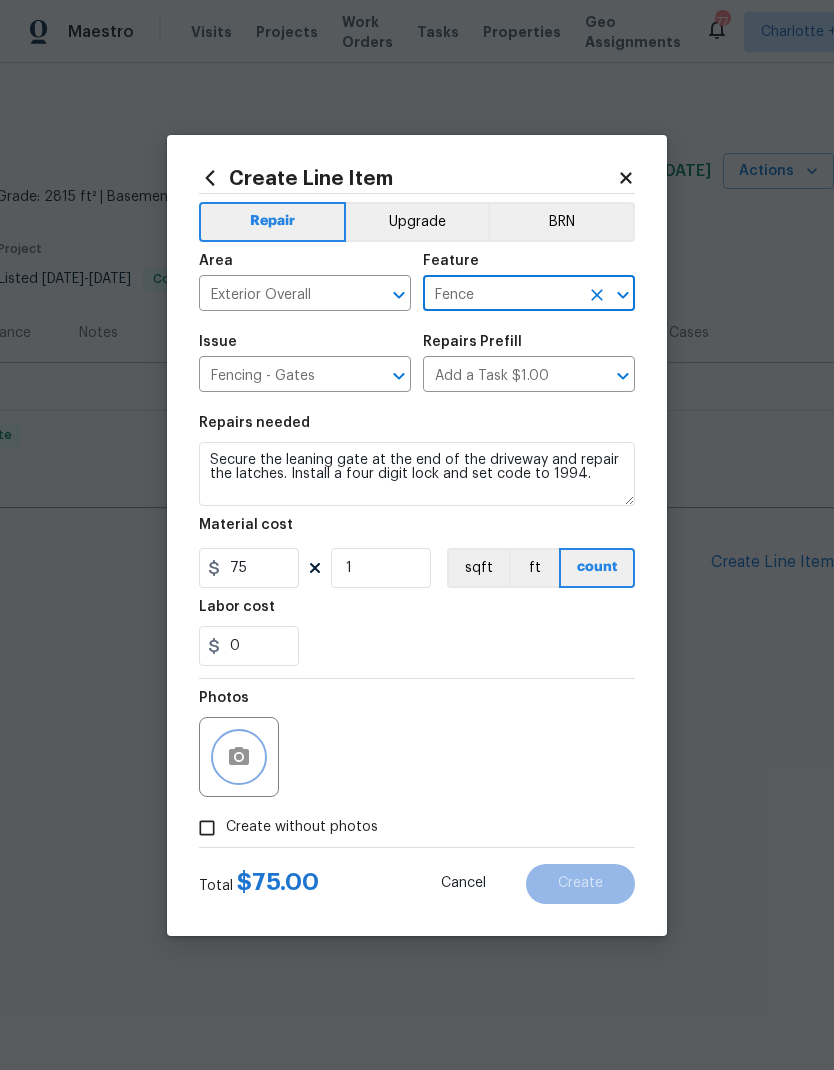 click 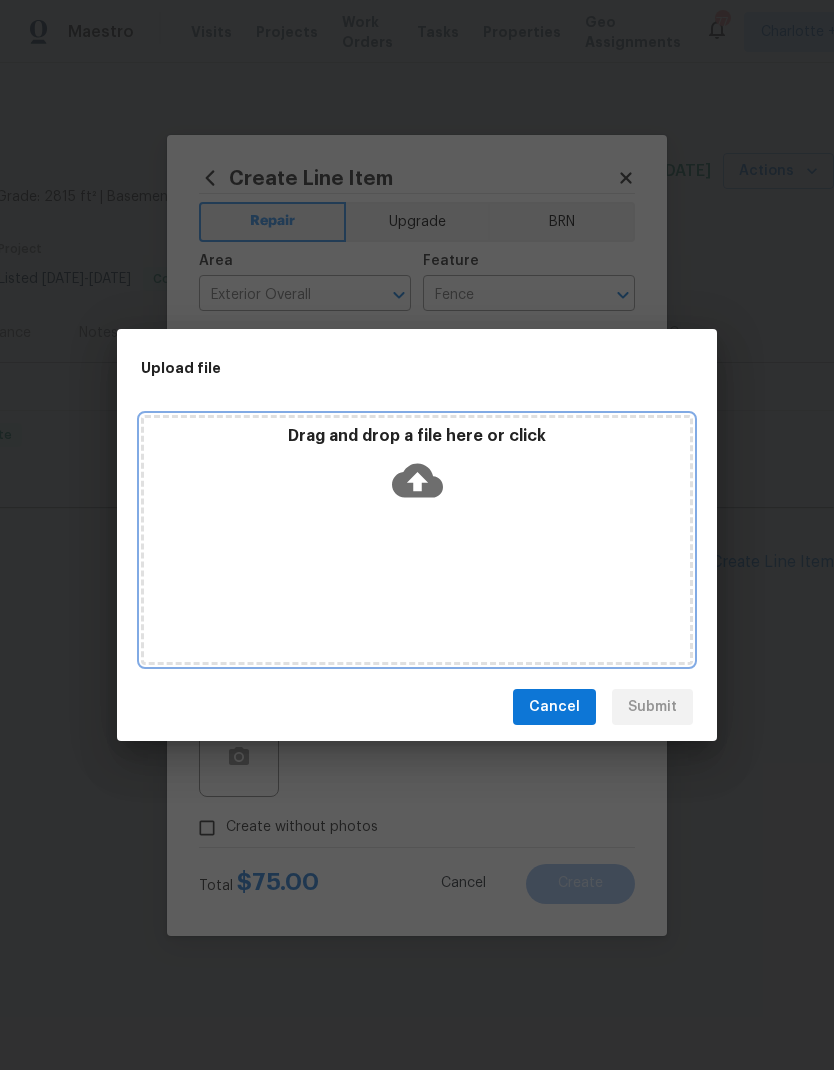 click 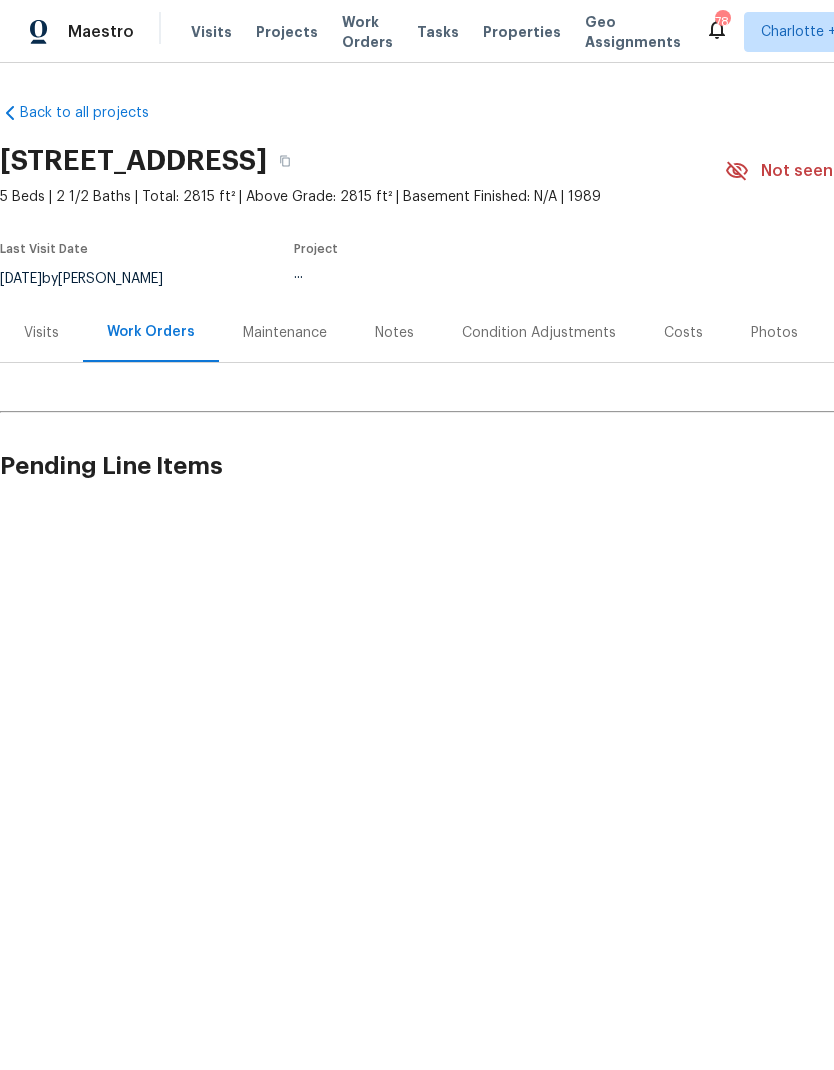 scroll, scrollTop: 0, scrollLeft: 0, axis: both 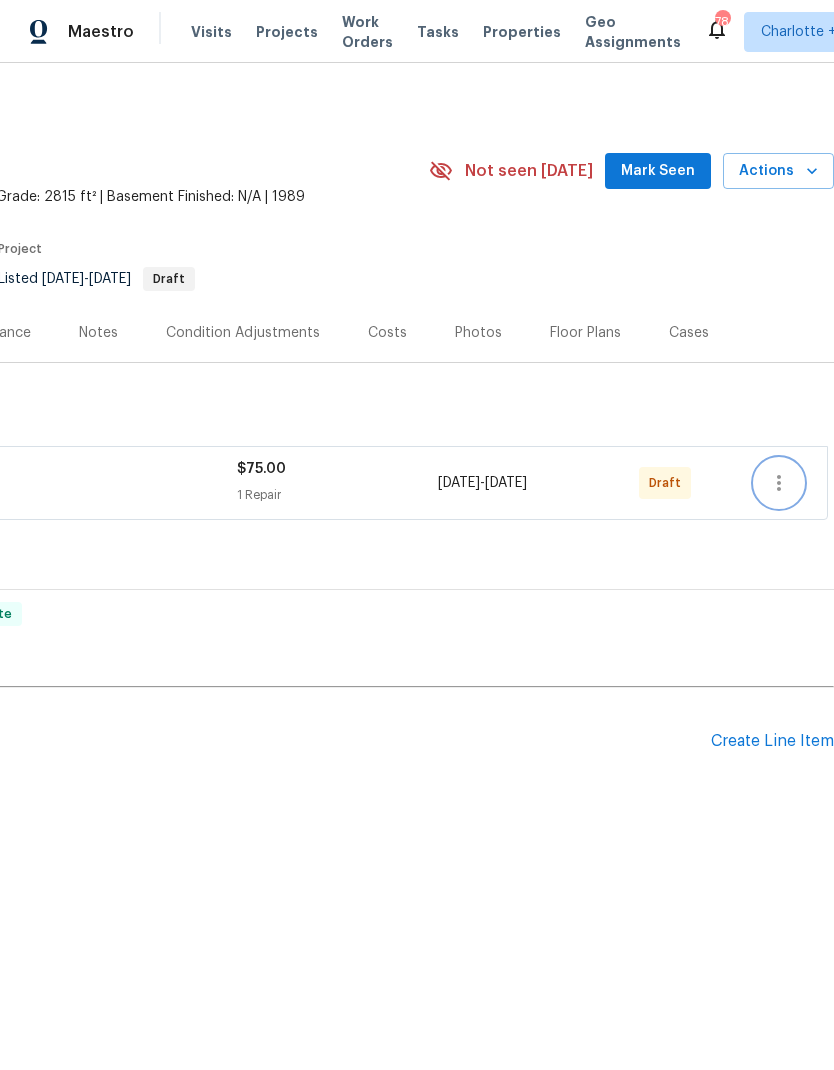click 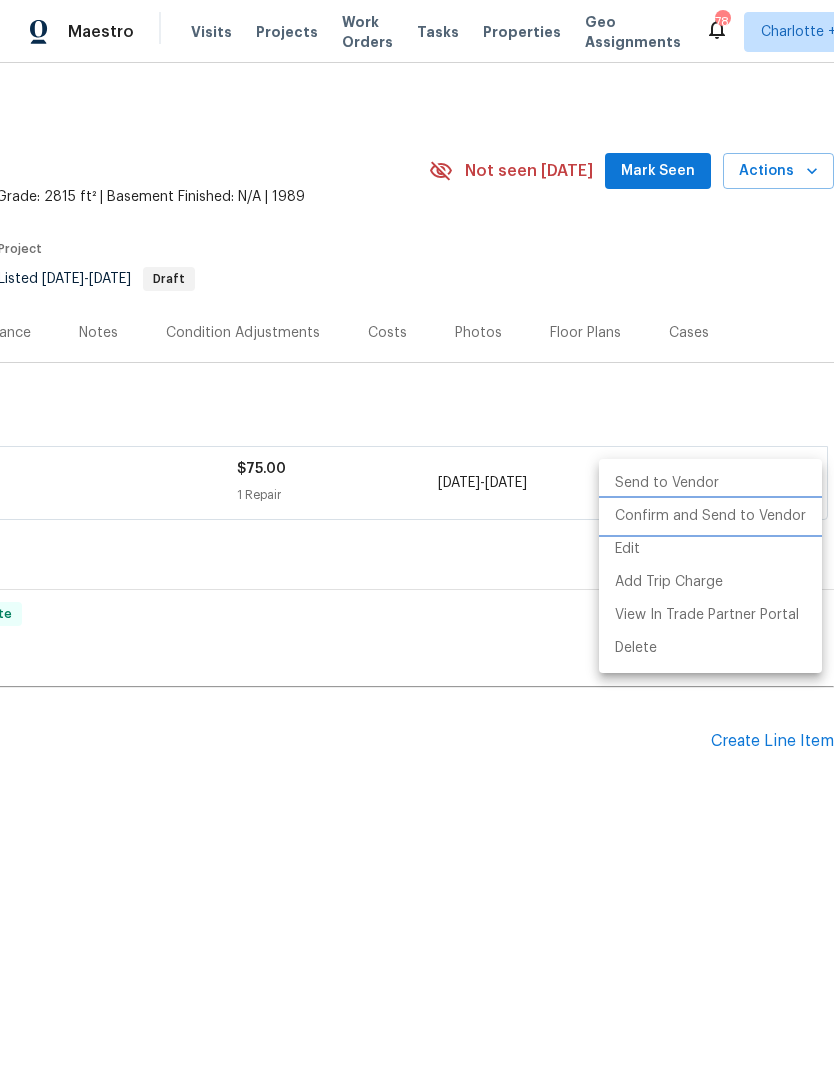click on "Confirm and Send to Vendor" at bounding box center (710, 516) 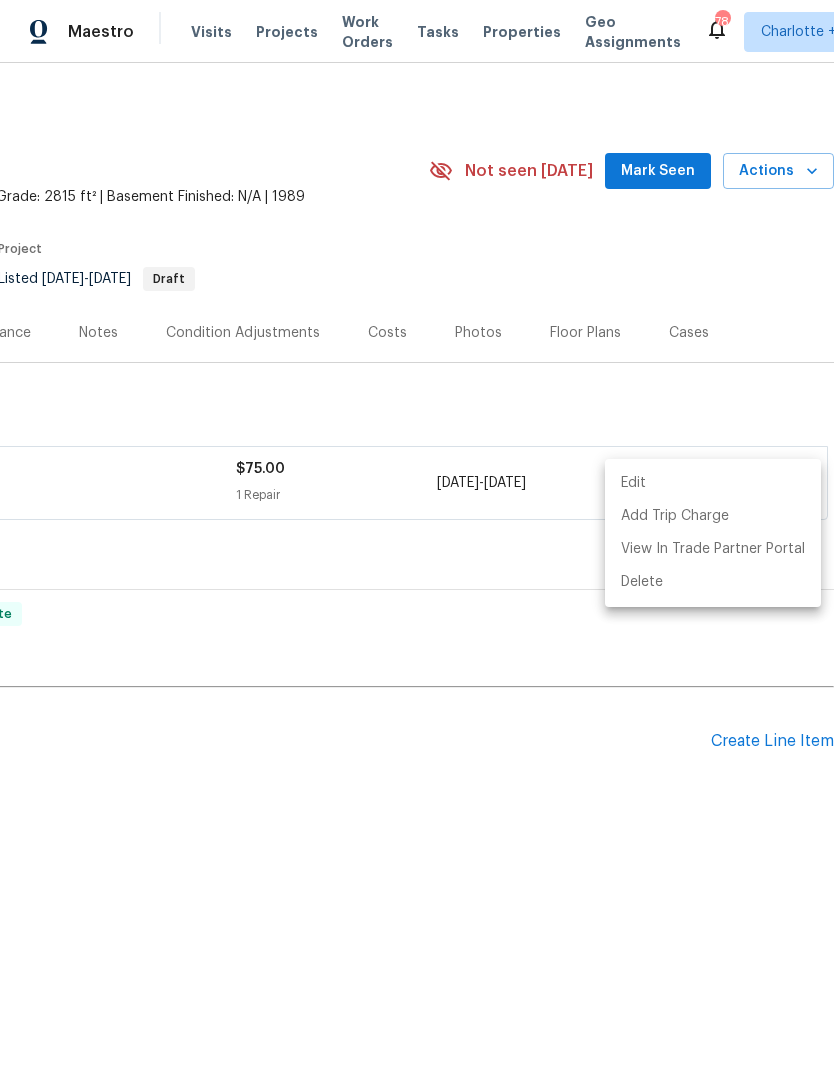 click at bounding box center [417, 535] 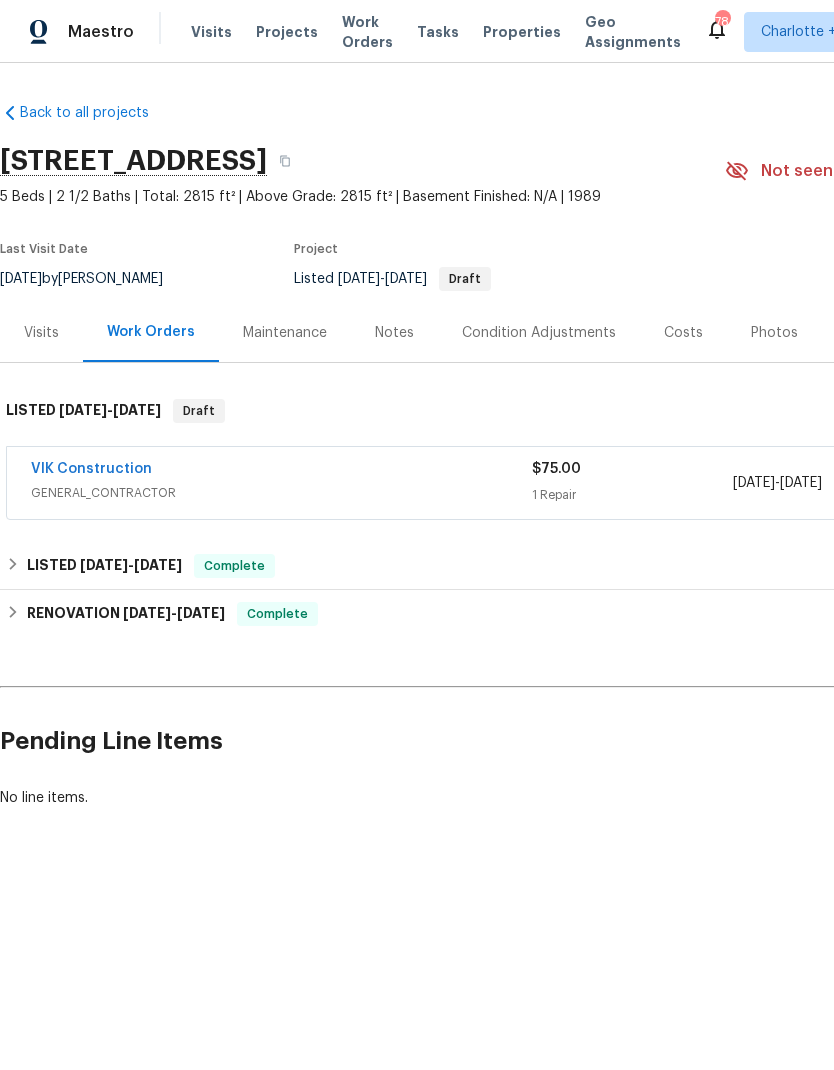 scroll, scrollTop: 0, scrollLeft: 0, axis: both 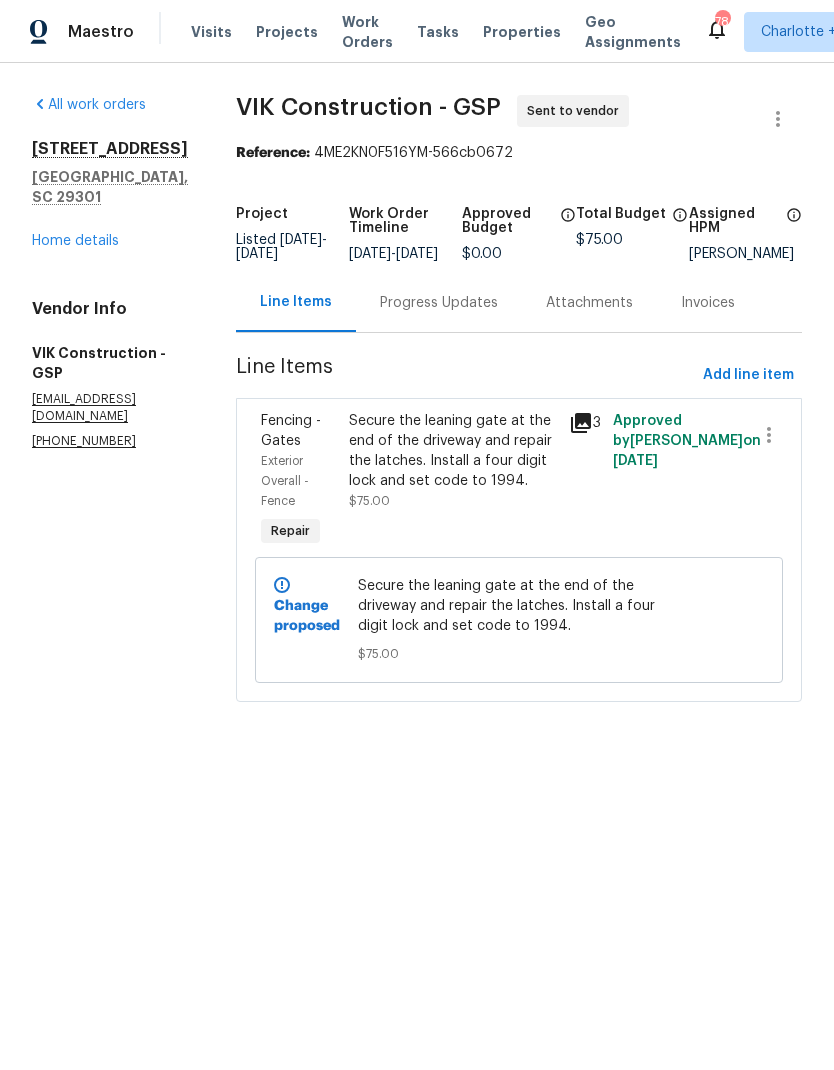 click on "Progress Updates" at bounding box center [439, 303] 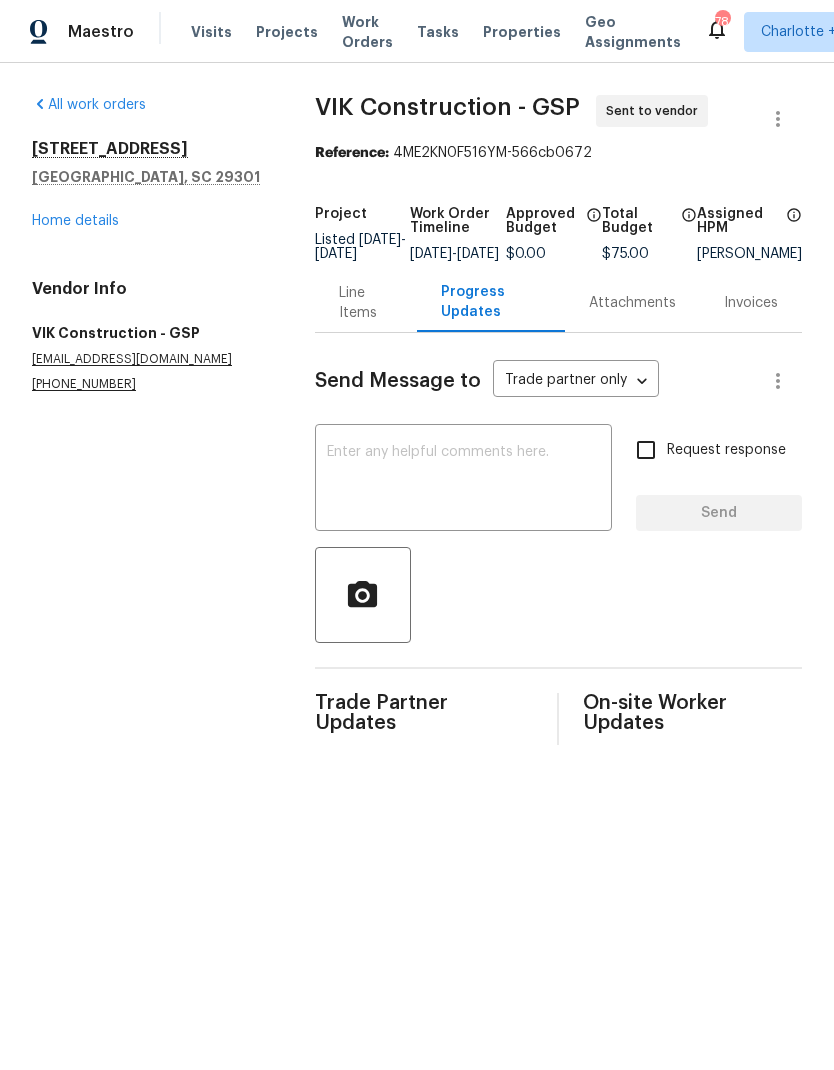 click at bounding box center [463, 480] 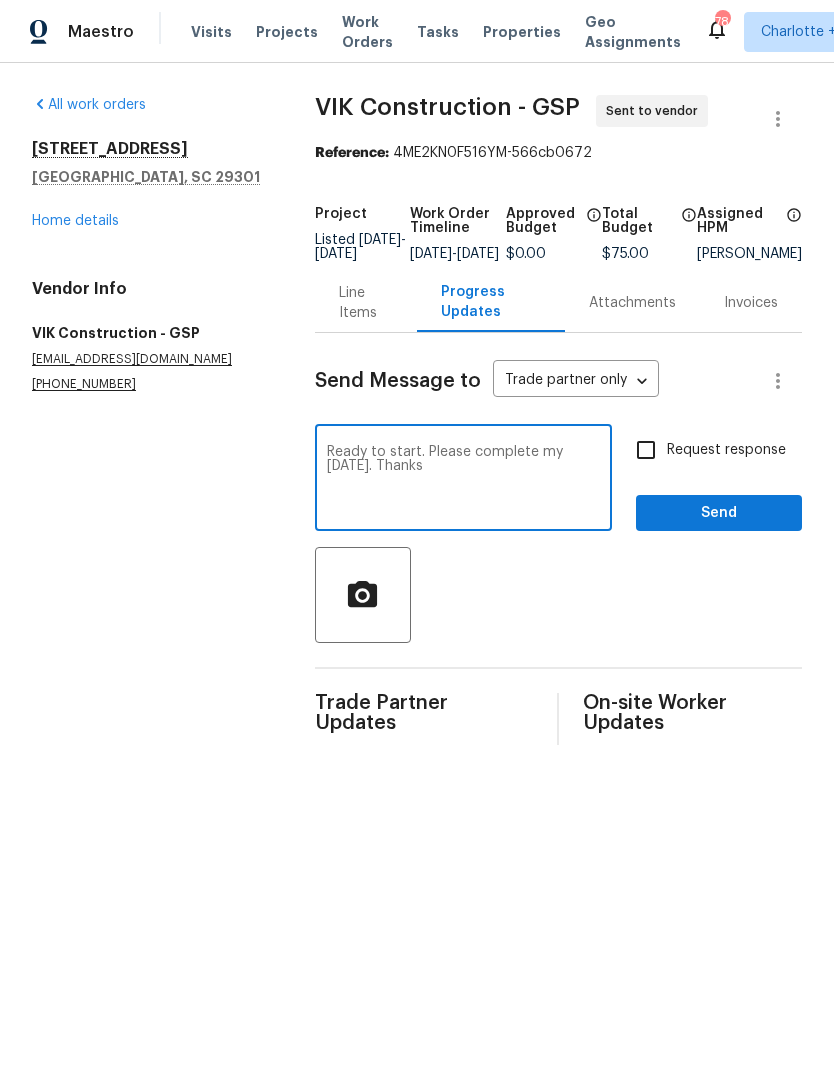 type on "Ready to start. Please complete my [DATE]. Thanks" 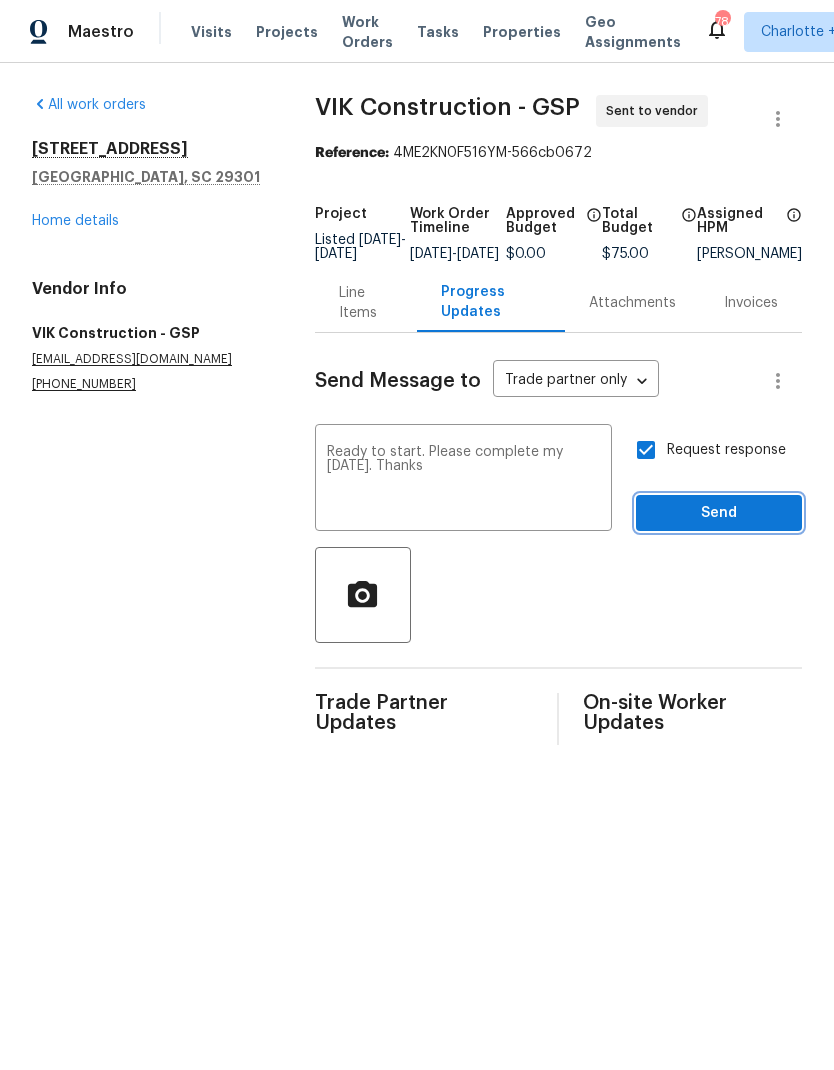 click on "Send" at bounding box center [719, 513] 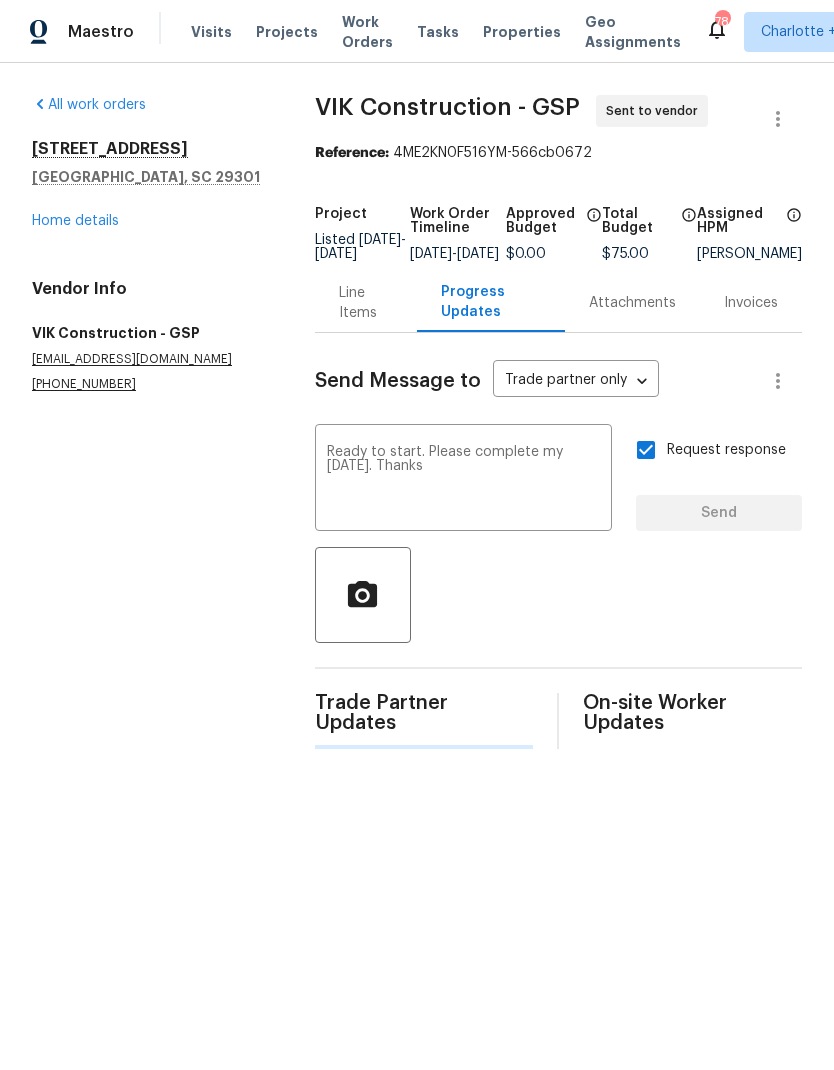 type 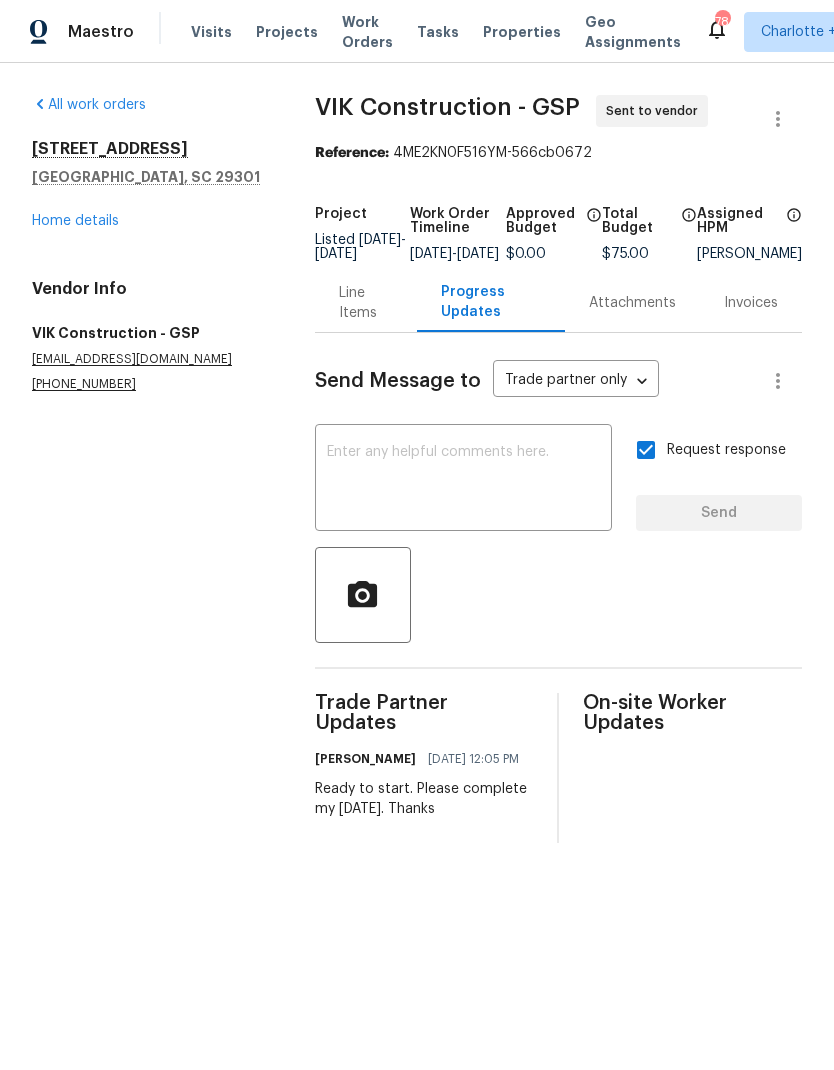 click on "Maestro" at bounding box center (101, 32) 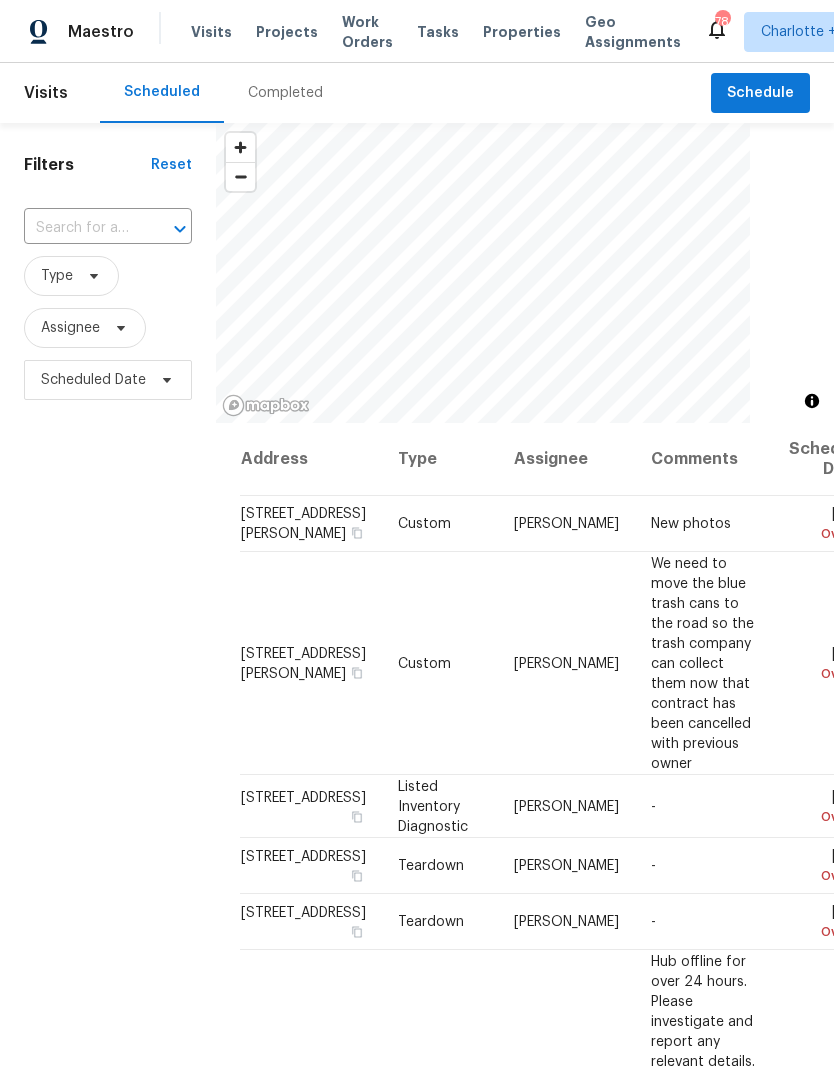 scroll, scrollTop: 0, scrollLeft: 0, axis: both 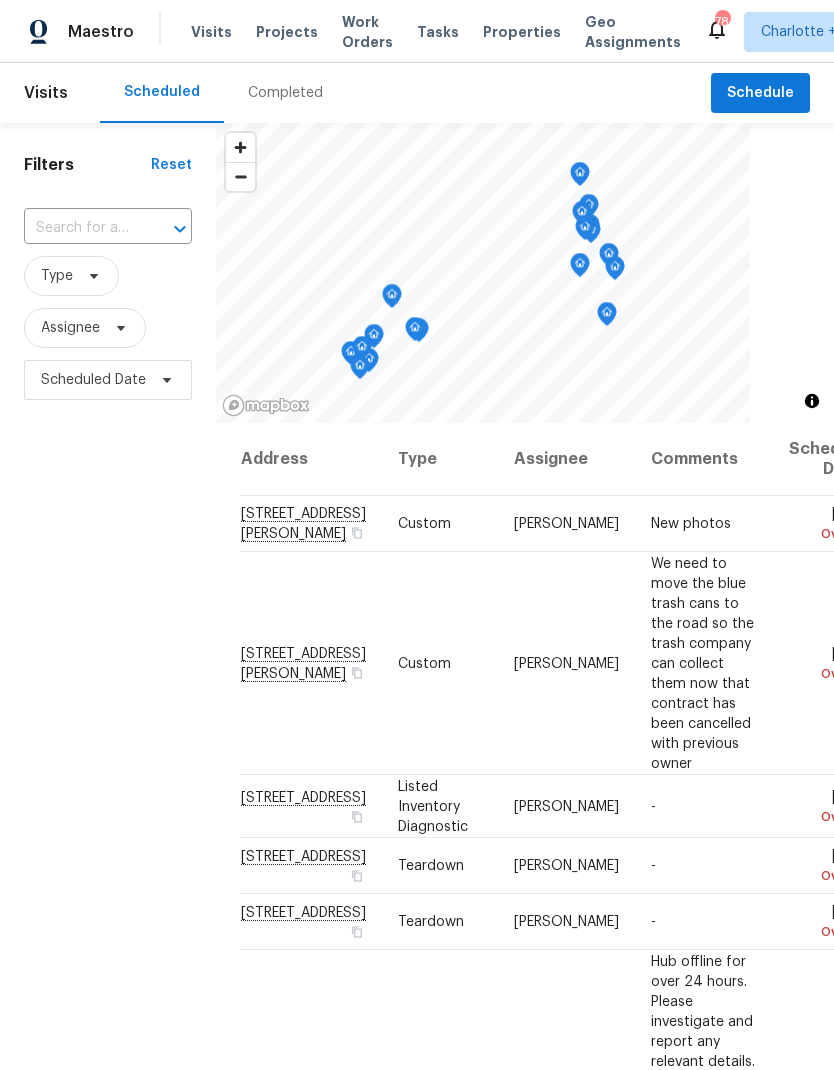 click at bounding box center (80, 228) 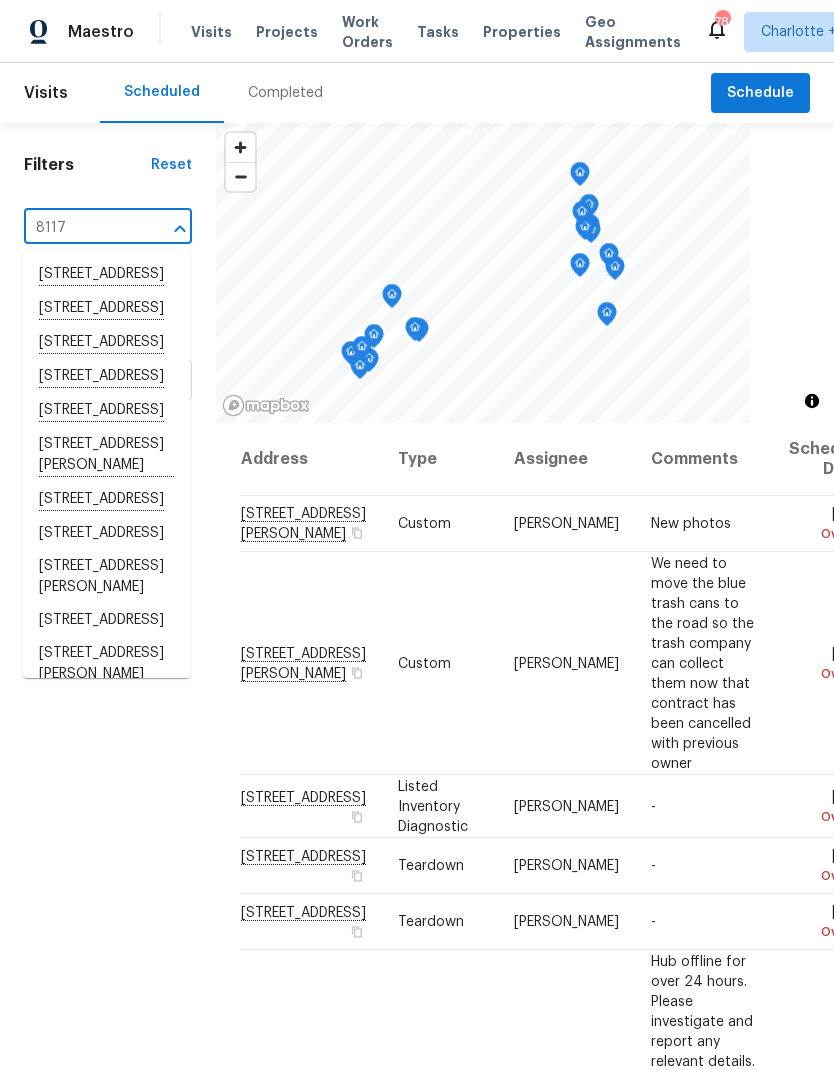 type on "8117 s" 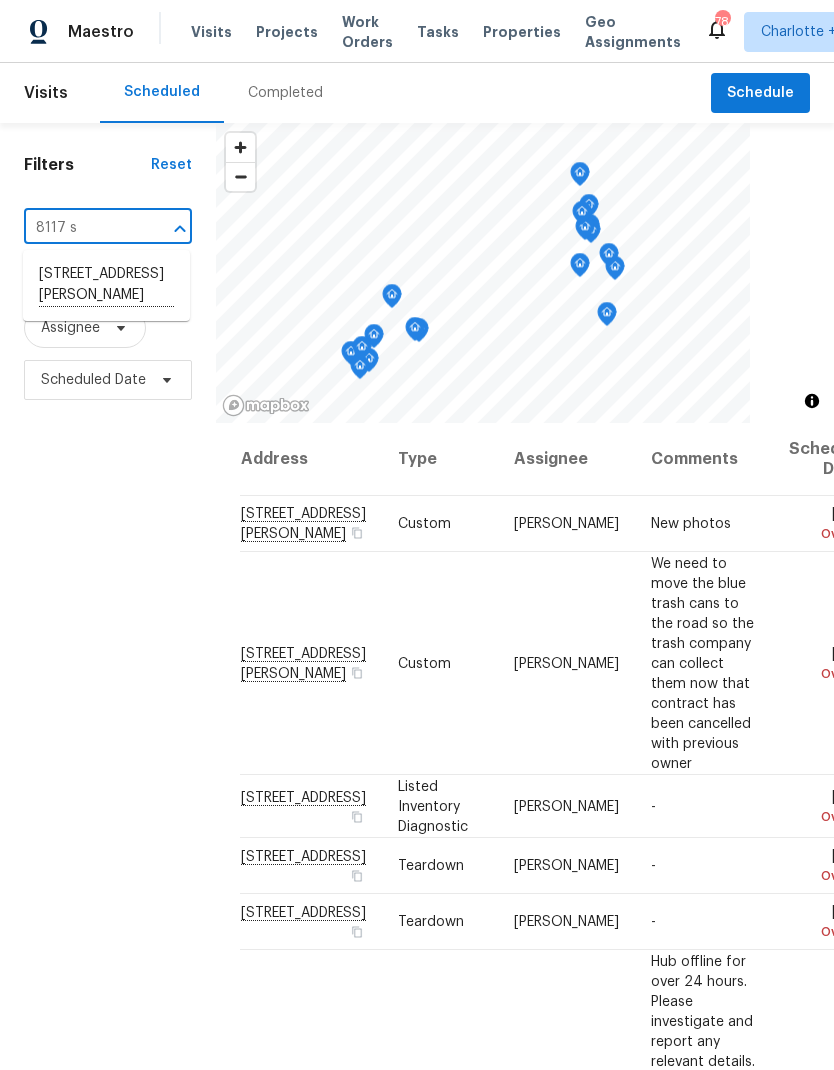 click on "[STREET_ADDRESS][PERSON_NAME]" at bounding box center [106, 285] 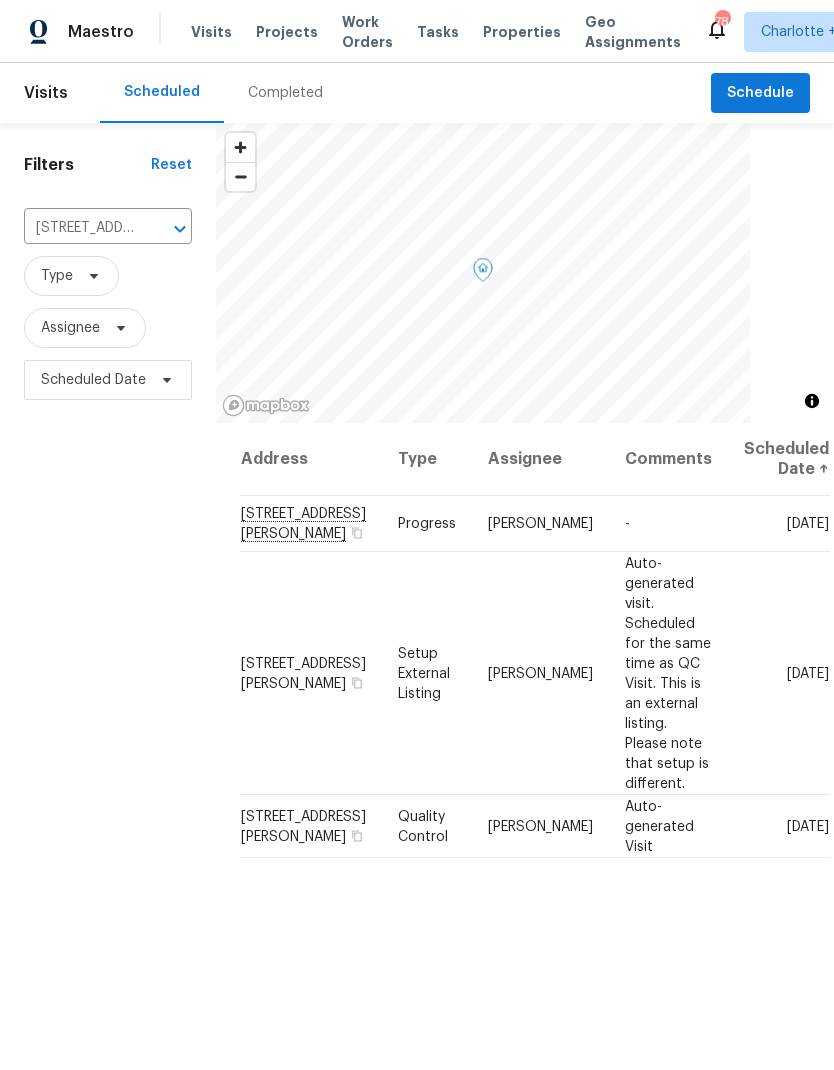 click 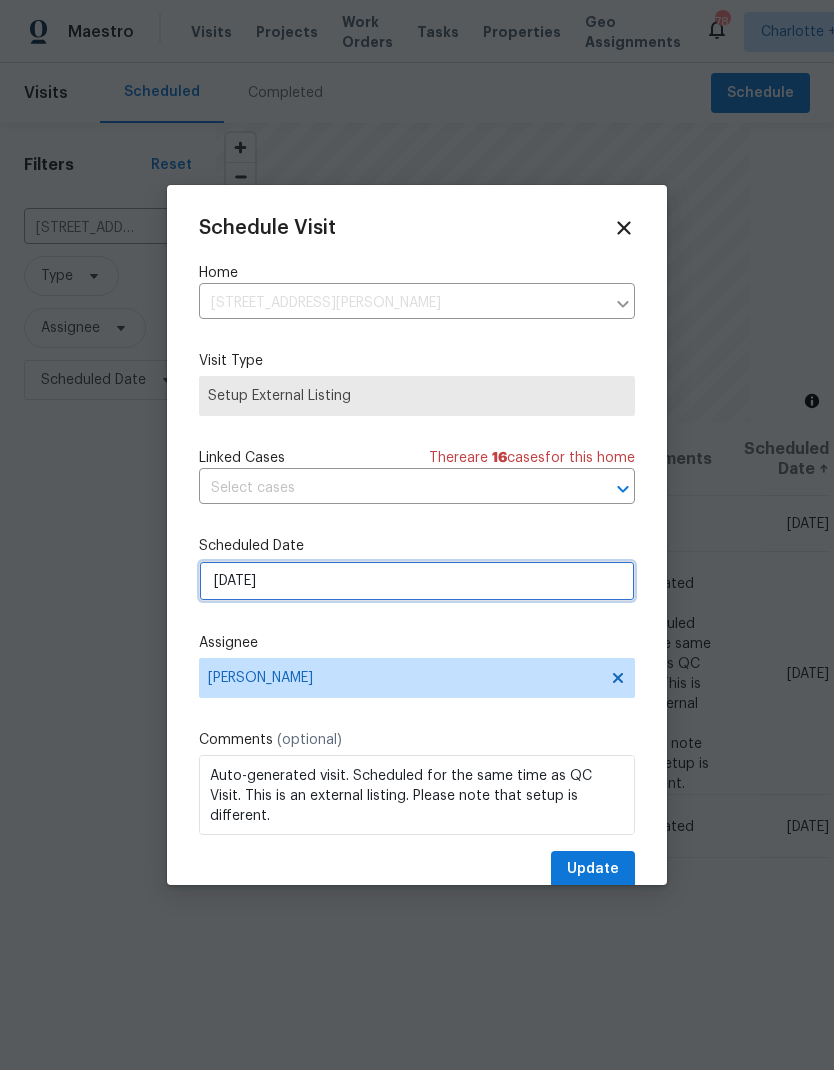 click on "7/16/2025" at bounding box center (417, 581) 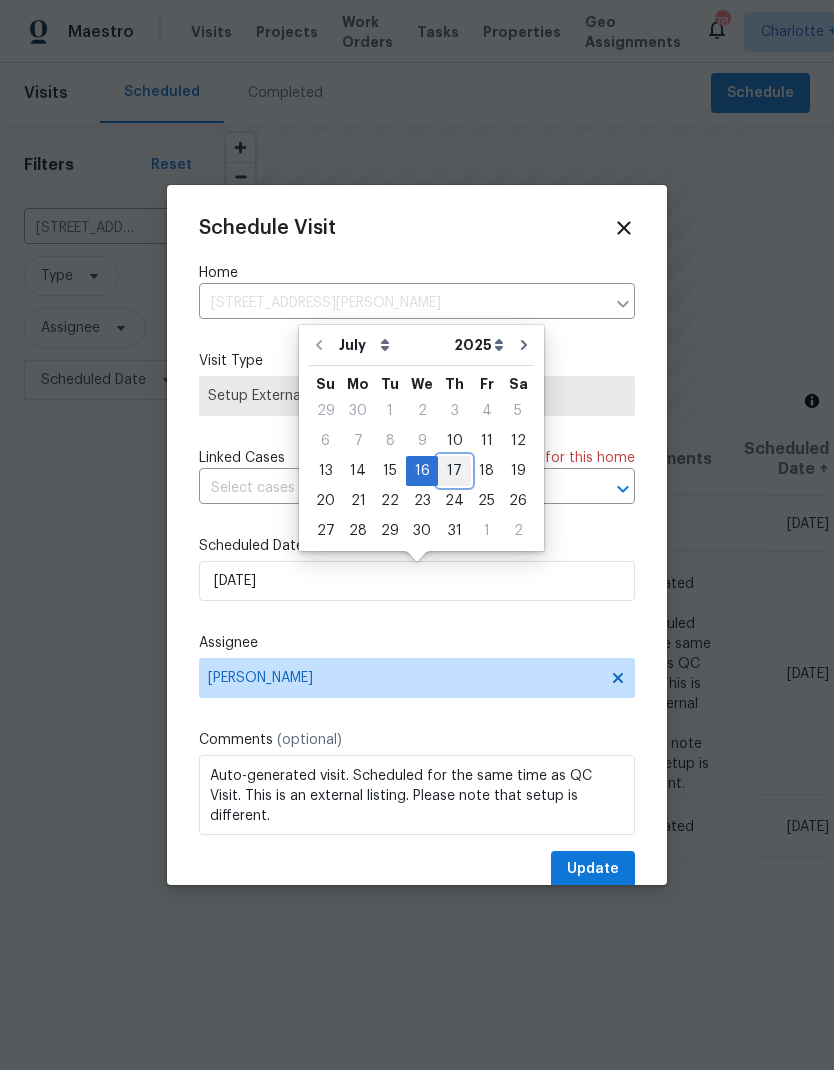 click on "17" at bounding box center (454, 471) 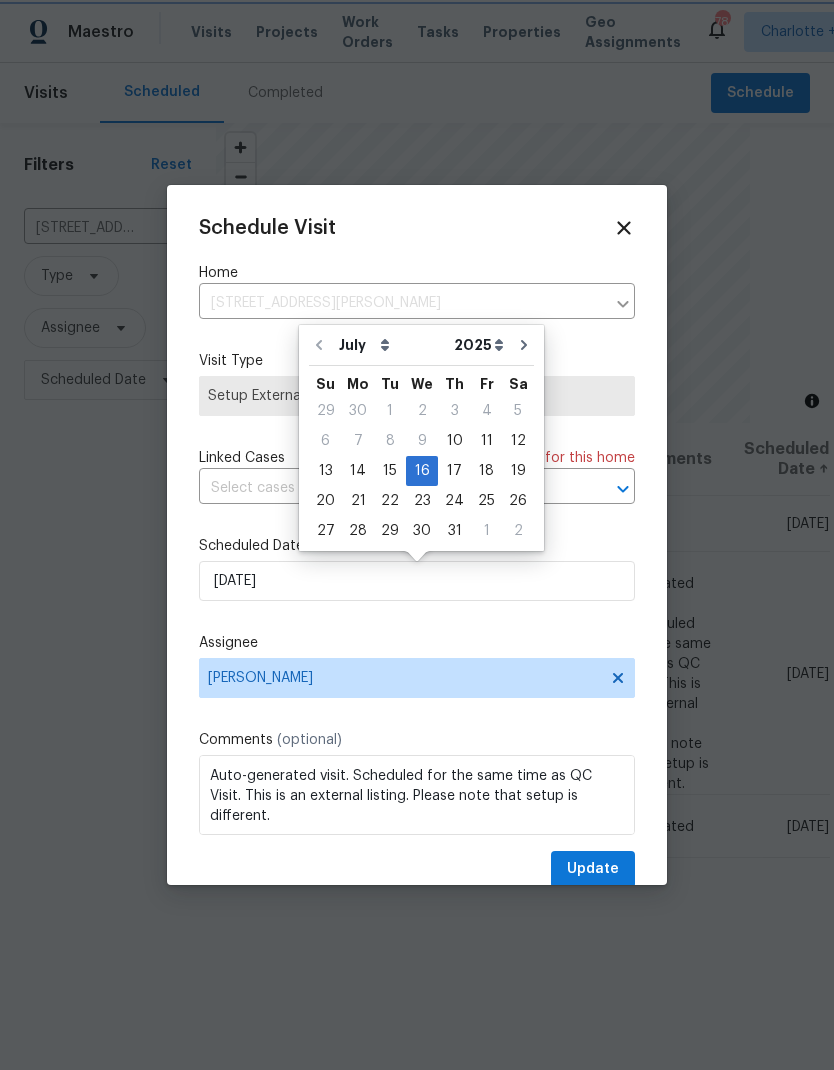 type on "7/17/2025" 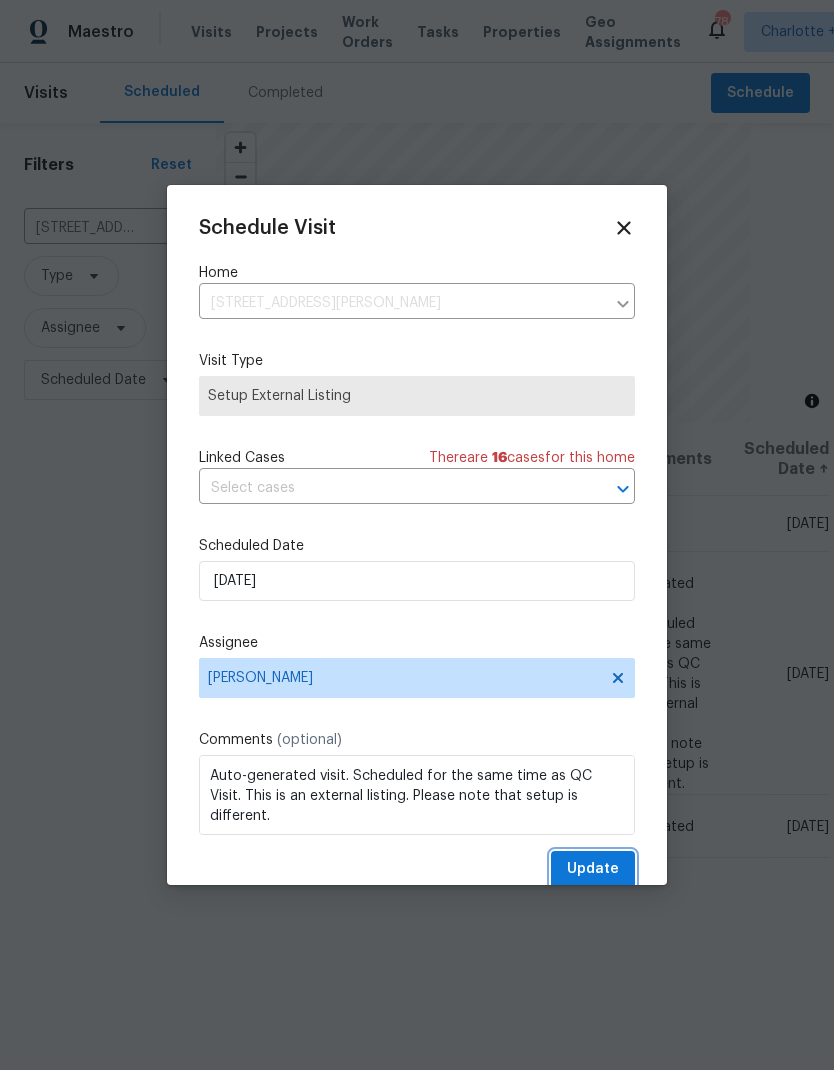 click on "Update" at bounding box center (593, 869) 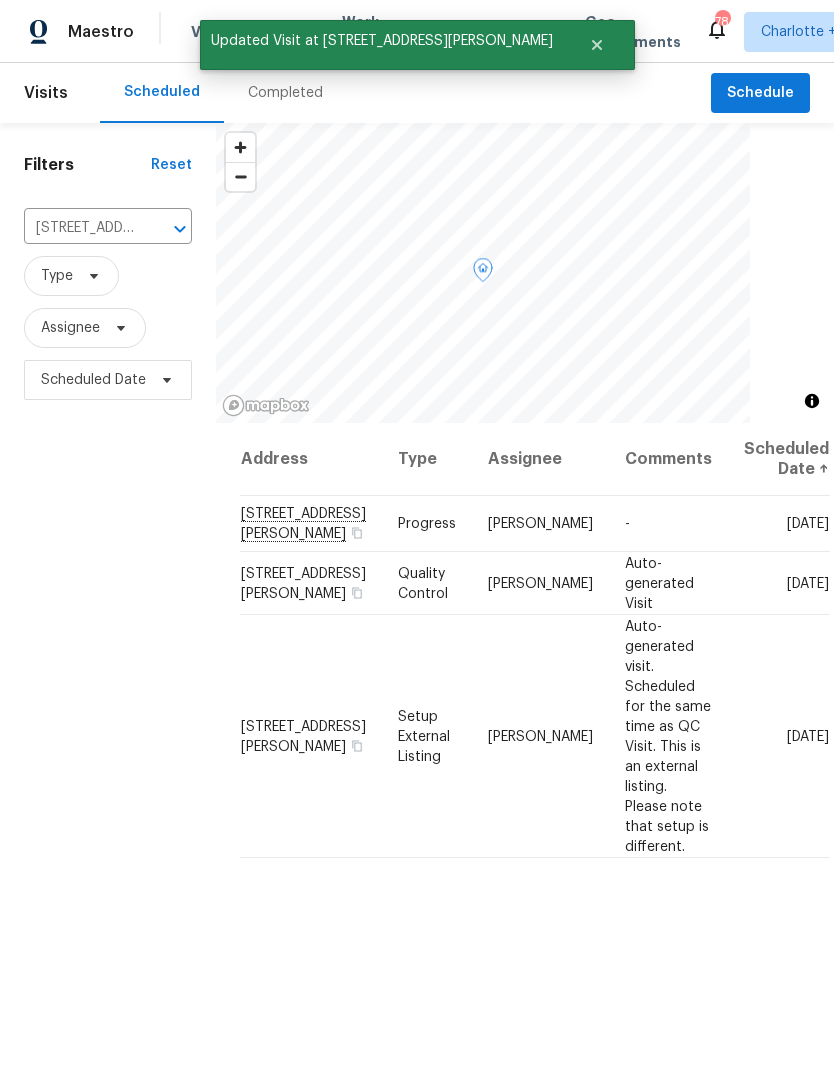 click 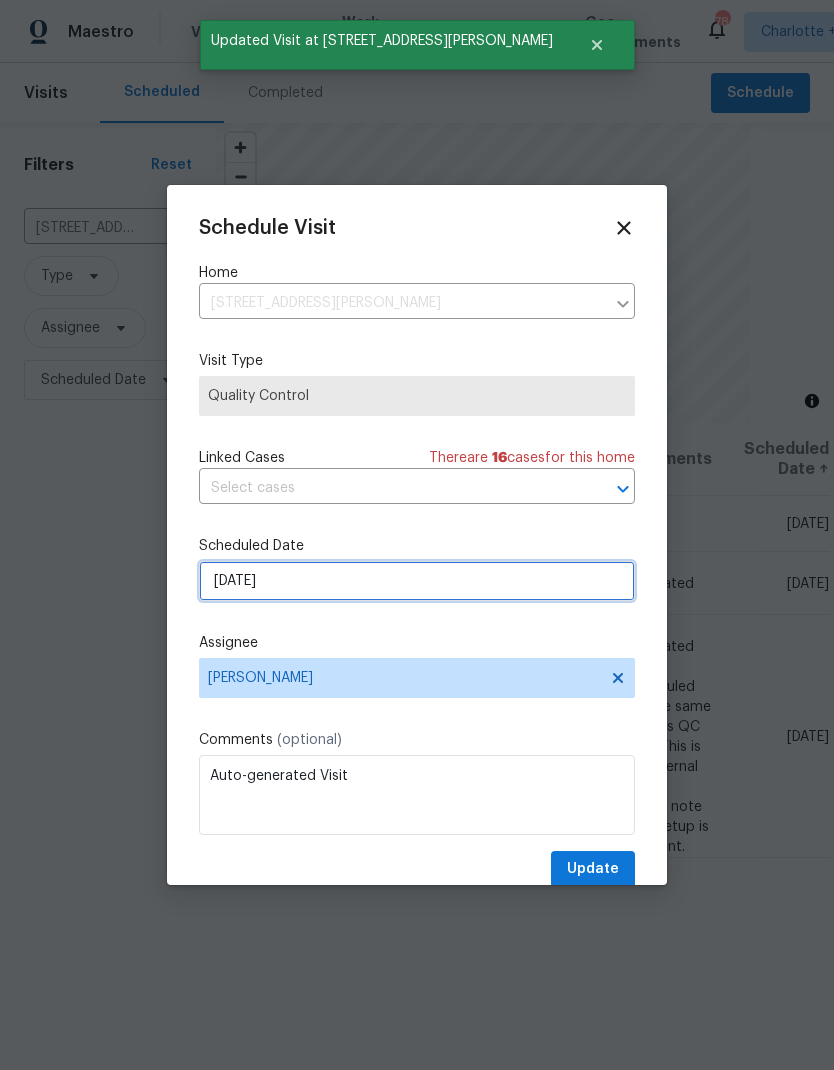 click on "7/16/2025" at bounding box center (417, 581) 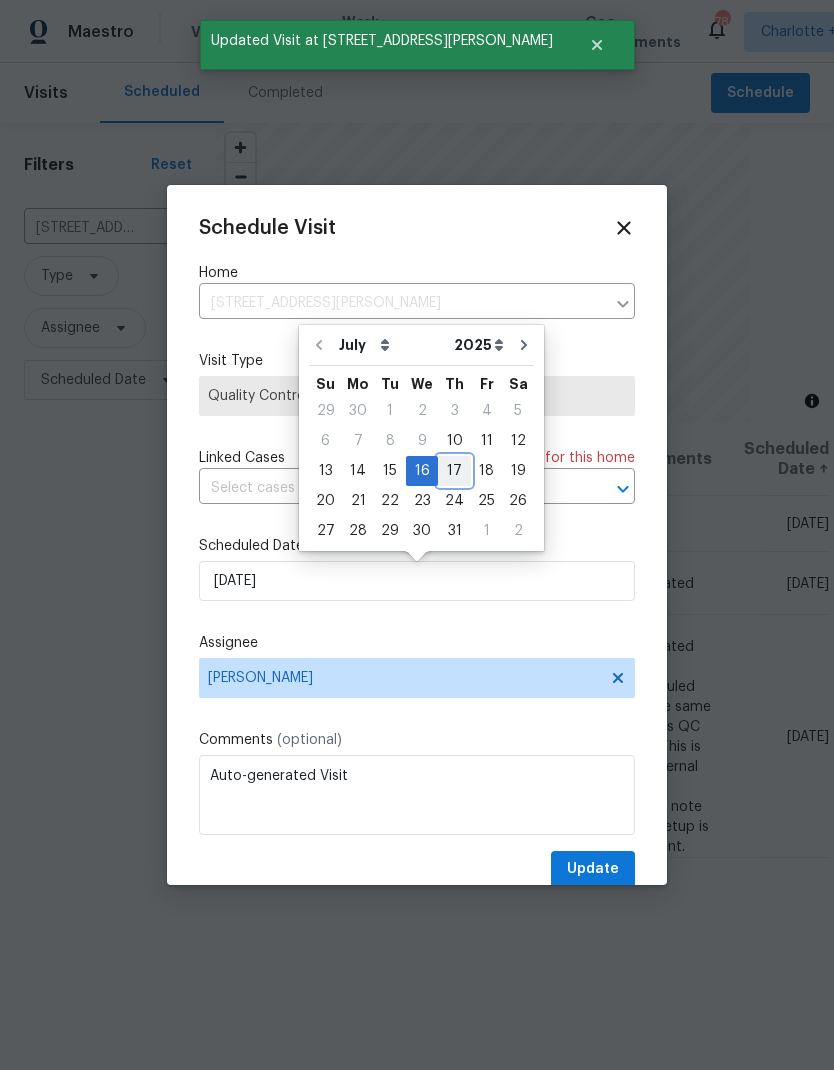 click on "17" at bounding box center [454, 471] 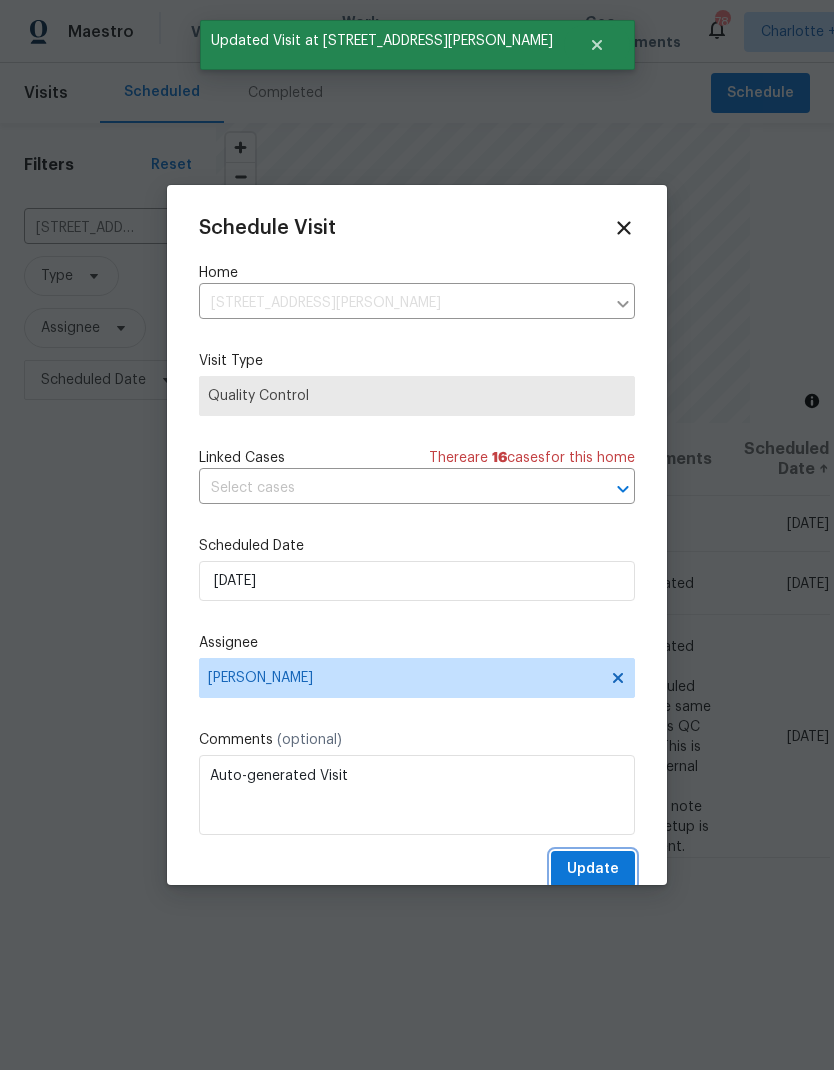 click on "Update" at bounding box center [593, 869] 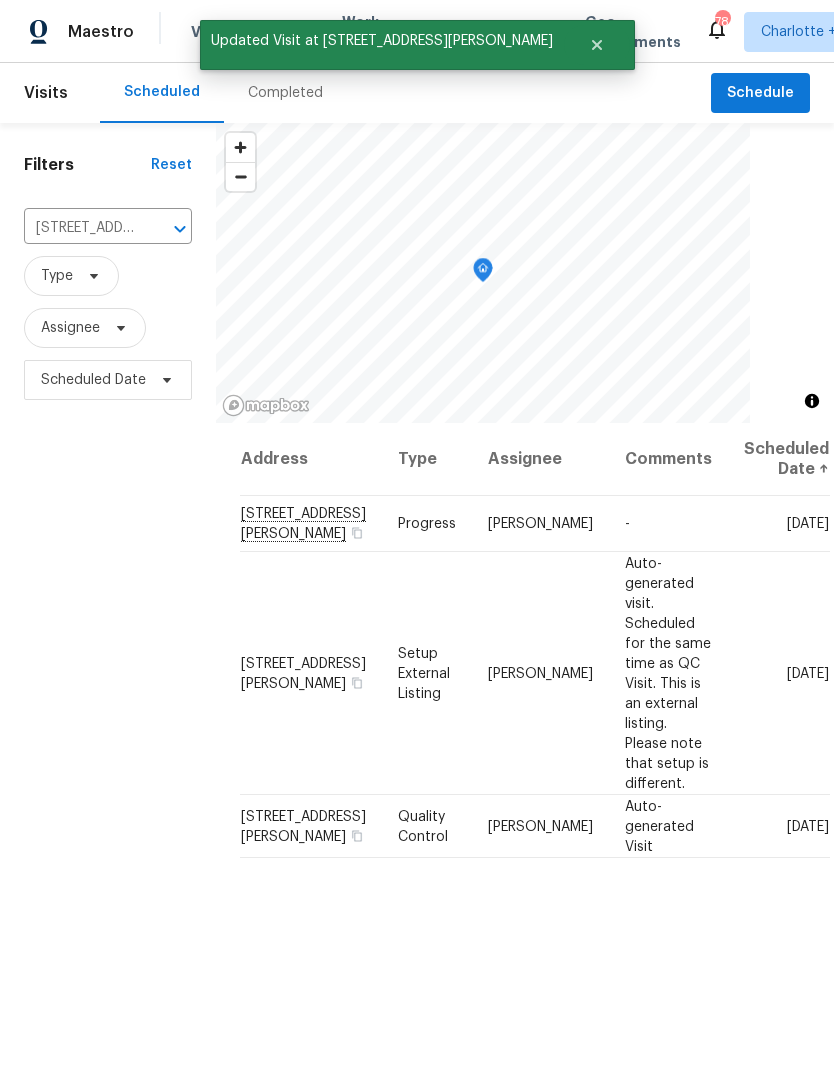 click at bounding box center (154, 229) 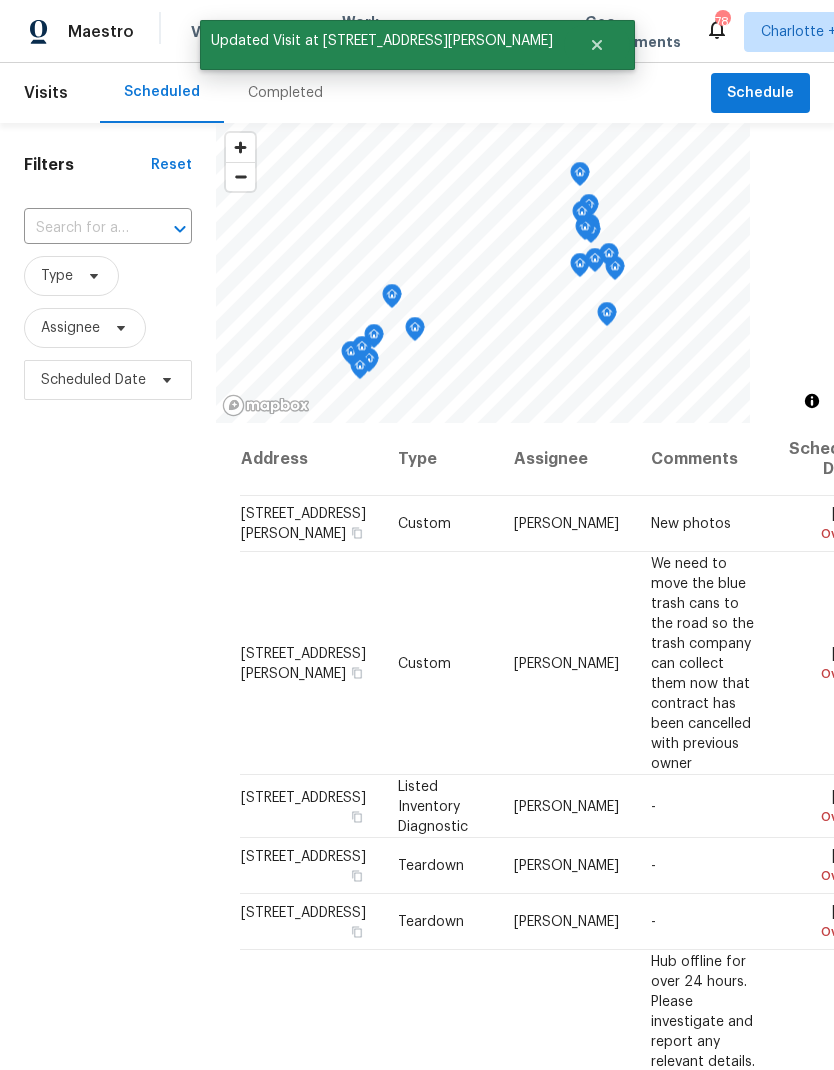 click at bounding box center (80, 228) 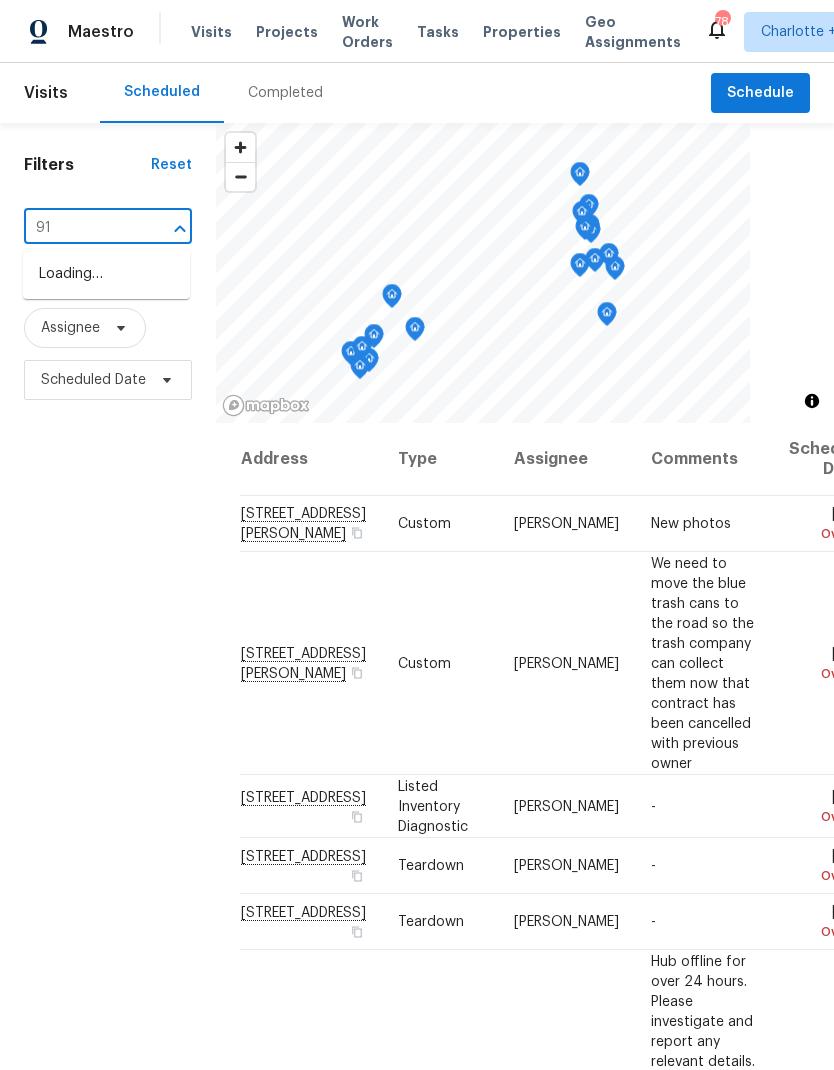 type on "9" 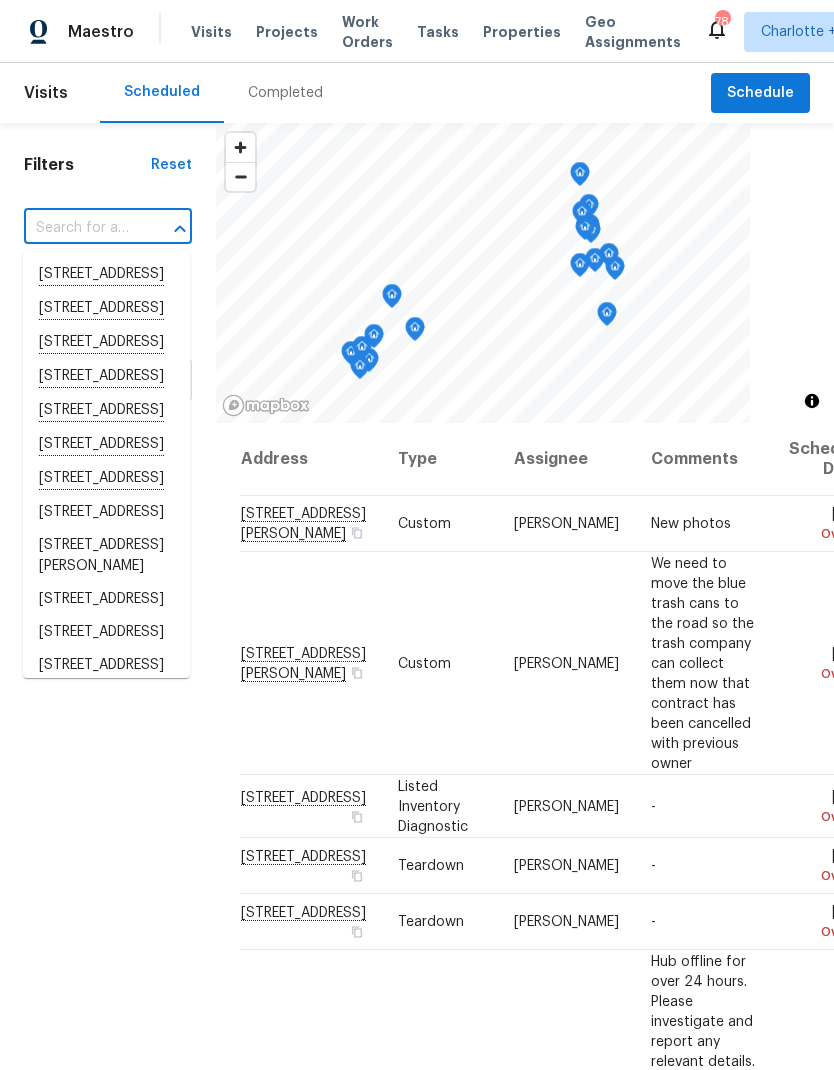 click at bounding box center [80, 228] 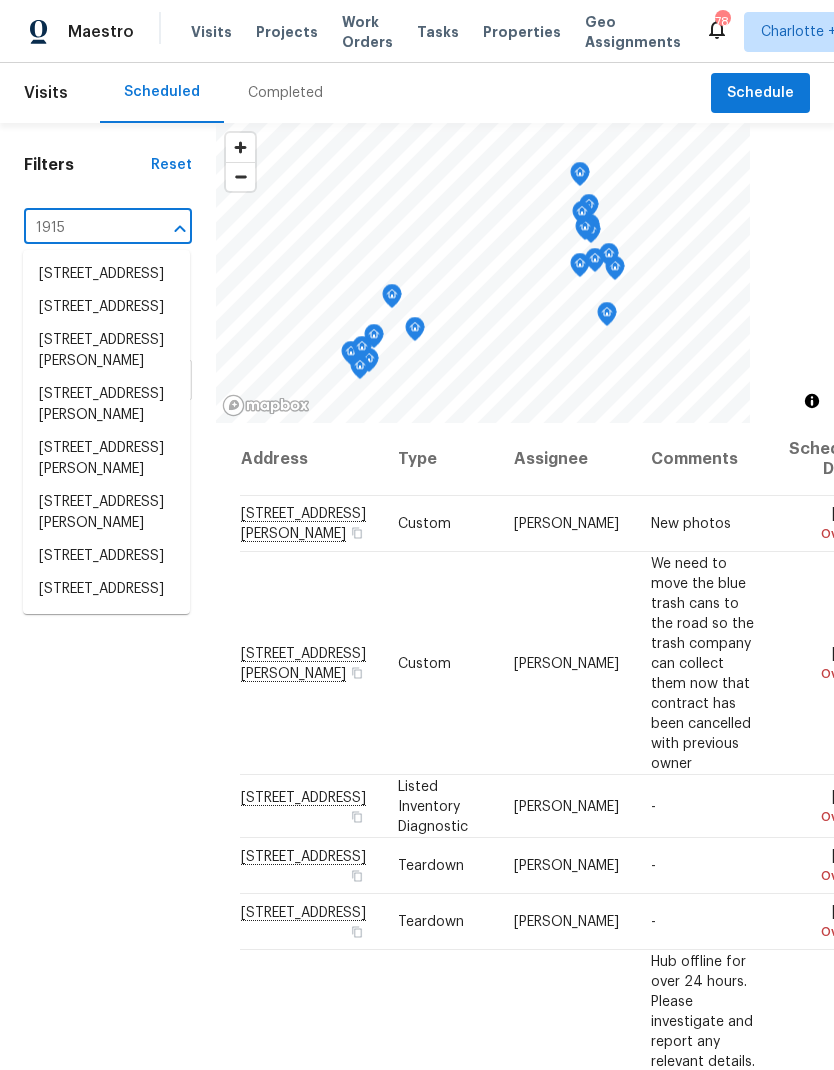 type on "1915 b" 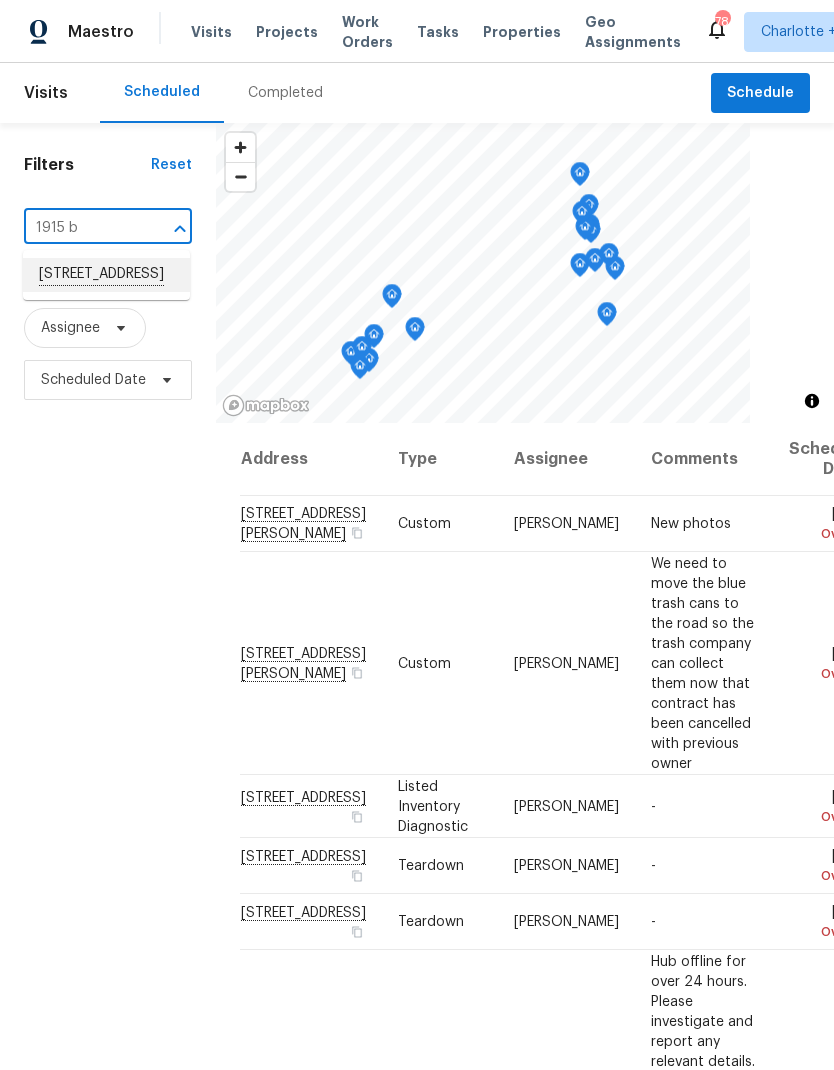 click on "1915 Birchbrook Ct, Harrisburg, NC 28075" at bounding box center (106, 275) 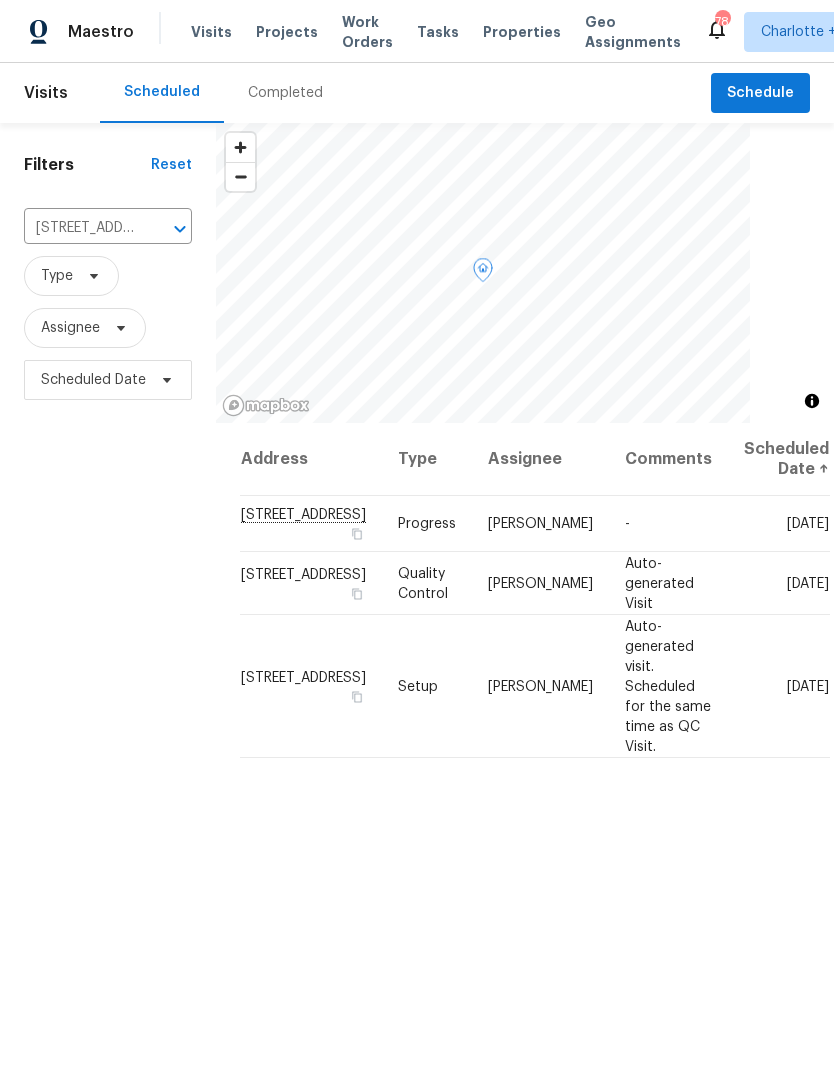 click 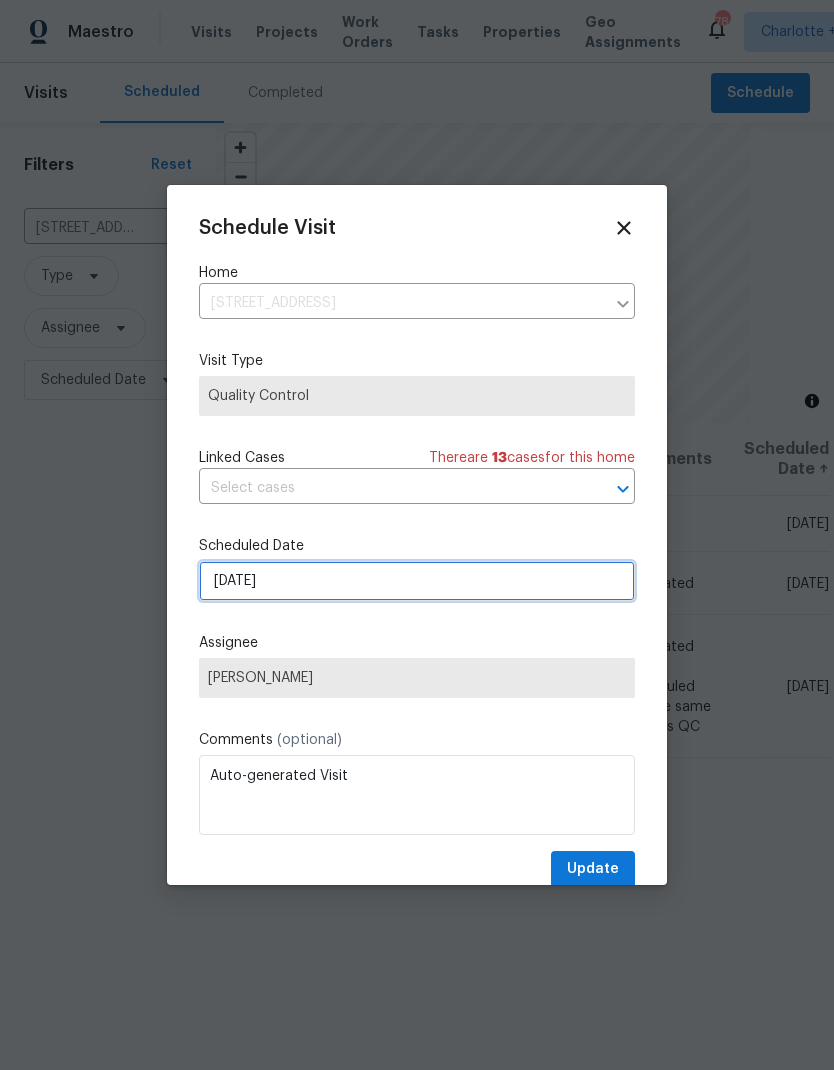 click on "7/17/2025" at bounding box center (417, 581) 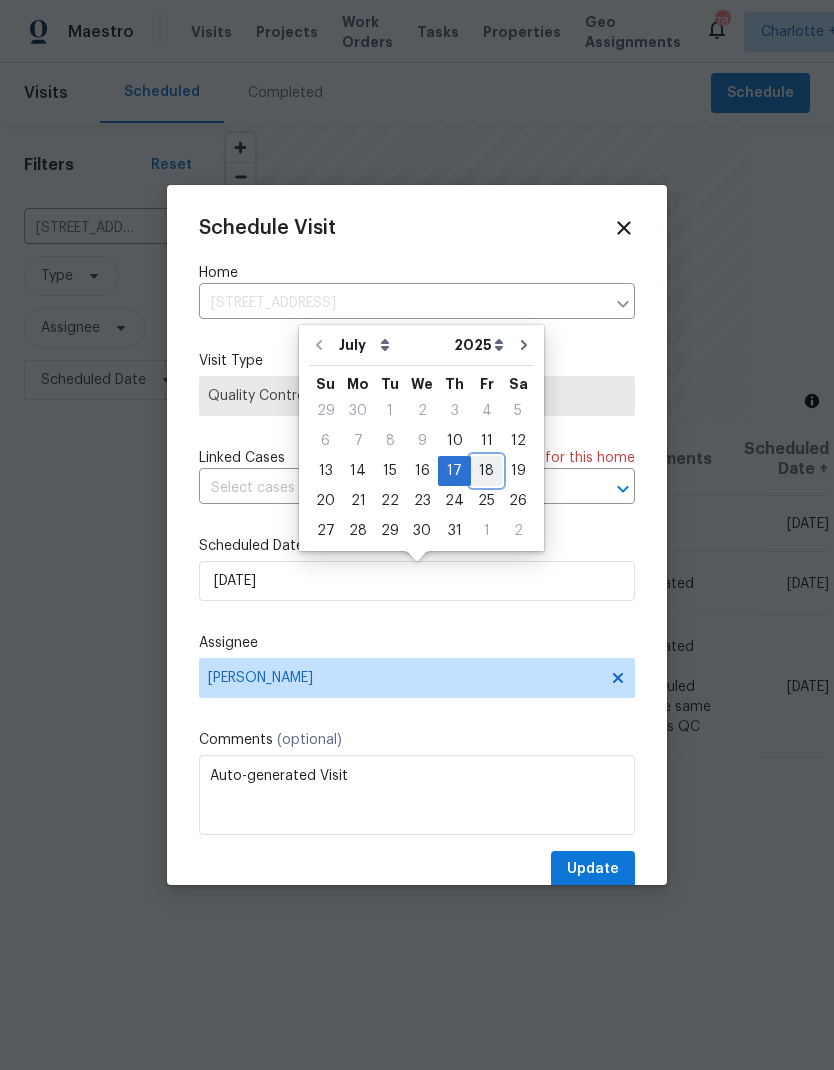 click on "18" at bounding box center [486, 471] 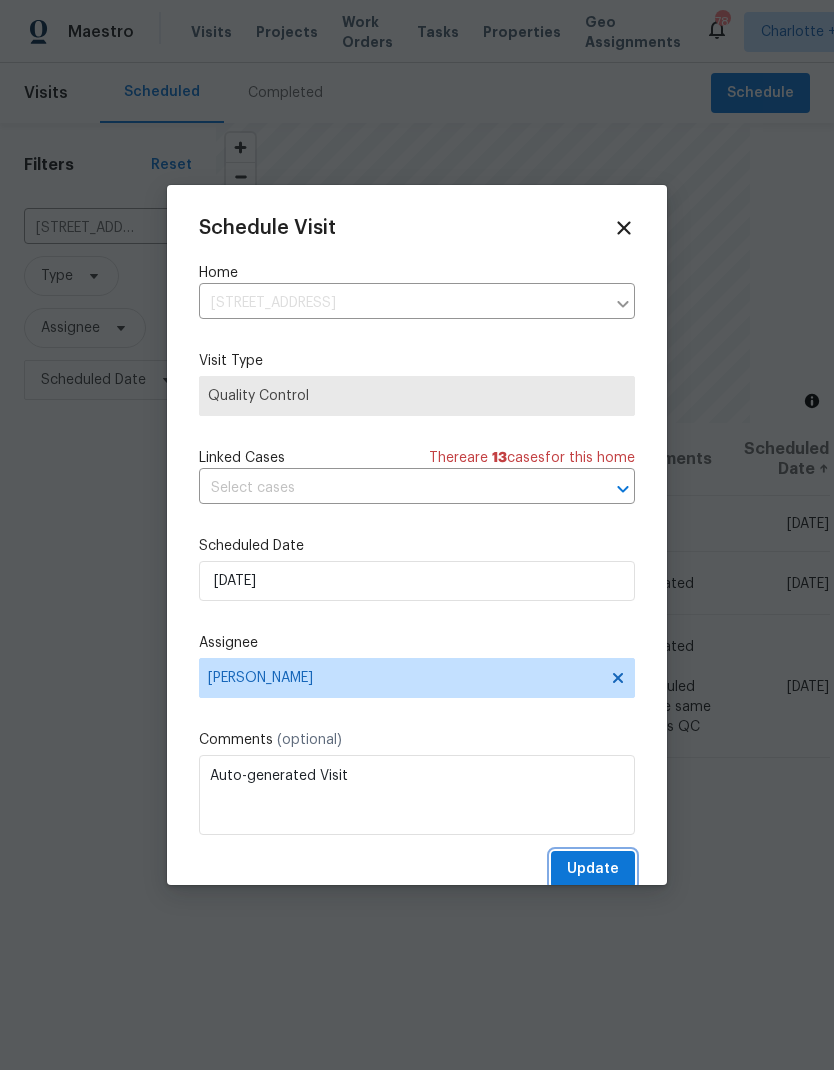 click on "Update" at bounding box center (593, 869) 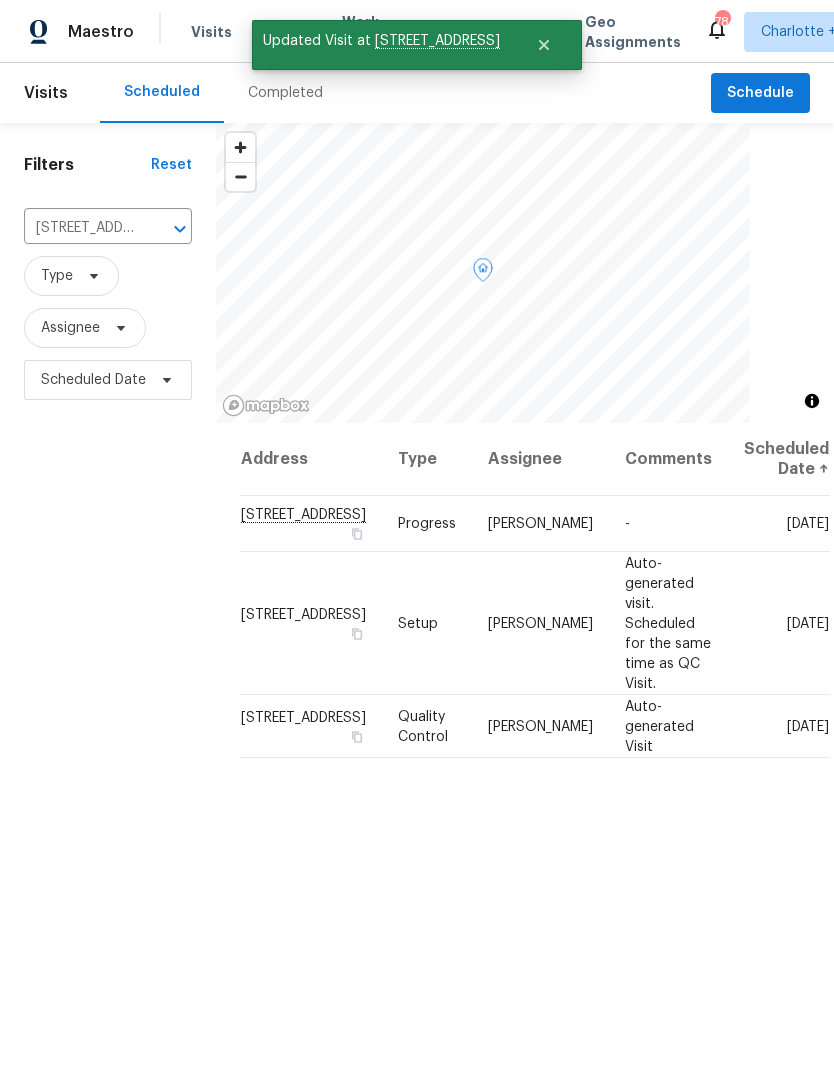 click 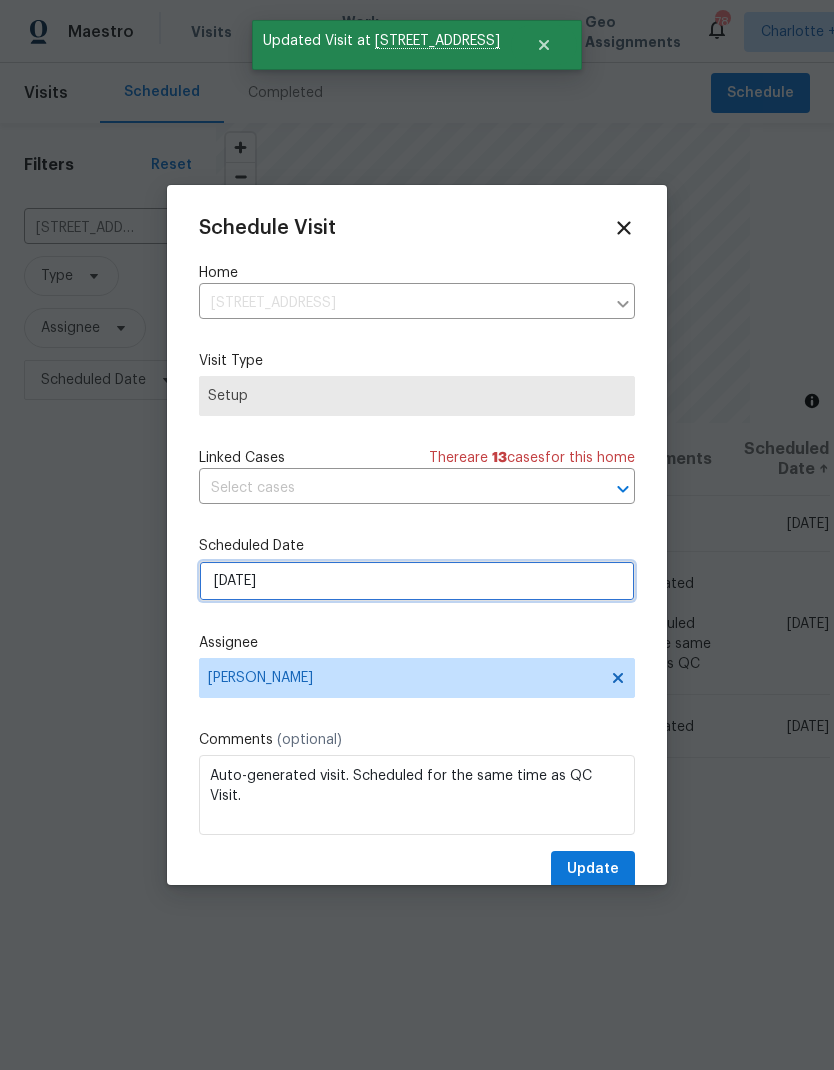 click on "7/17/2025" at bounding box center (417, 581) 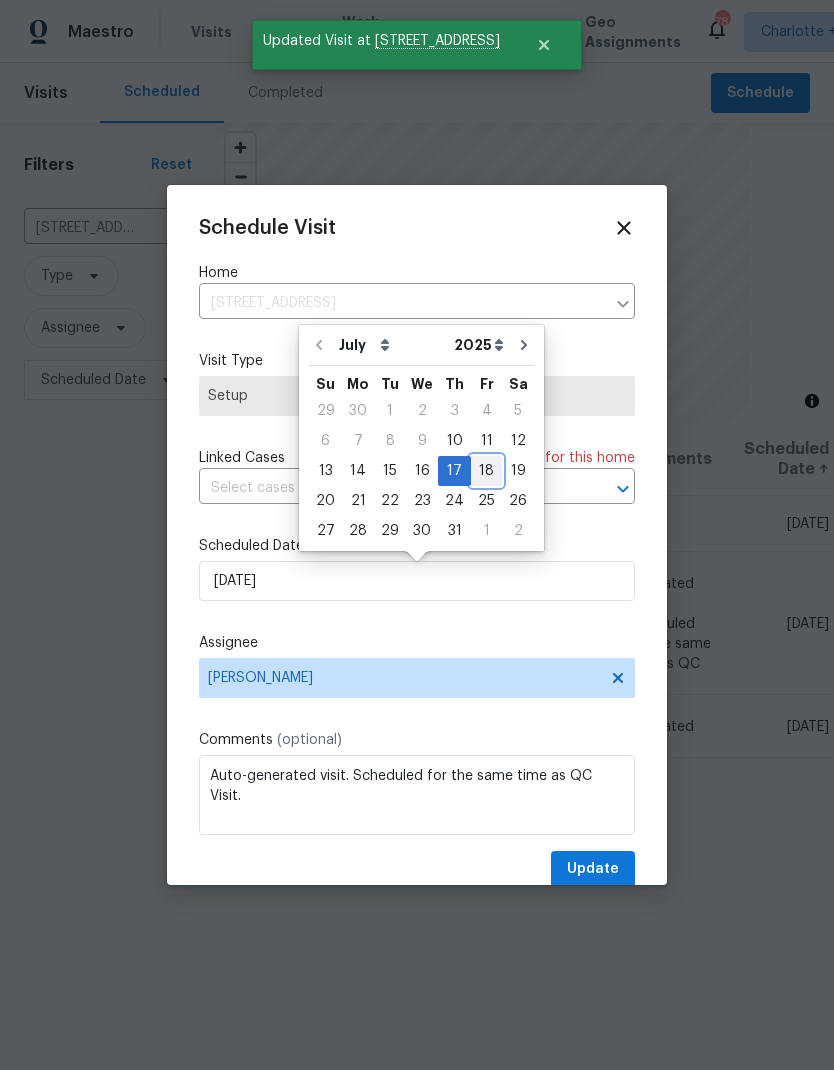 click on "18" at bounding box center (486, 471) 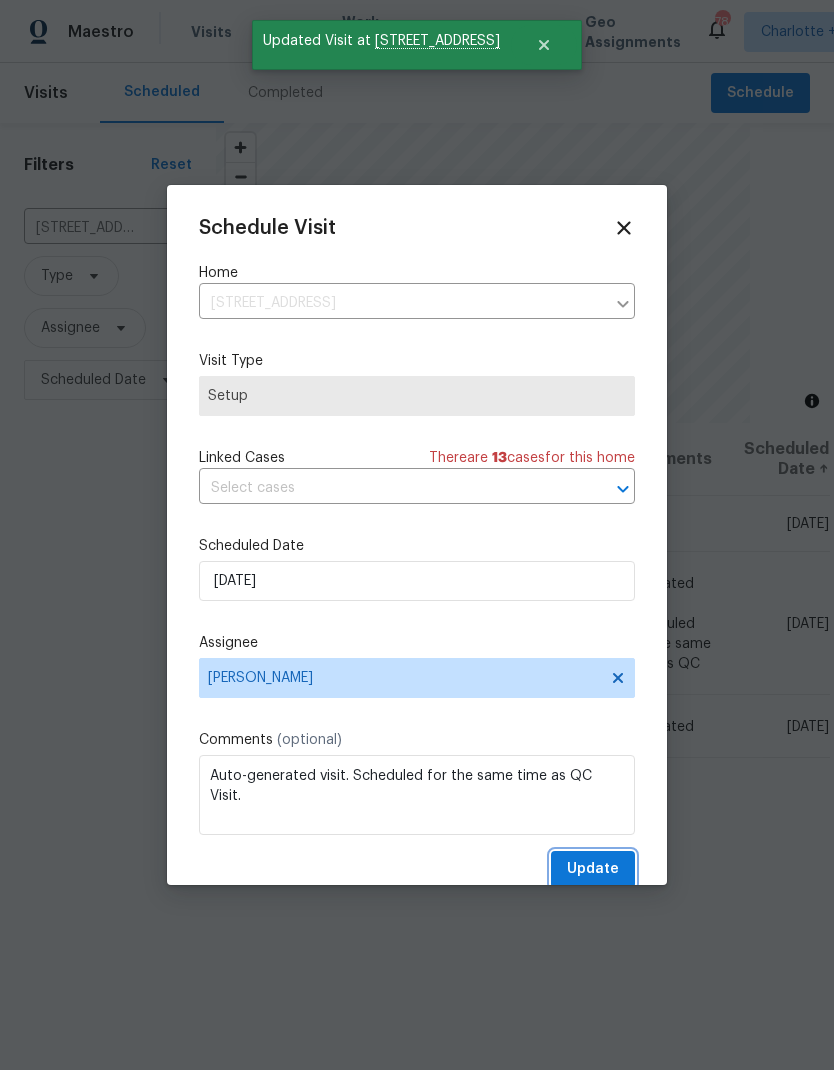 click on "Update" at bounding box center [593, 869] 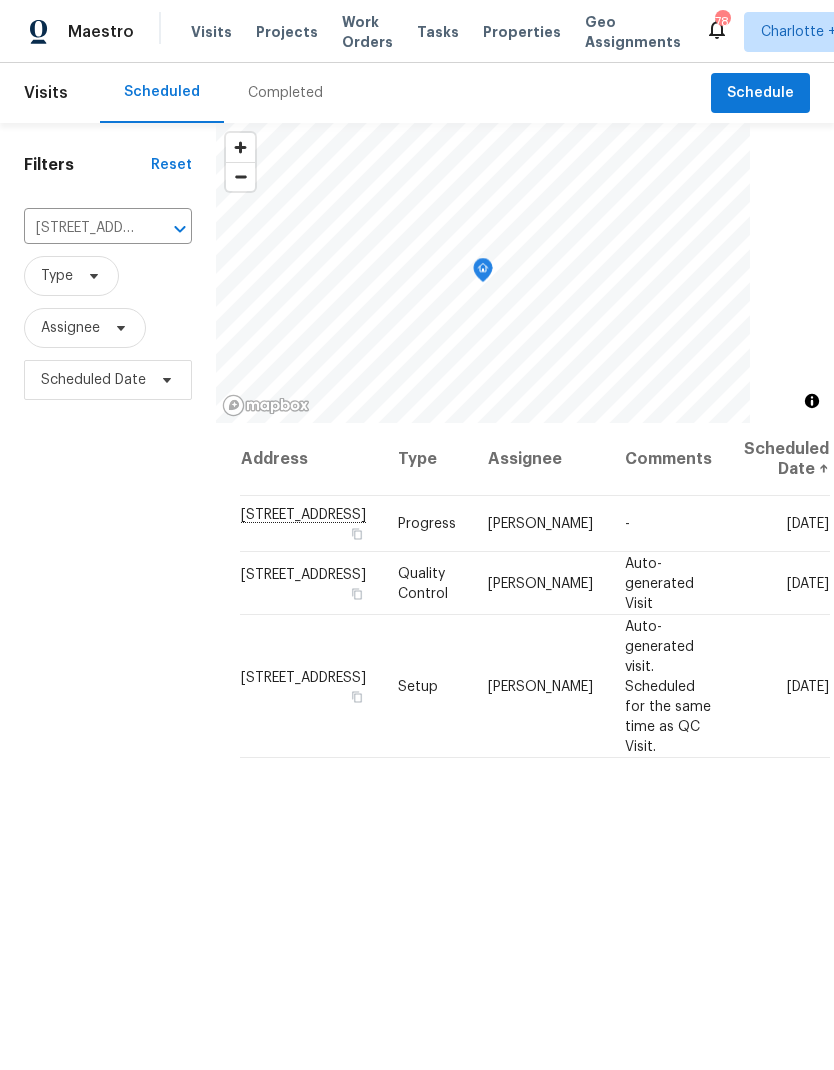 click on "Maestro" at bounding box center [67, 32] 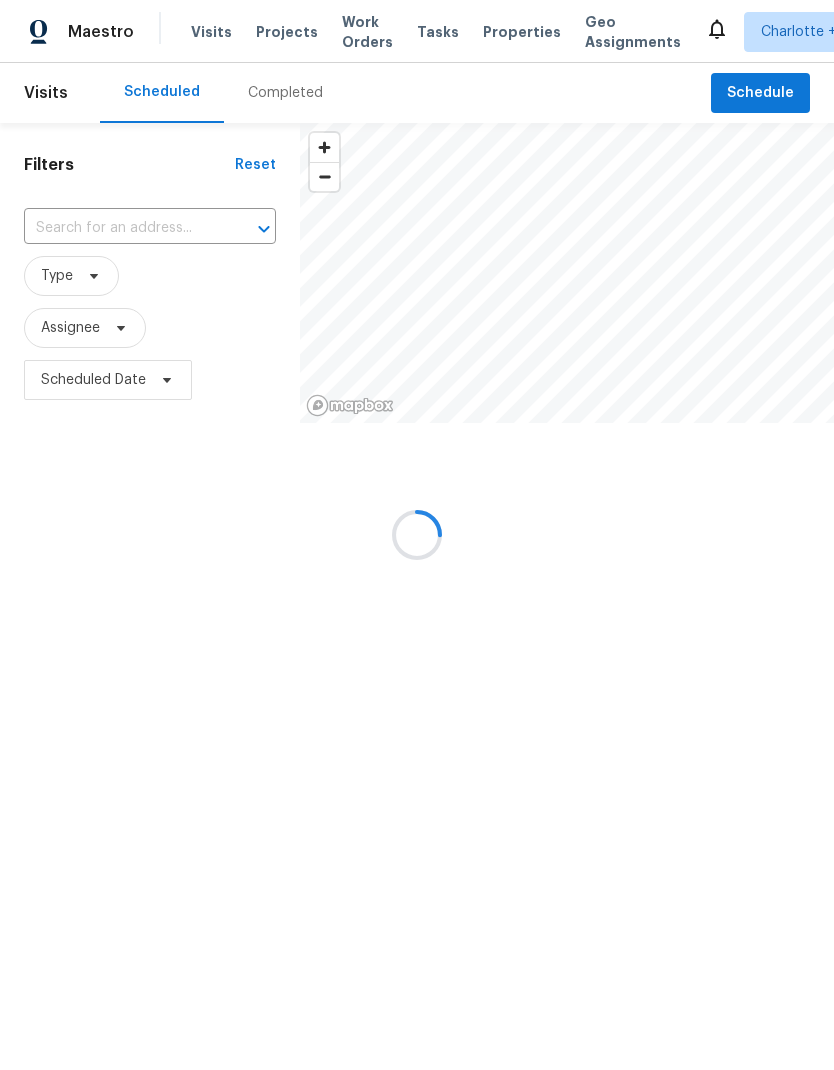 scroll, scrollTop: 0, scrollLeft: 0, axis: both 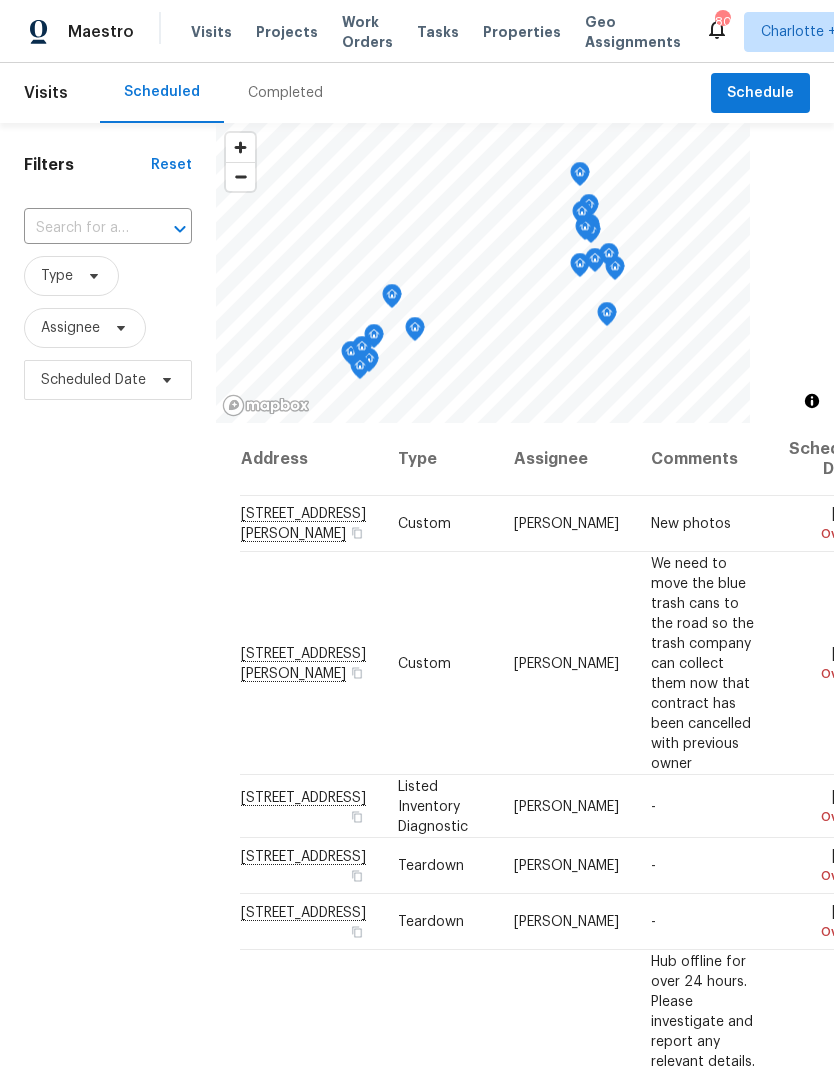 click at bounding box center [80, 228] 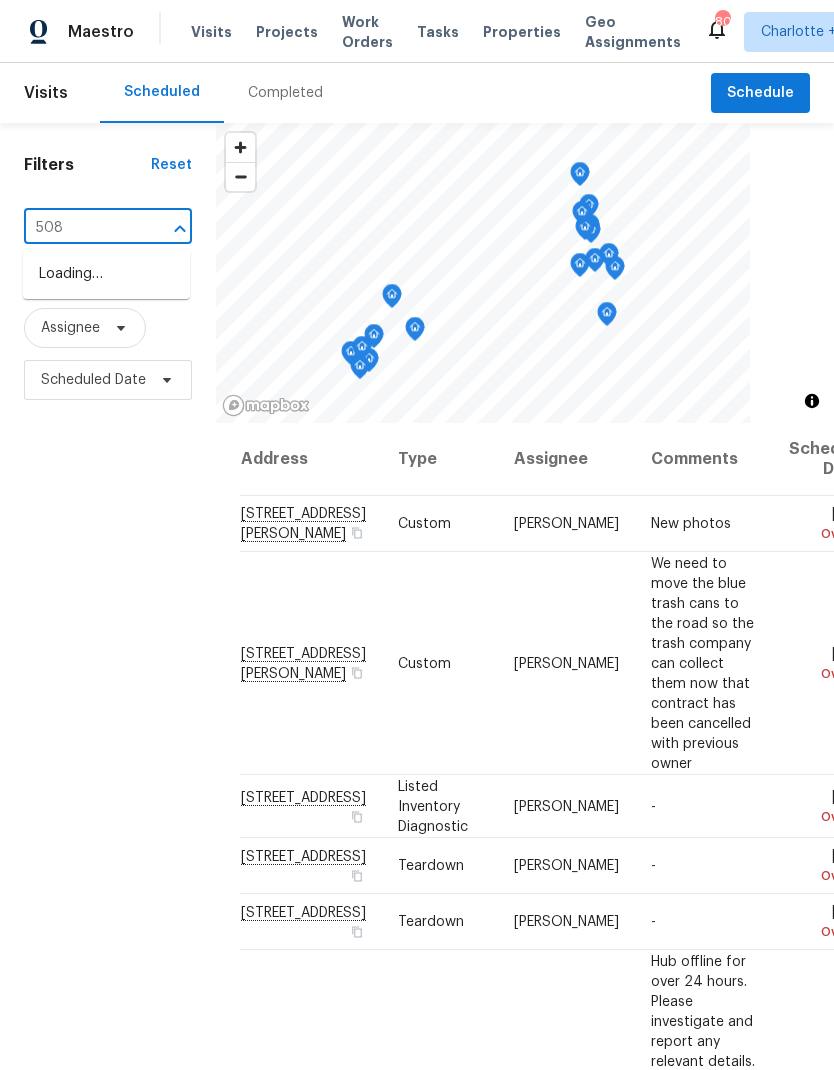 type on "5084" 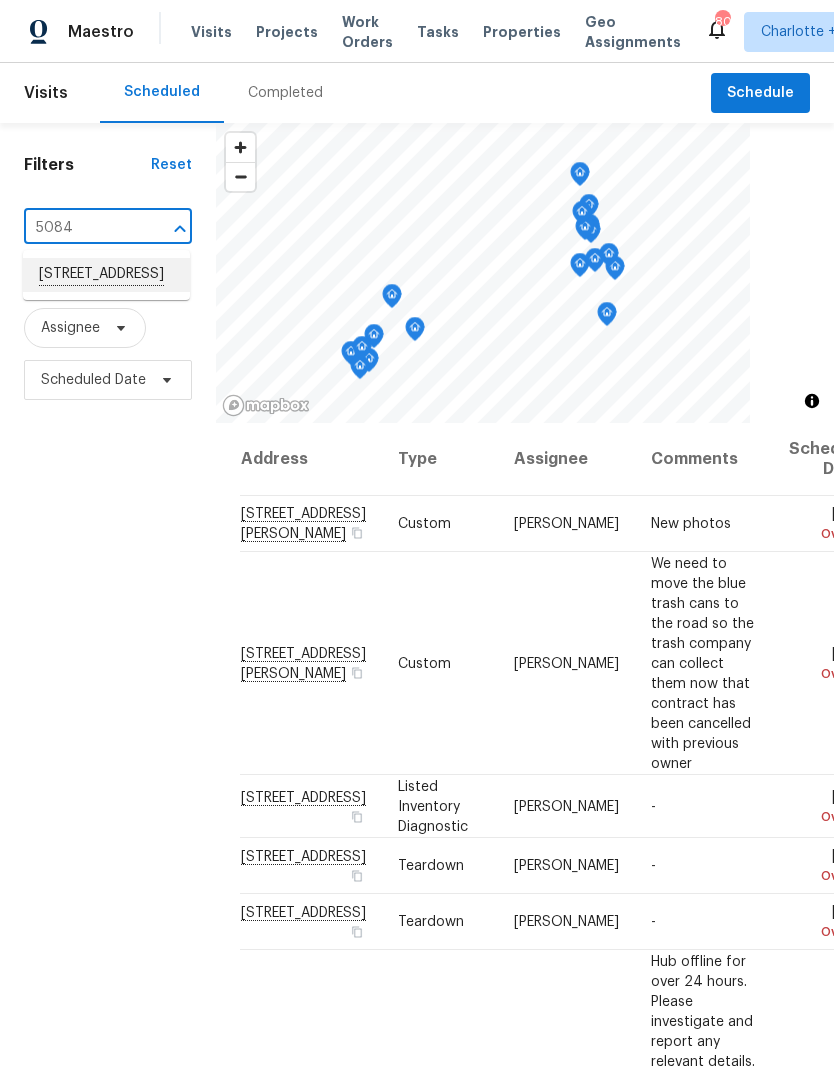 click on "[STREET_ADDRESS]" at bounding box center [106, 275] 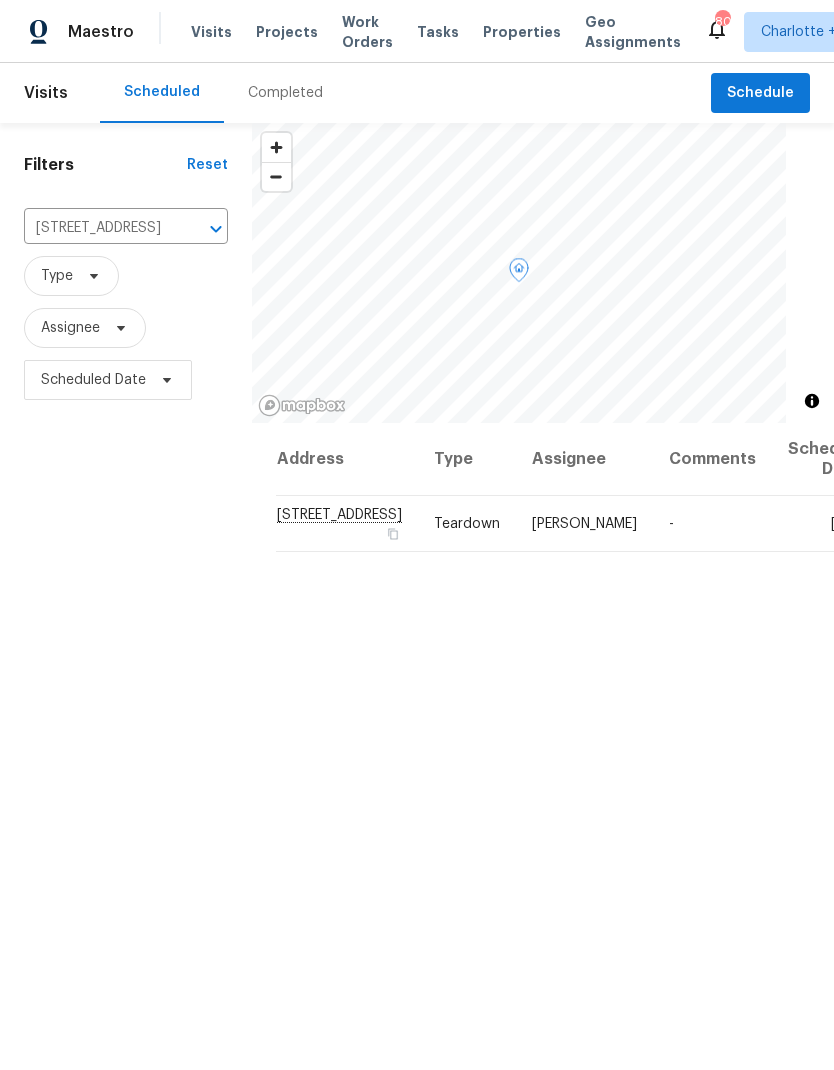 click 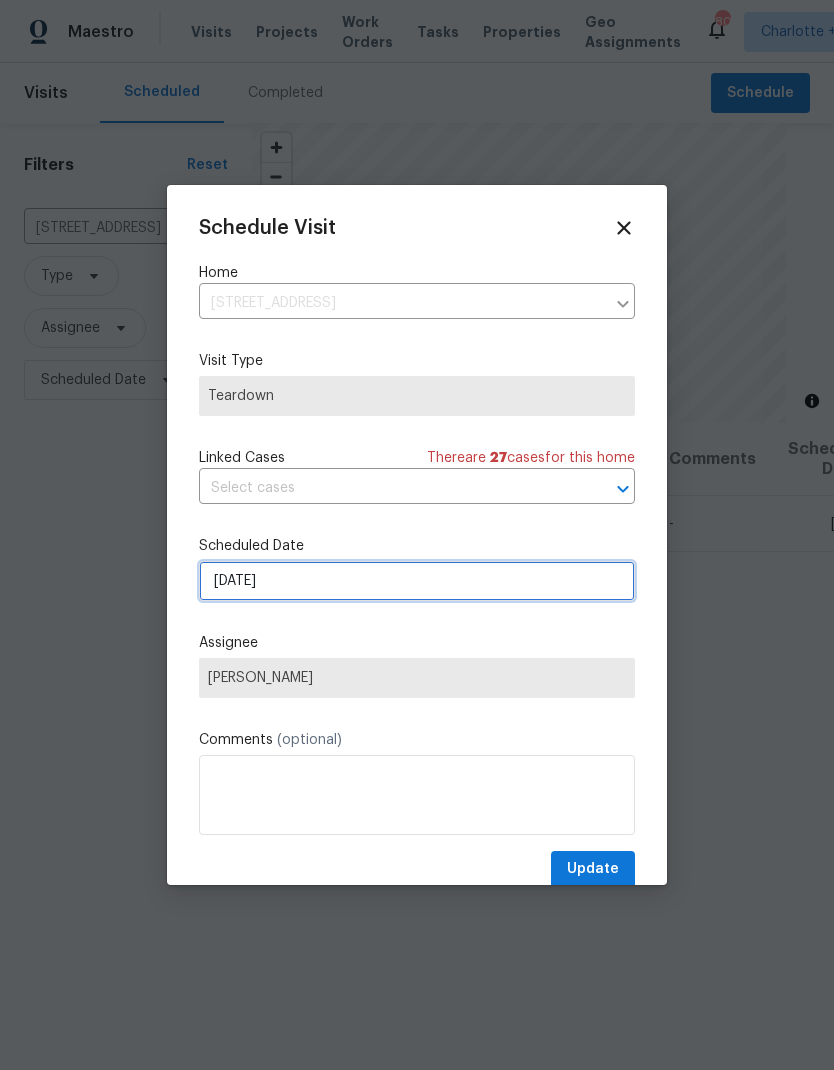 click on "7/22/2025" at bounding box center [417, 581] 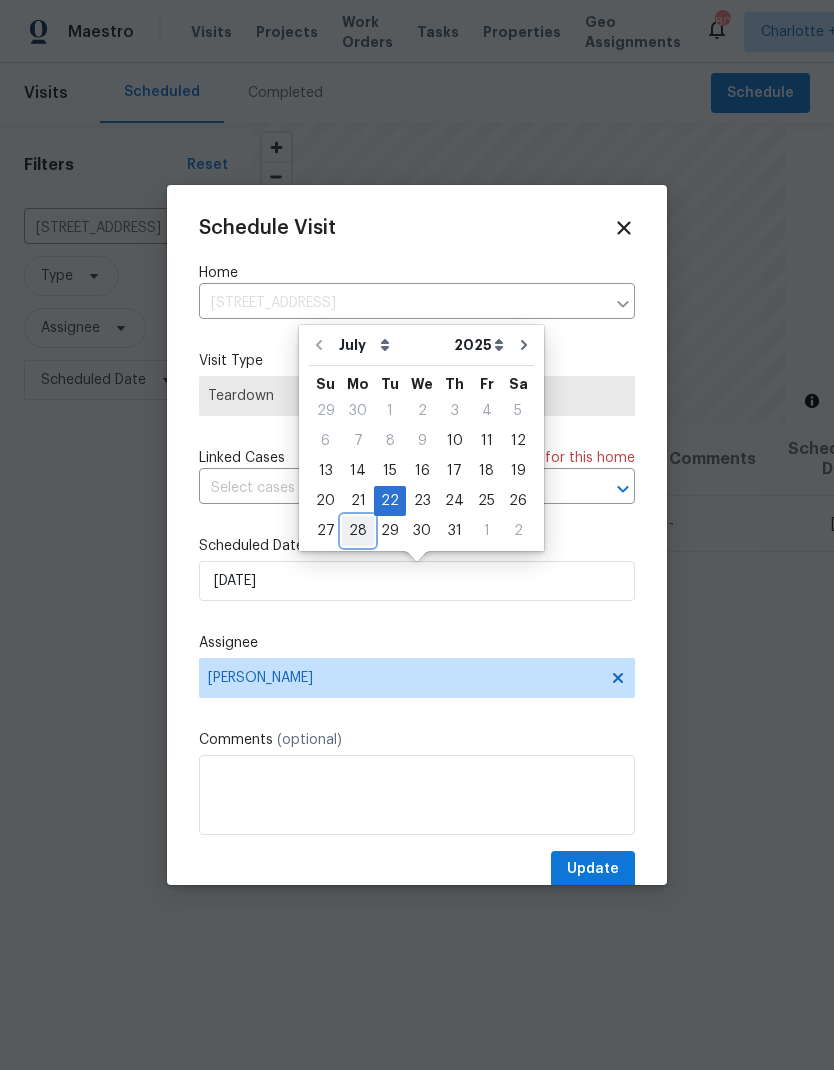 click on "28" at bounding box center (358, 531) 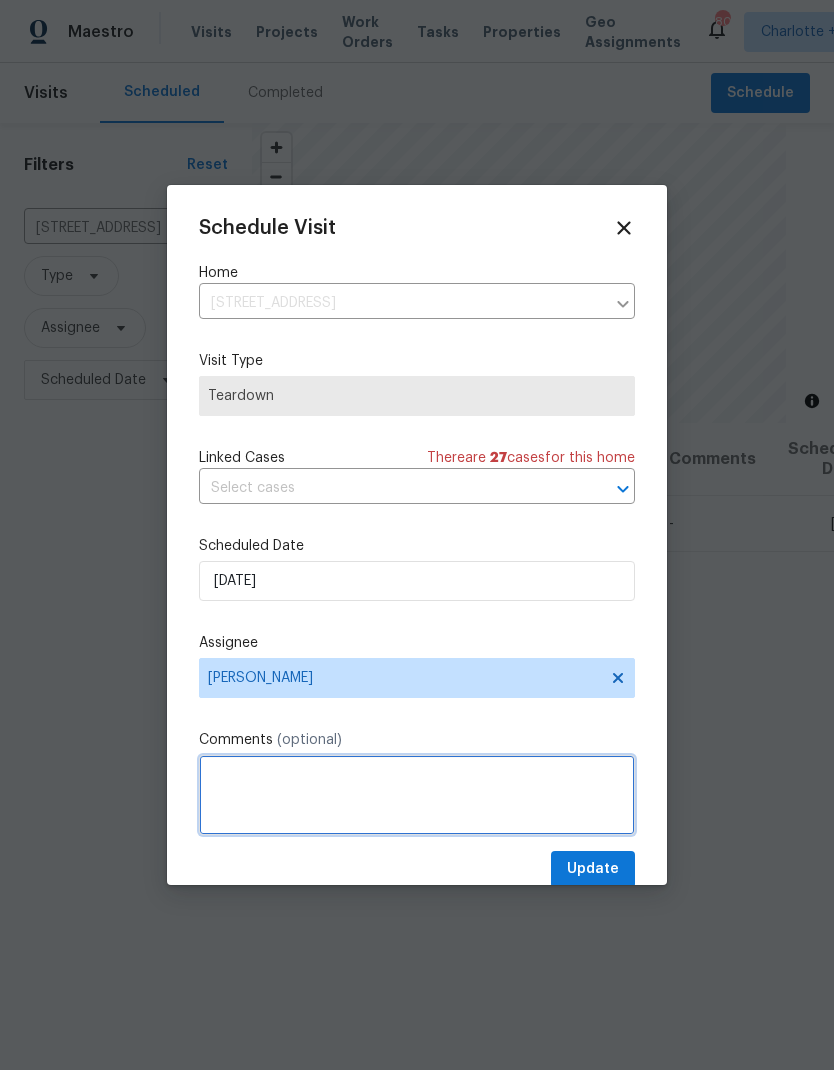 click at bounding box center [417, 795] 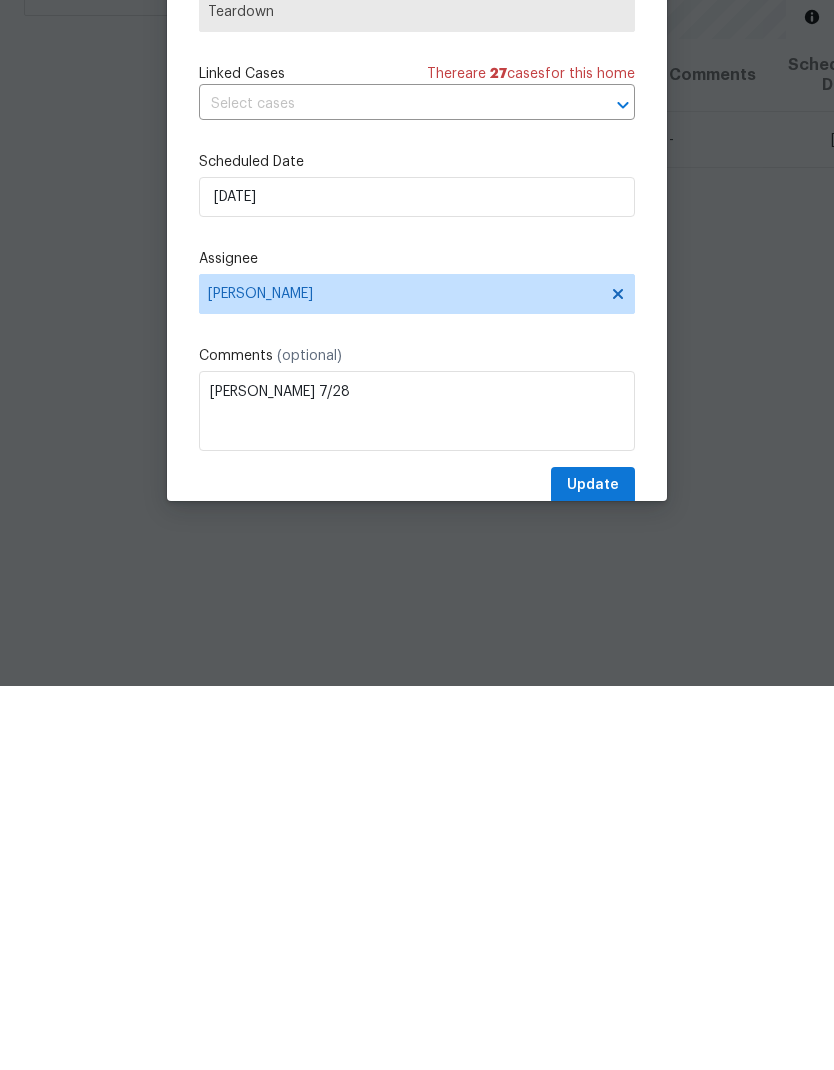 scroll, scrollTop: 80, scrollLeft: 0, axis: vertical 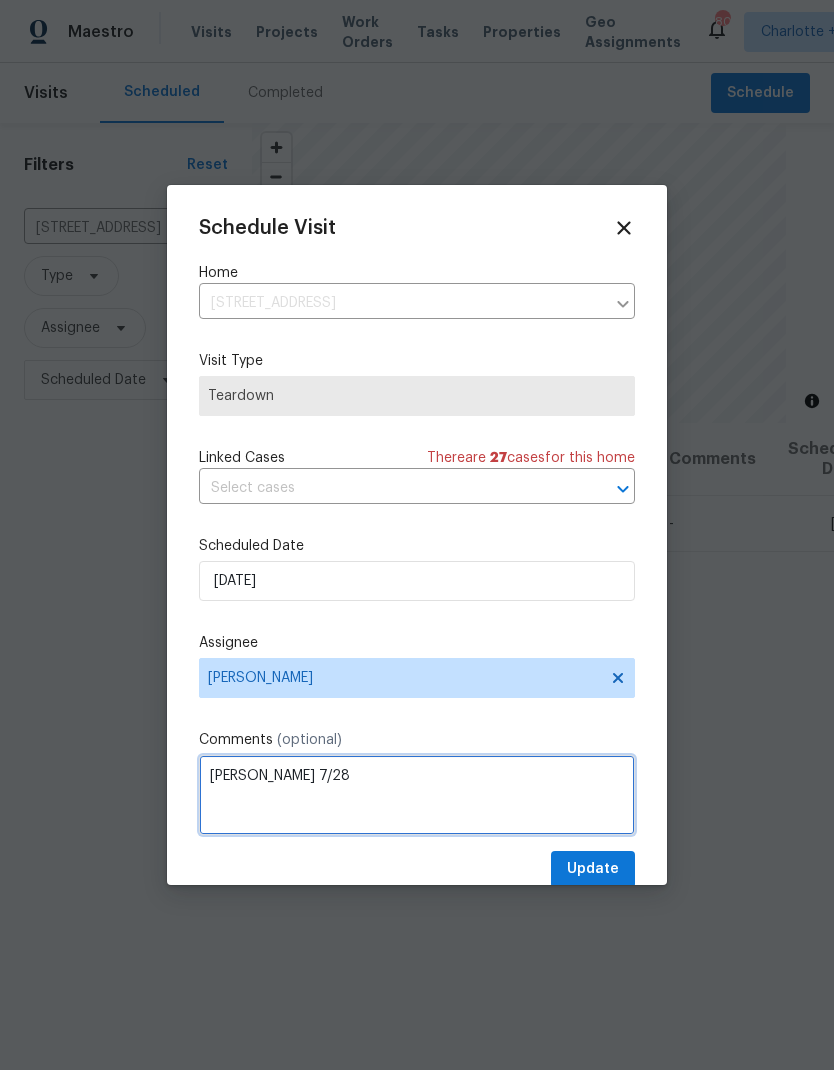 type on "COE 7/28" 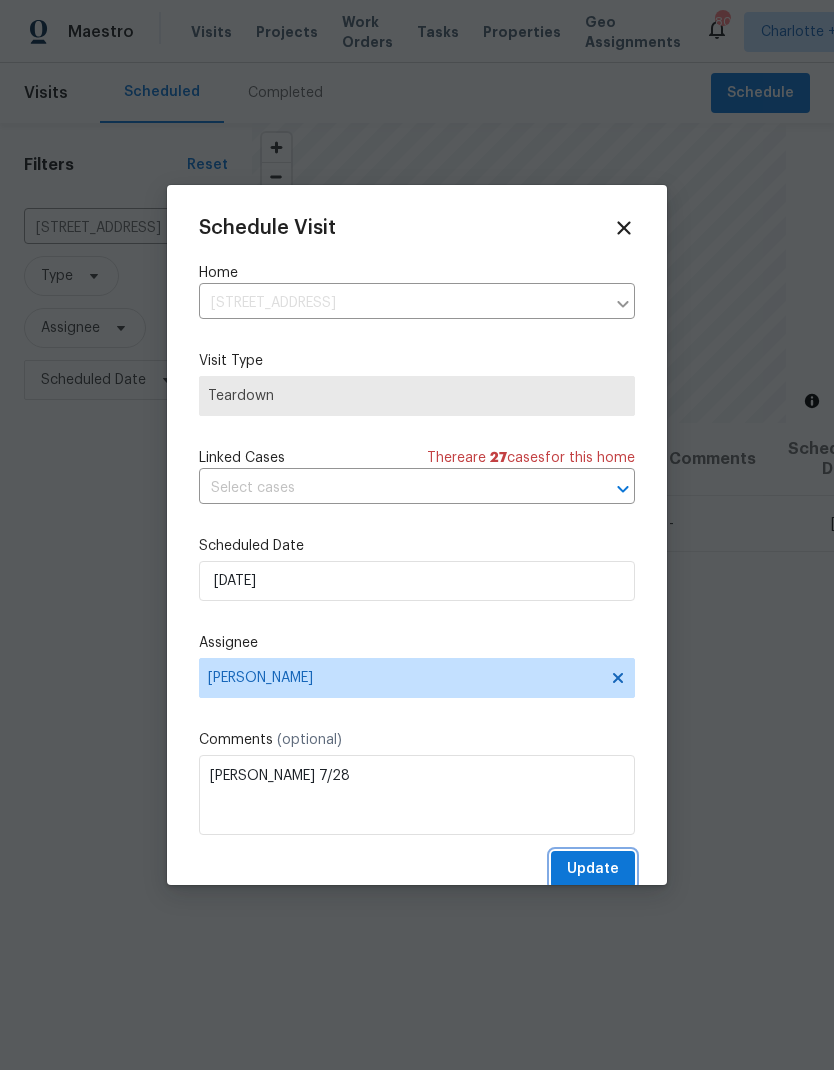 click on "Update" at bounding box center (593, 869) 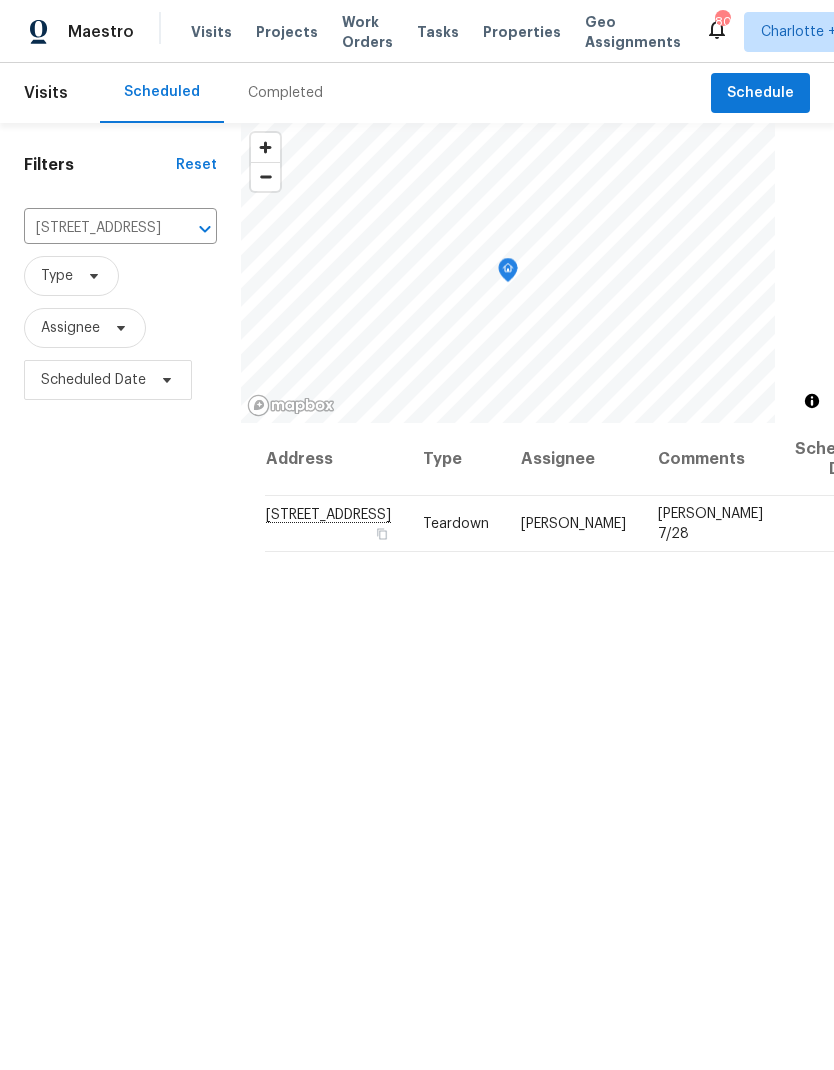 scroll, scrollTop: 0, scrollLeft: 0, axis: both 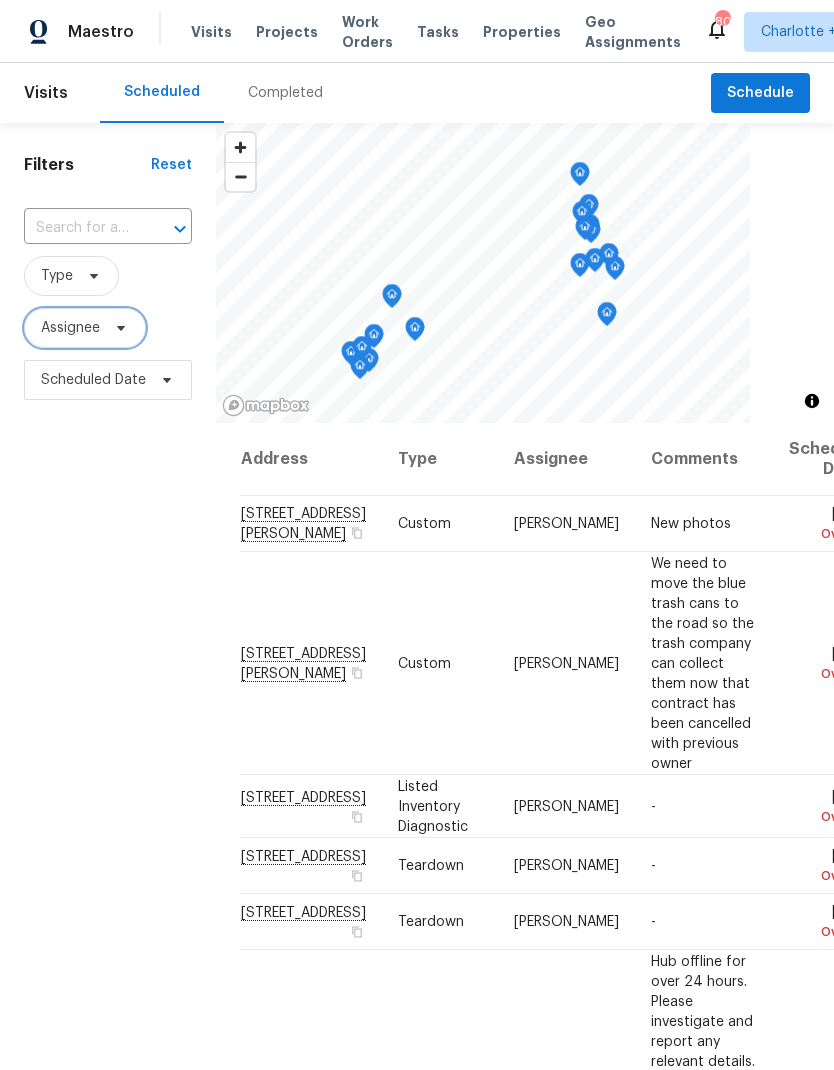 click on "Assignee" at bounding box center [85, 328] 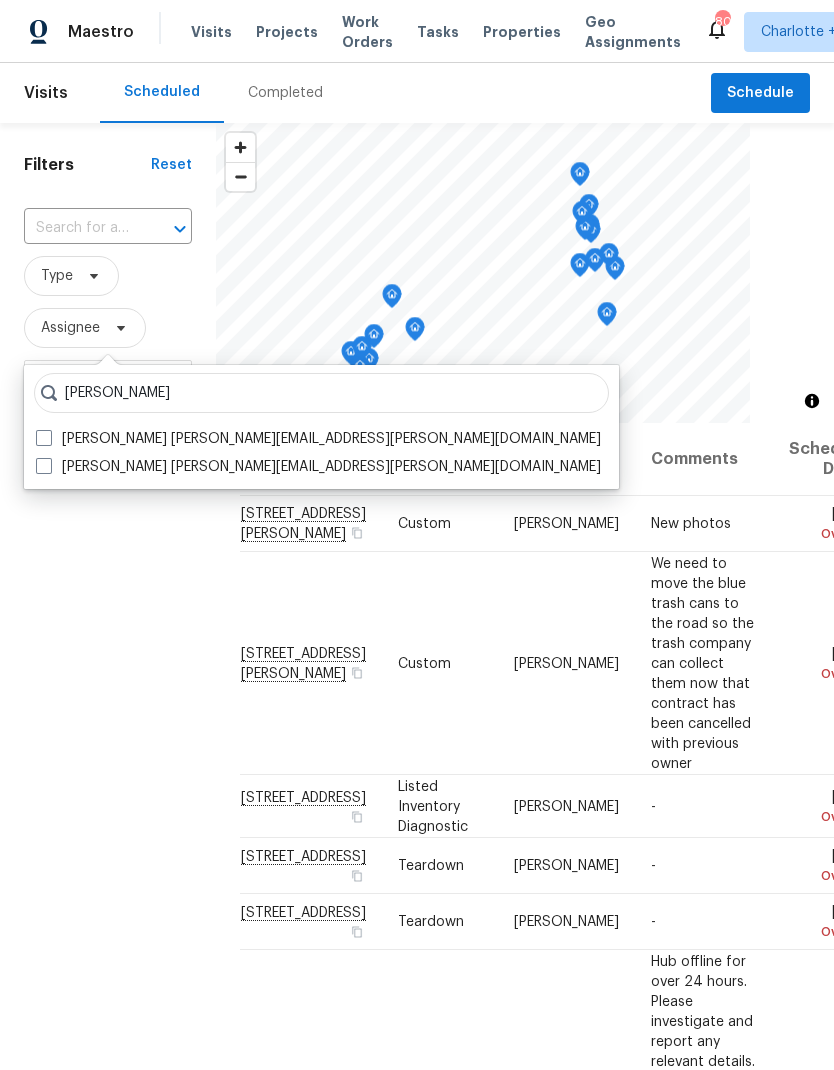 type on "[PERSON_NAME]" 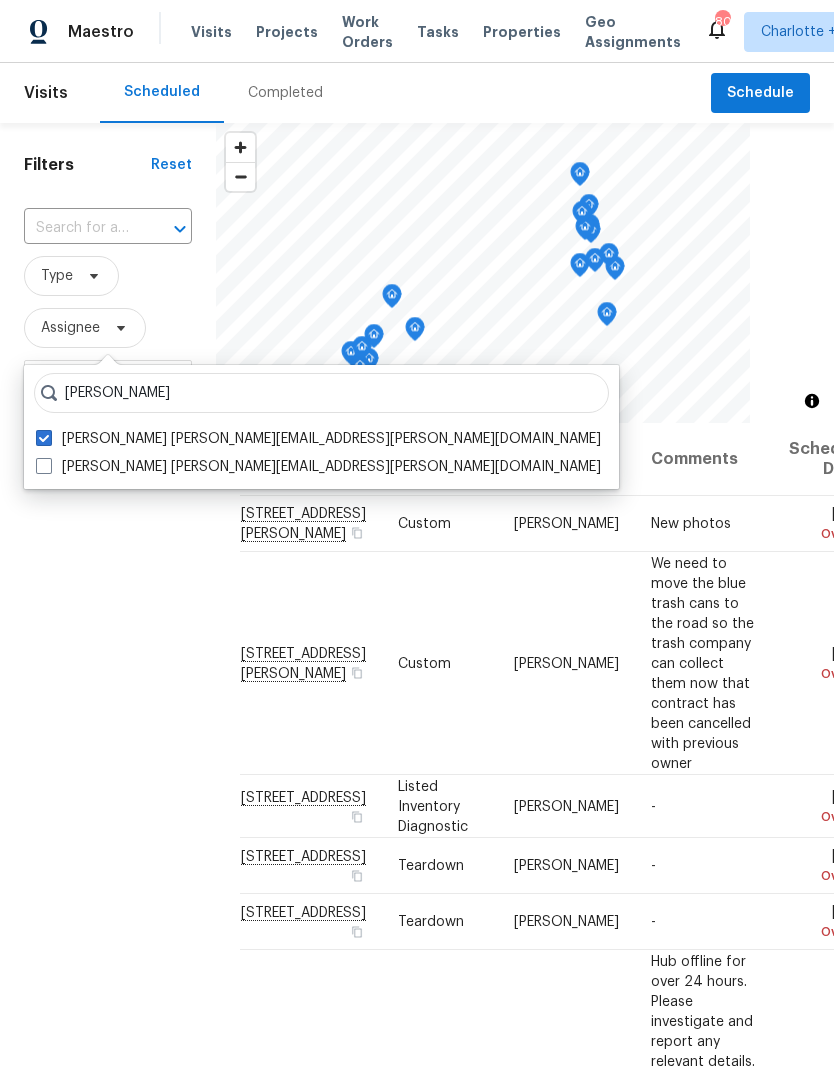 checkbox on "true" 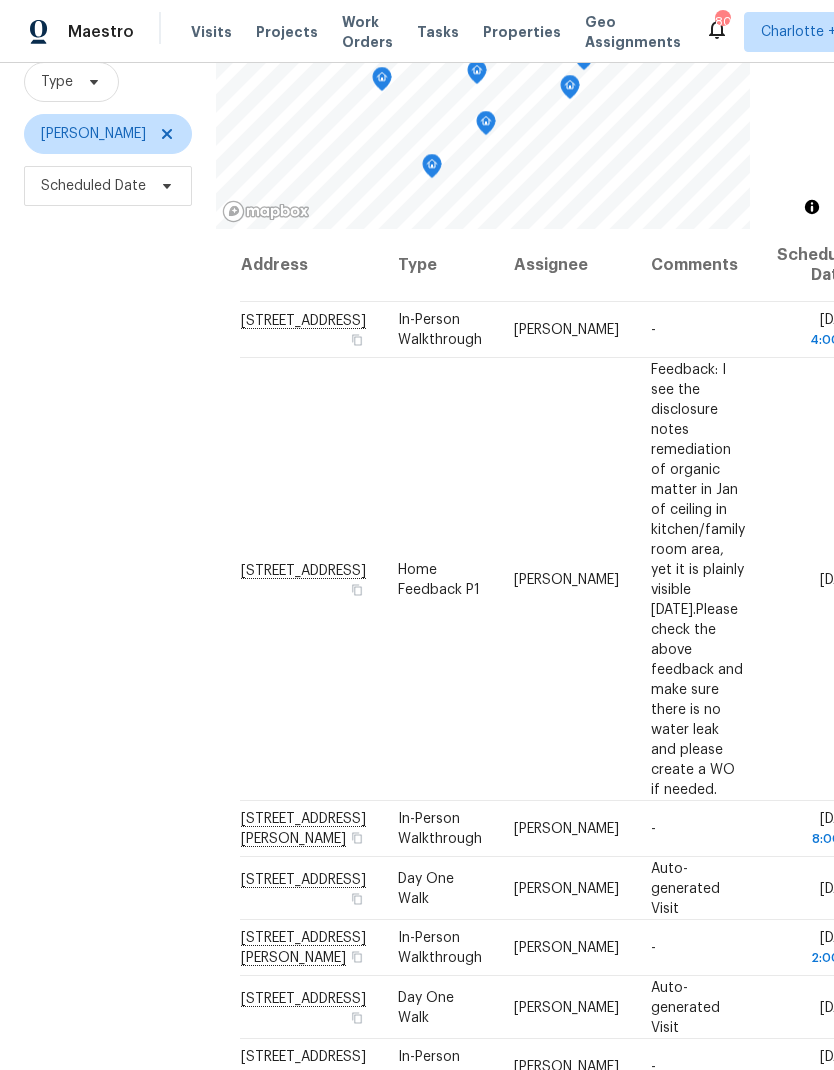 scroll, scrollTop: 193, scrollLeft: 0, axis: vertical 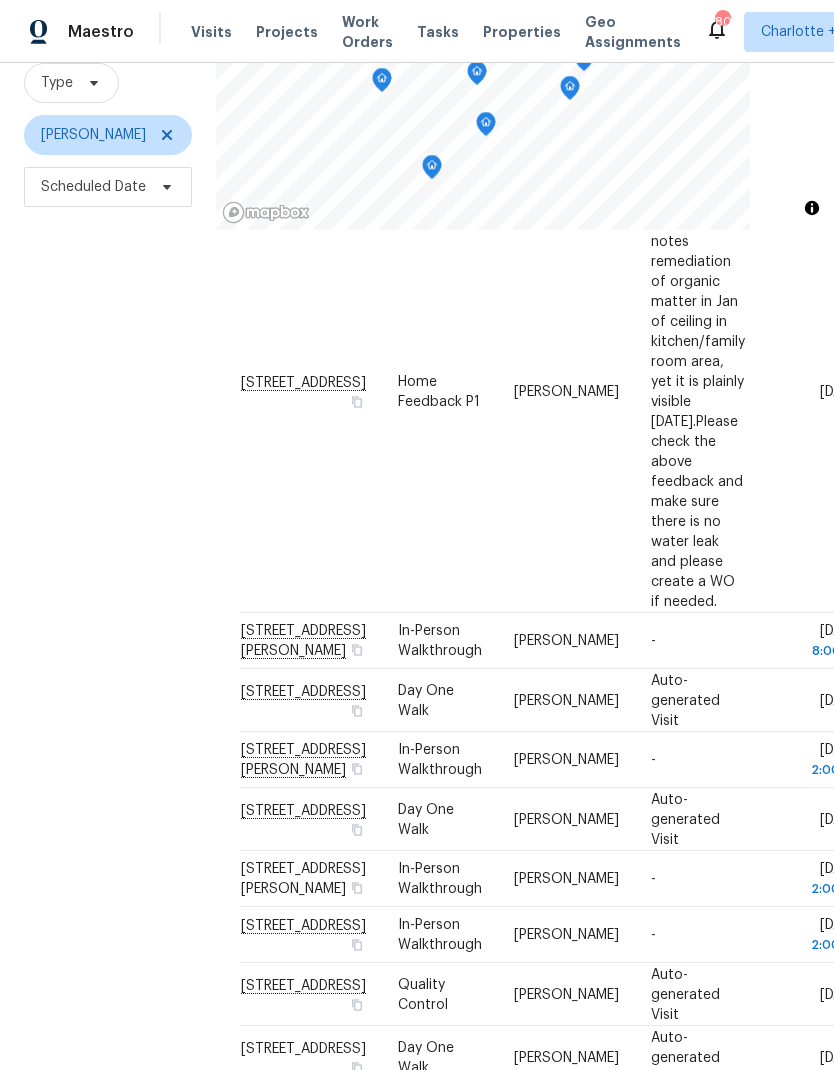 click on "Filters Reset ​ Type [PERSON_NAME] Scheduled Date" at bounding box center [108, 508] 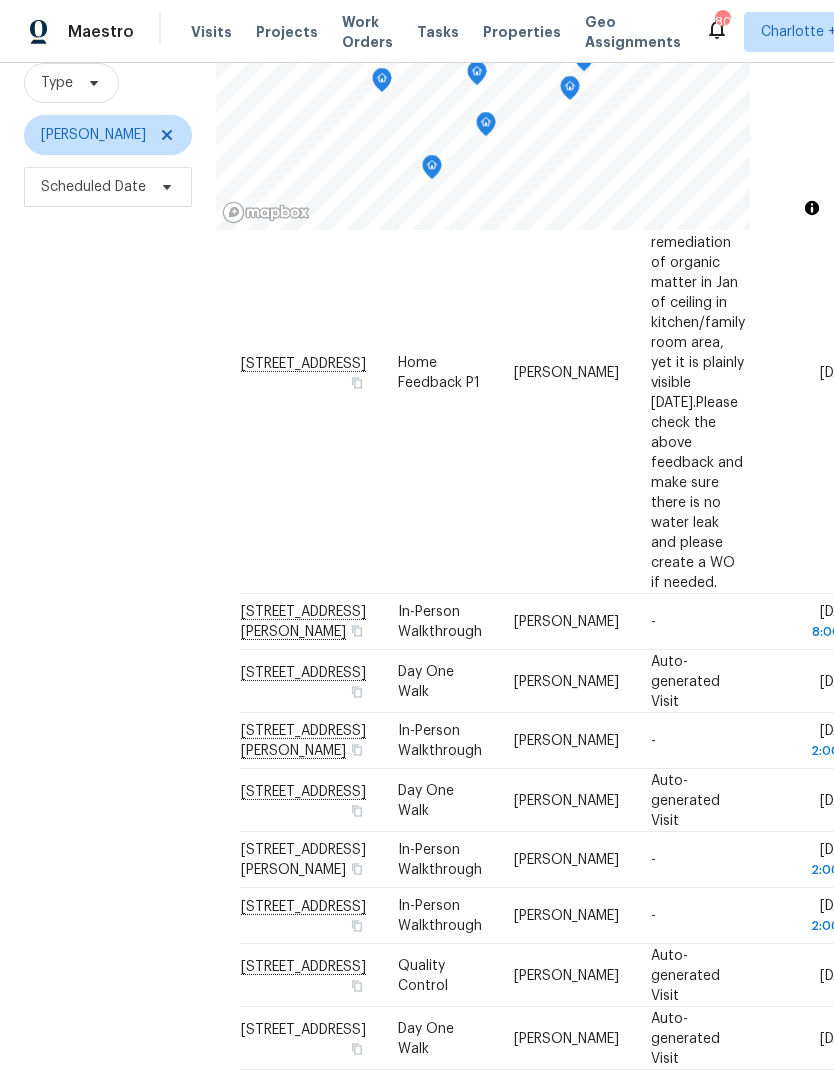 scroll, scrollTop: 259, scrollLeft: 0, axis: vertical 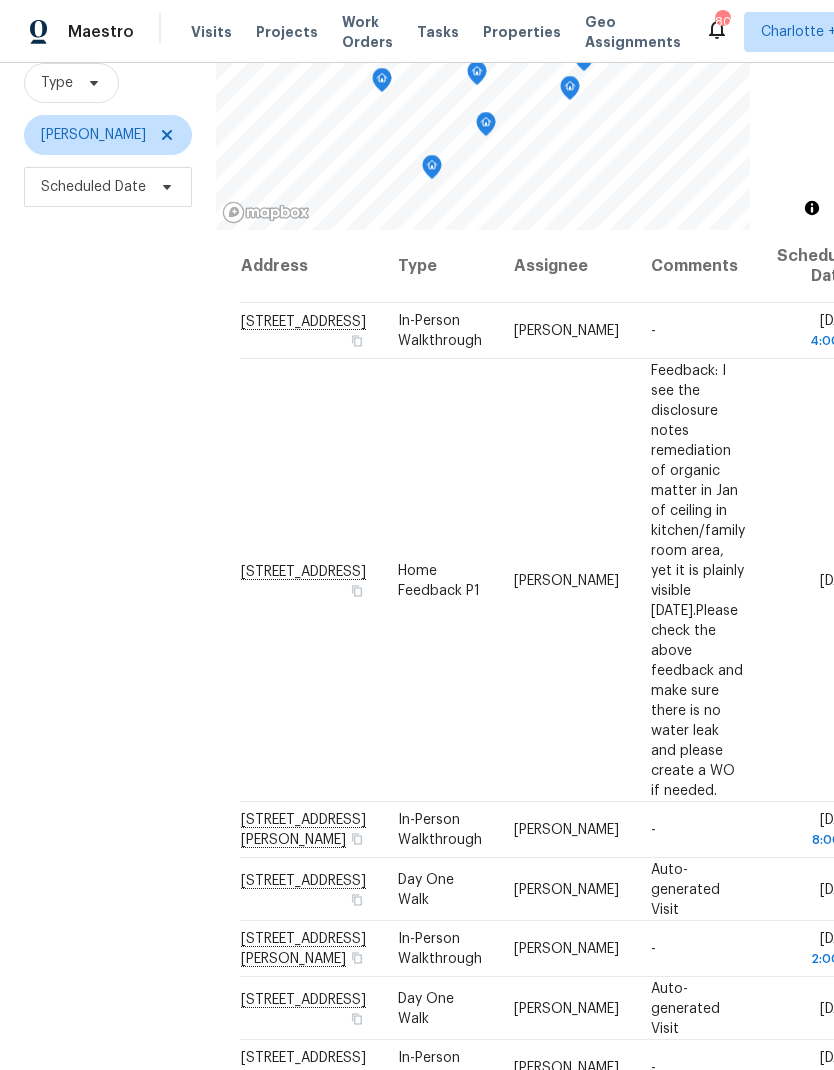 click on "Filters Reset ​ Type [PERSON_NAME] Scheduled Date" at bounding box center (108, 508) 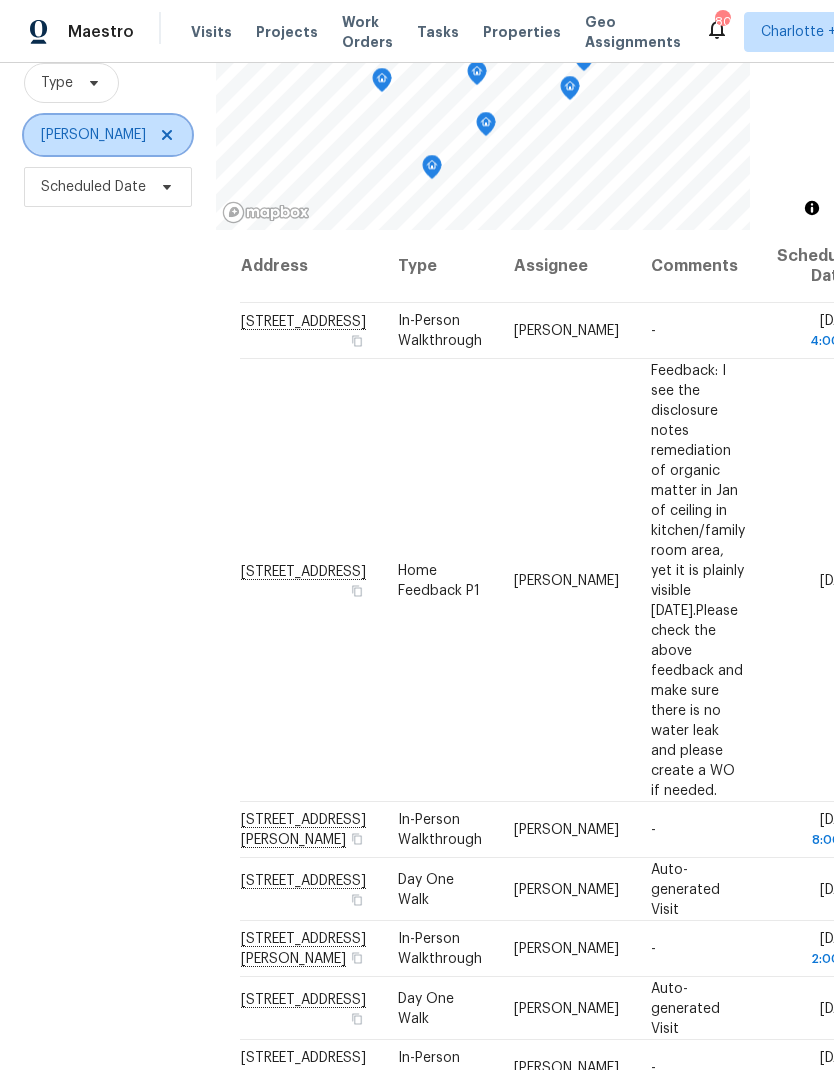 click 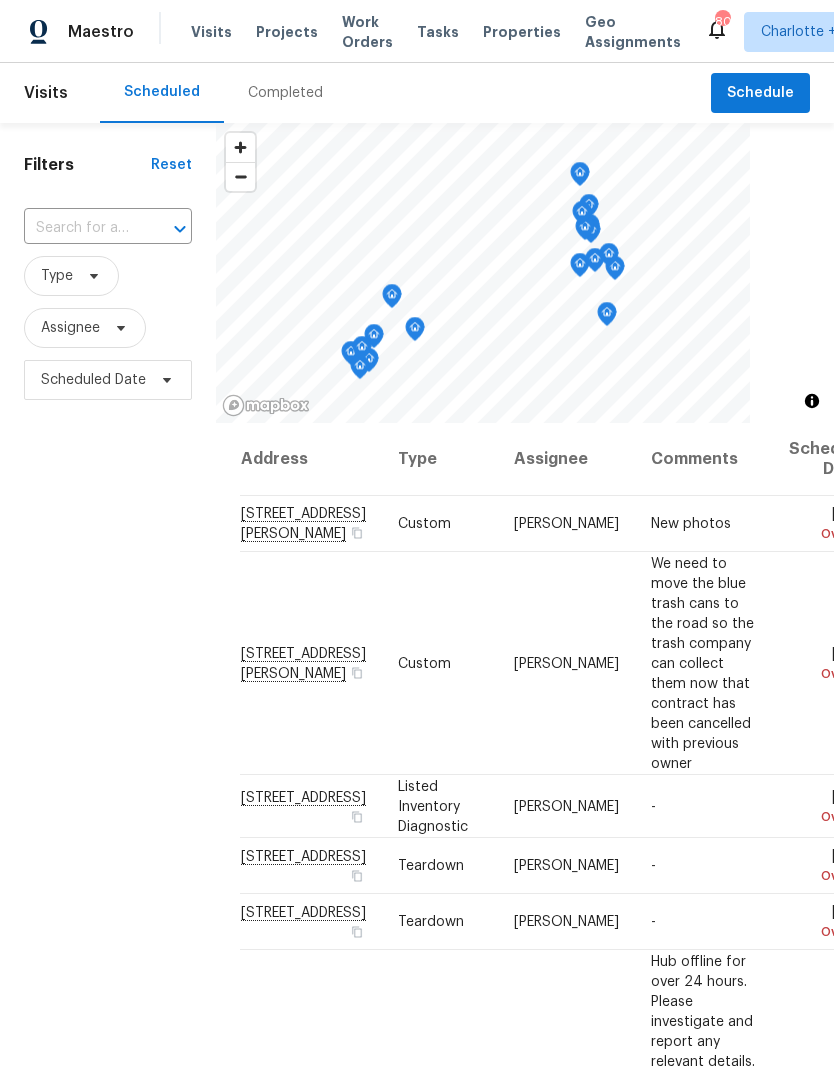 click on "Filters Reset ​ Type Assignee Scheduled Date" at bounding box center [108, 701] 